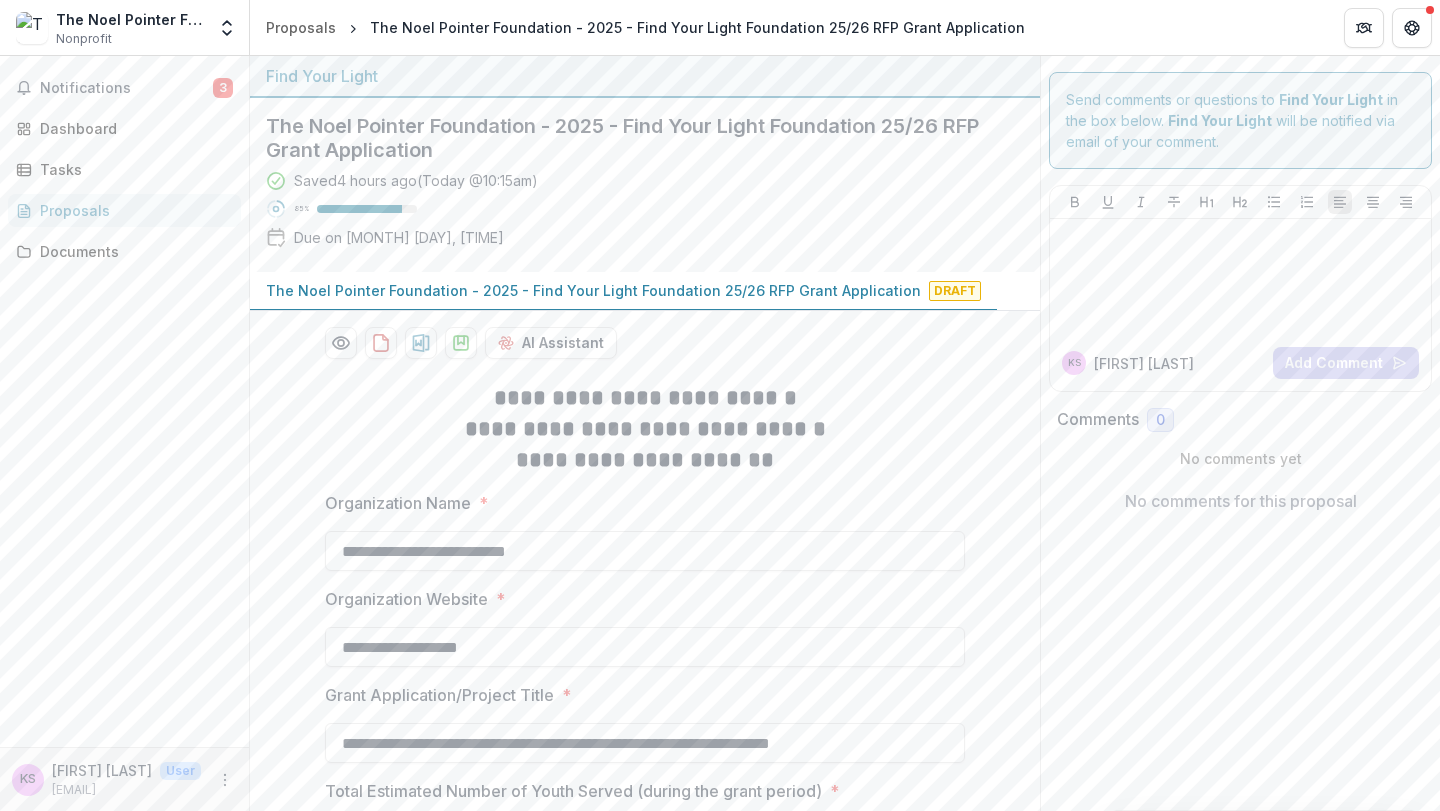 scroll, scrollTop: 0, scrollLeft: 0, axis: both 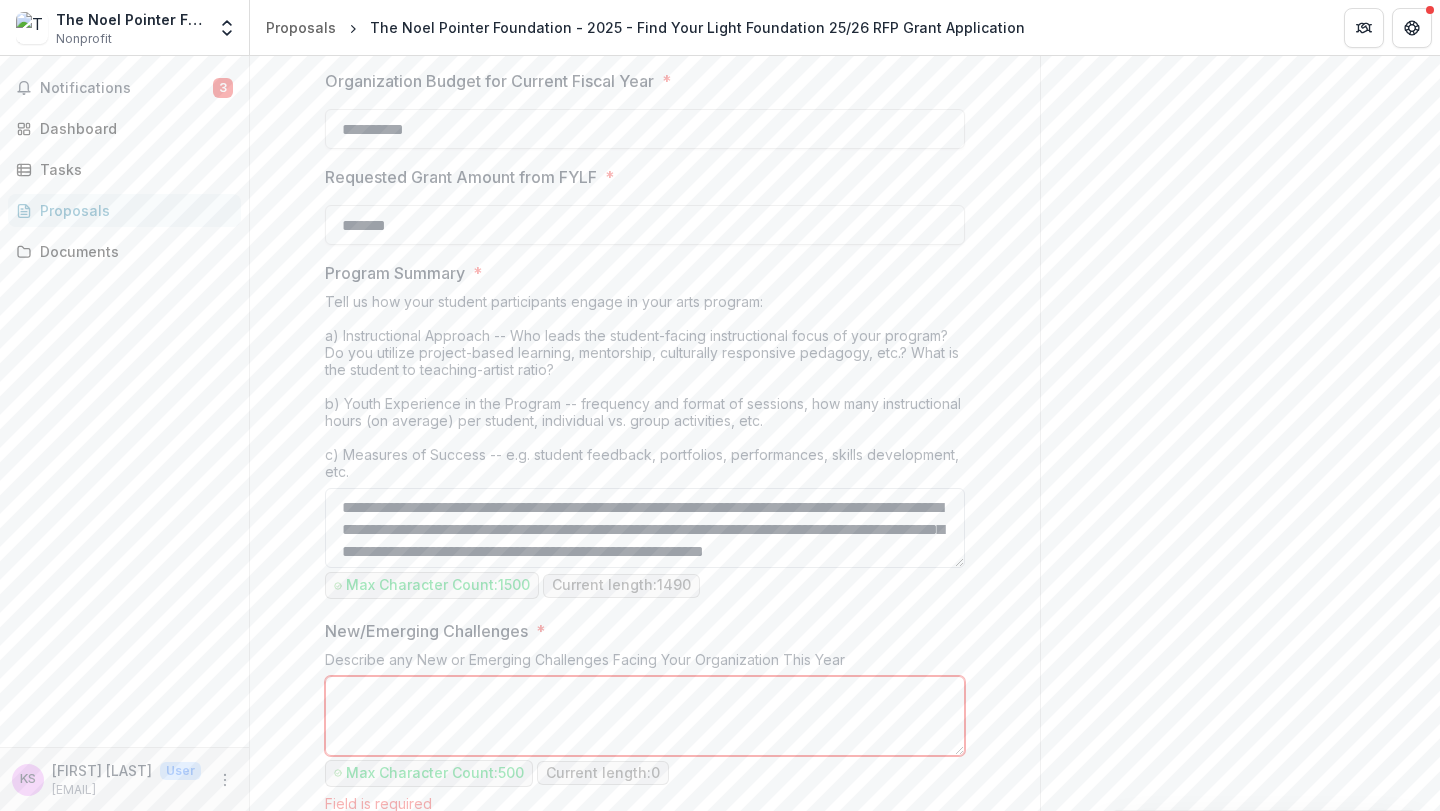 click on "Program Summary *" at bounding box center [645, 528] 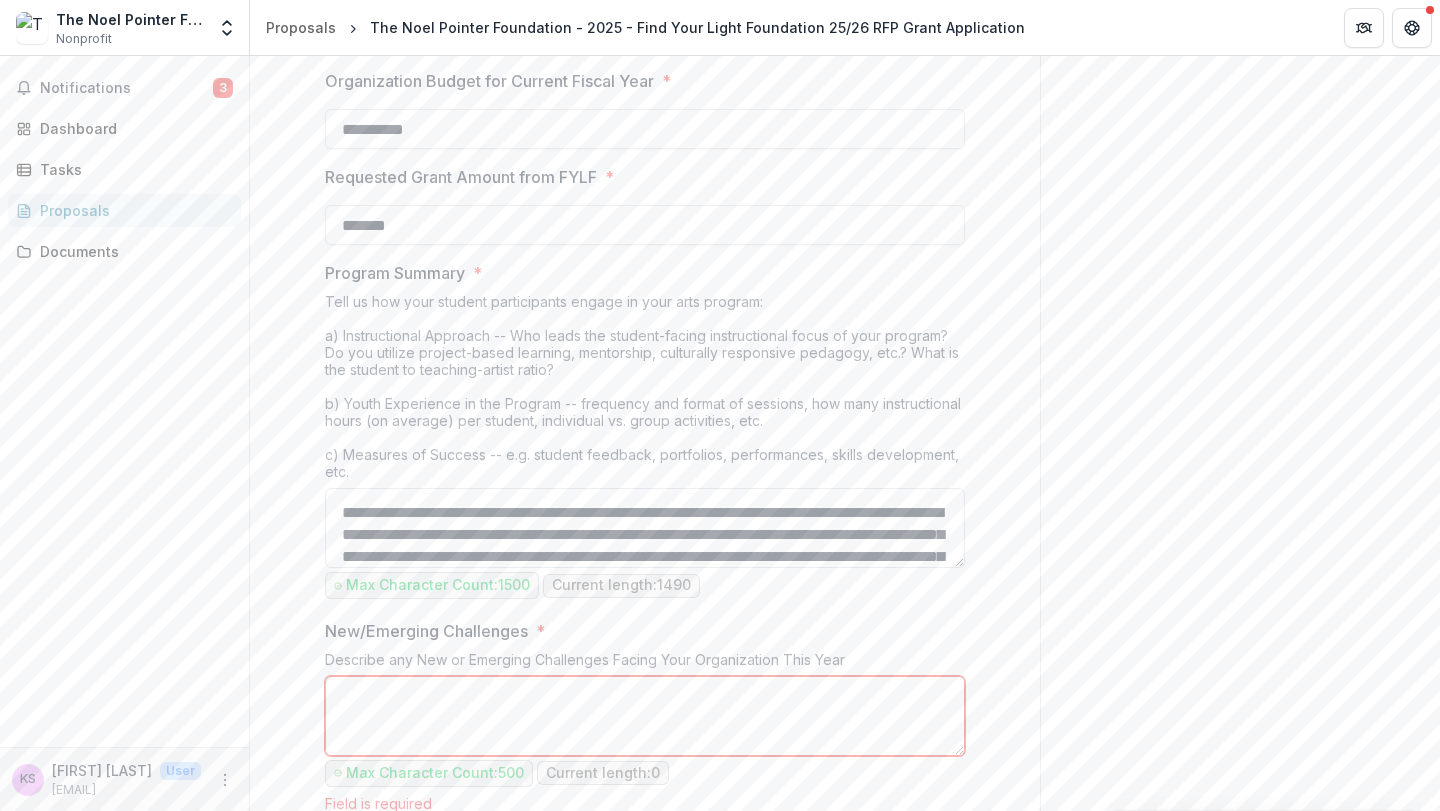 scroll, scrollTop: 200, scrollLeft: 0, axis: vertical 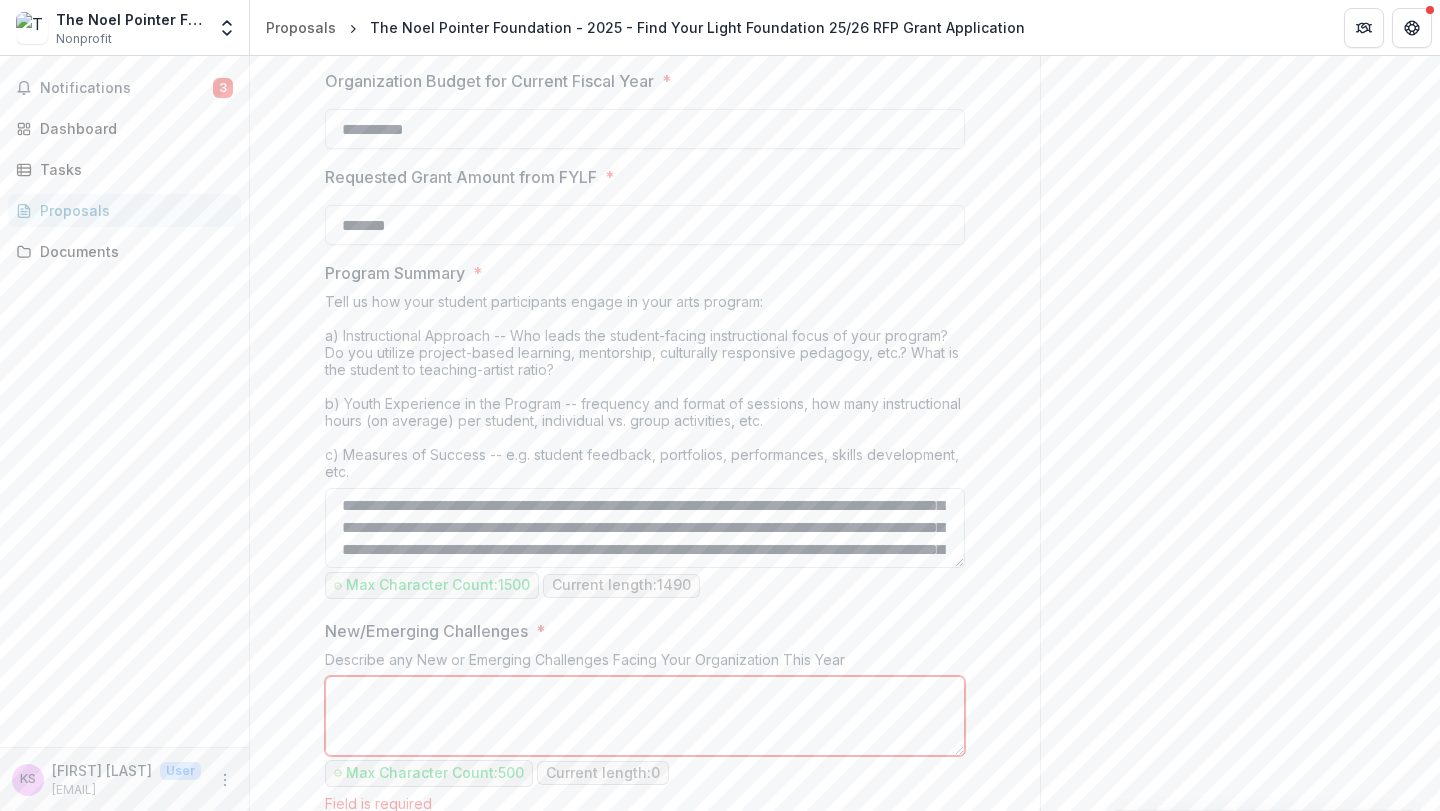 click on "Program Summary *" at bounding box center (645, 528) 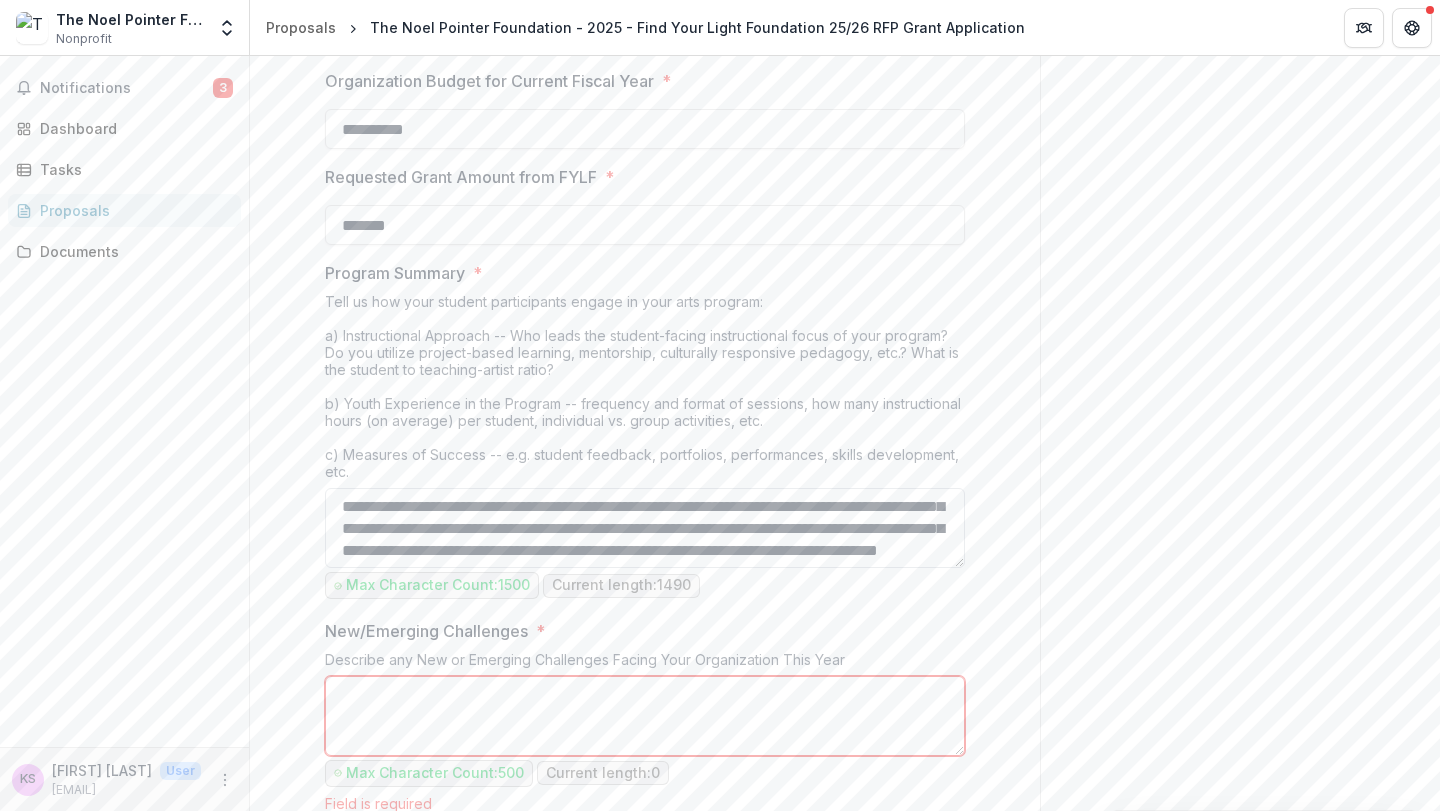 scroll, scrollTop: 222, scrollLeft: 0, axis: vertical 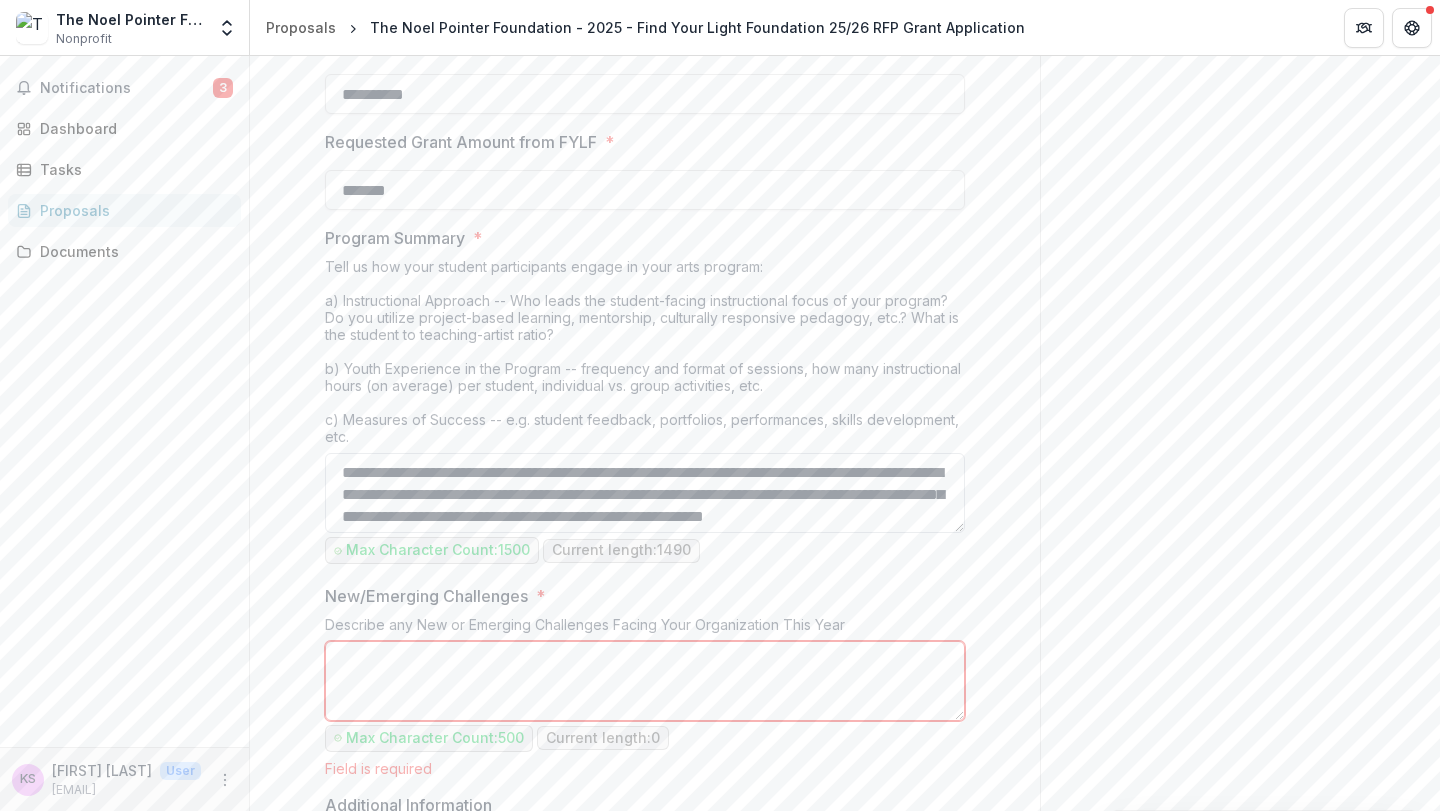 click on "Program Summary *" at bounding box center (645, 493) 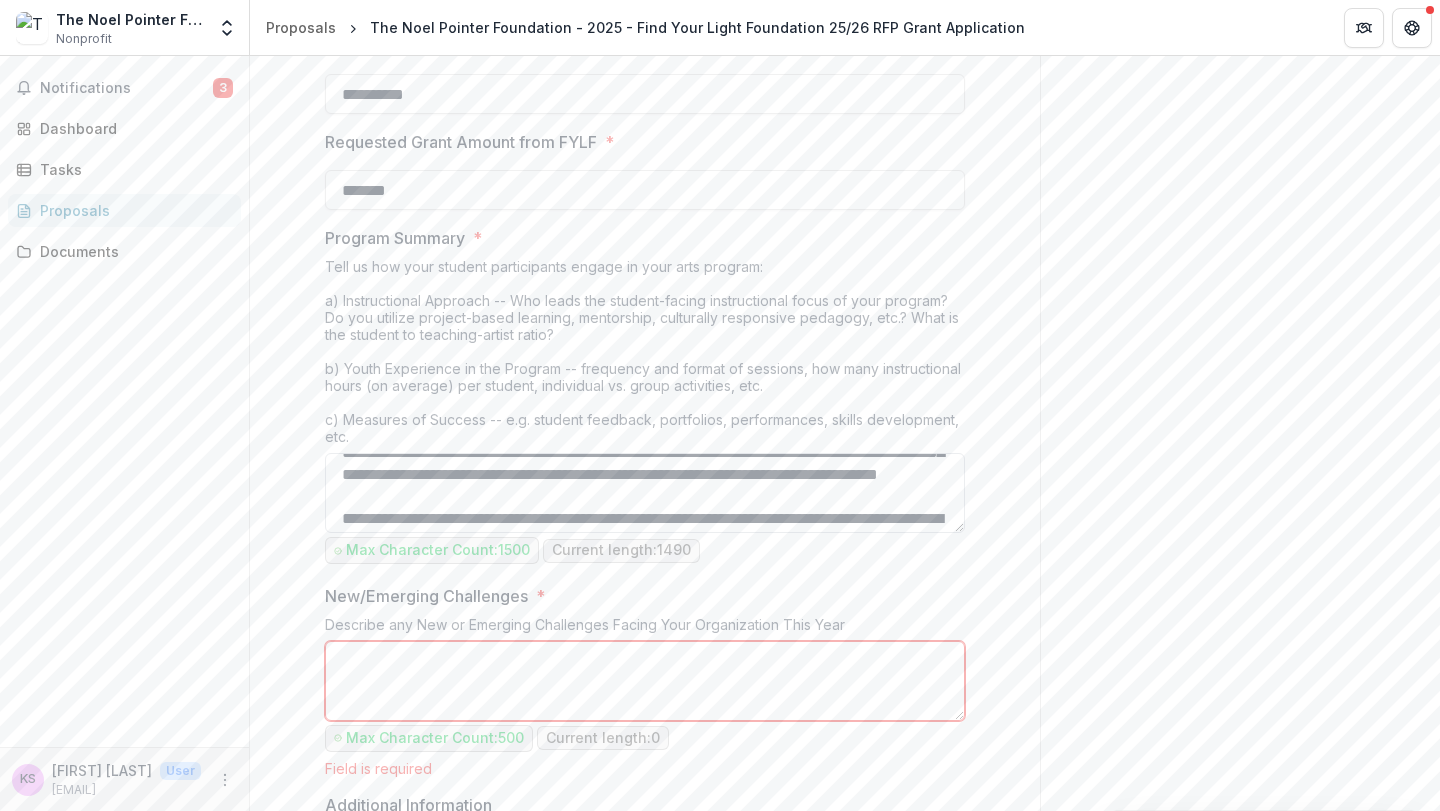 scroll, scrollTop: 260, scrollLeft: 0, axis: vertical 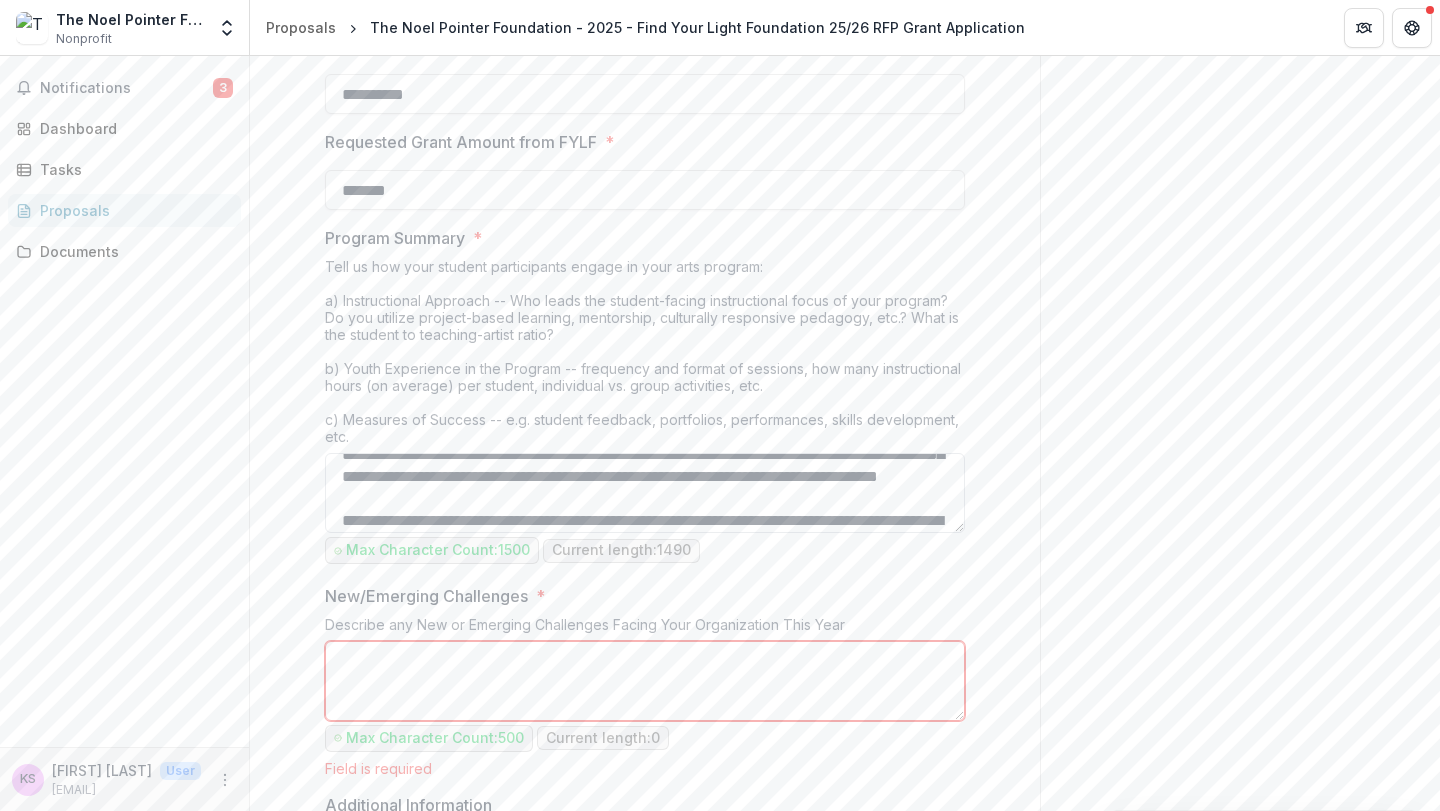 click on "Program Summary *" at bounding box center [645, 493] 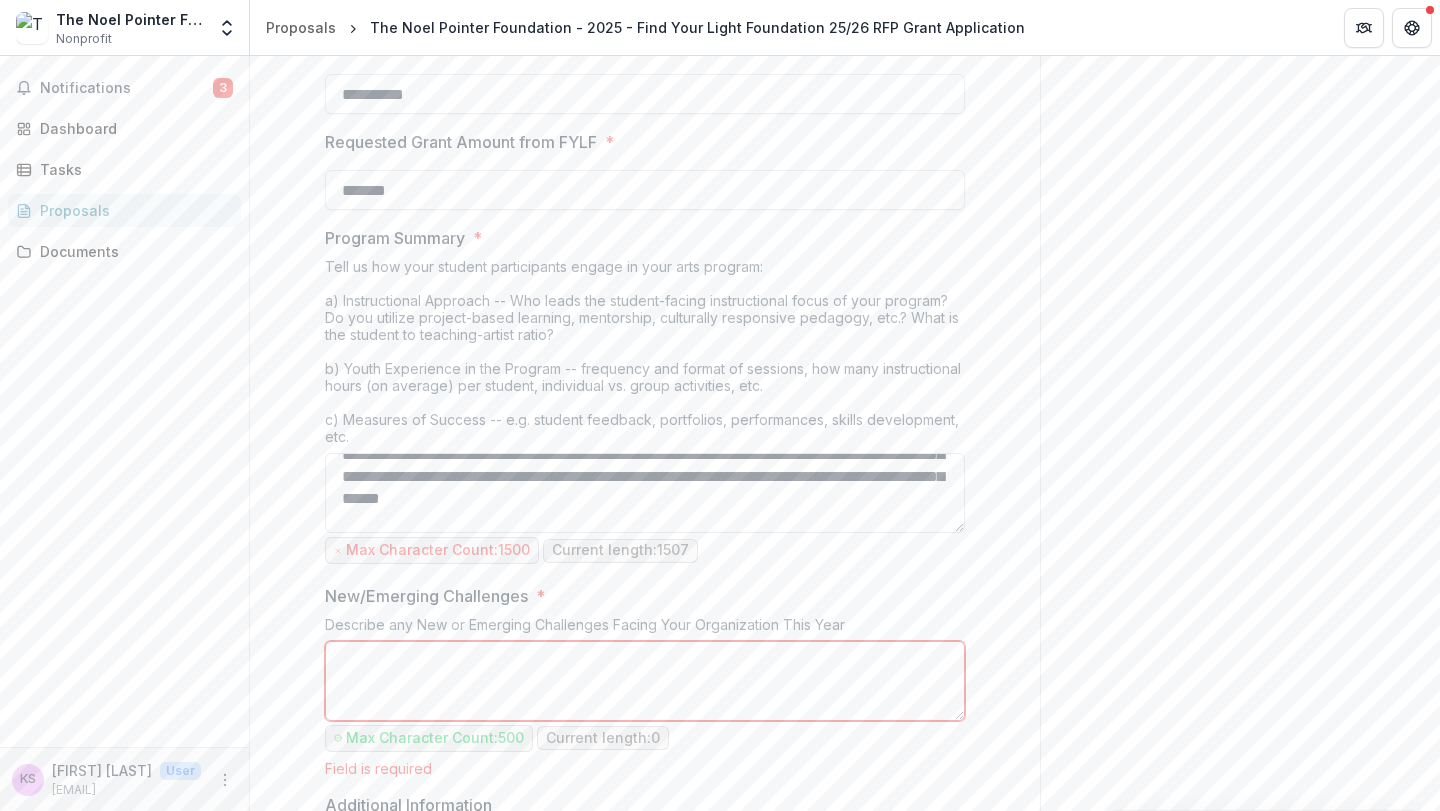click on "Program Summary *" at bounding box center (645, 493) 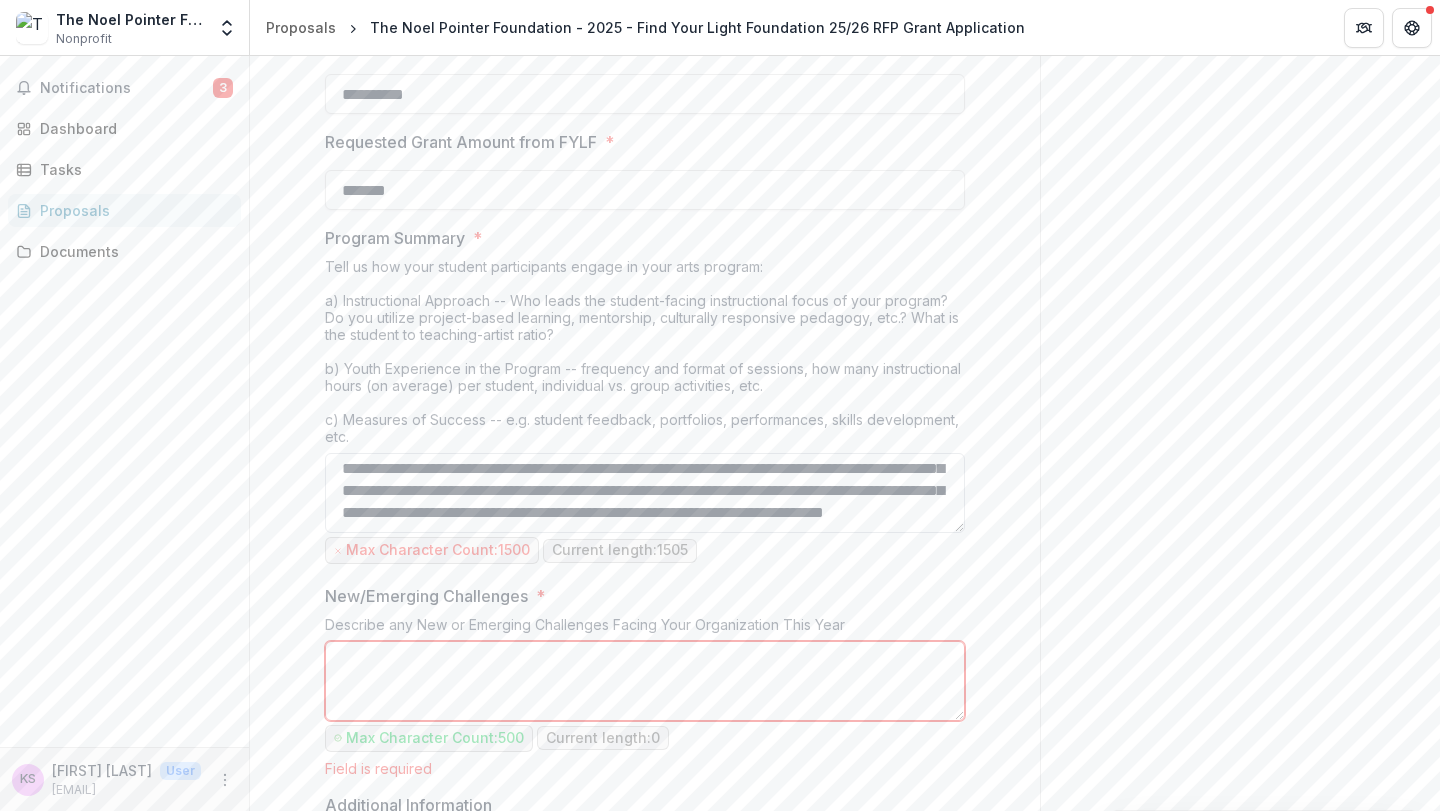 scroll, scrollTop: 409, scrollLeft: 0, axis: vertical 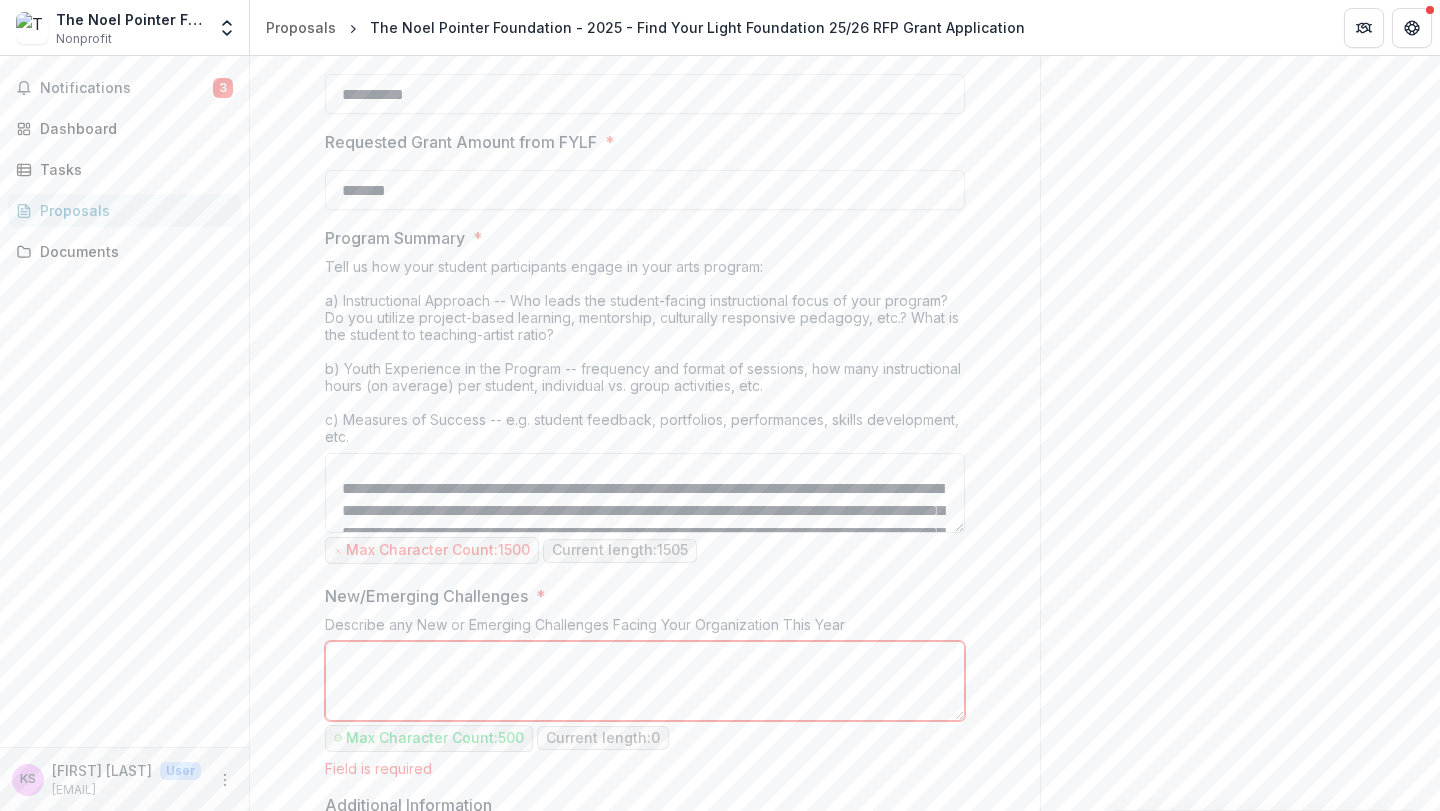 drag, startPoint x: 615, startPoint y: 460, endPoint x: 514, endPoint y: 461, distance: 101.00495 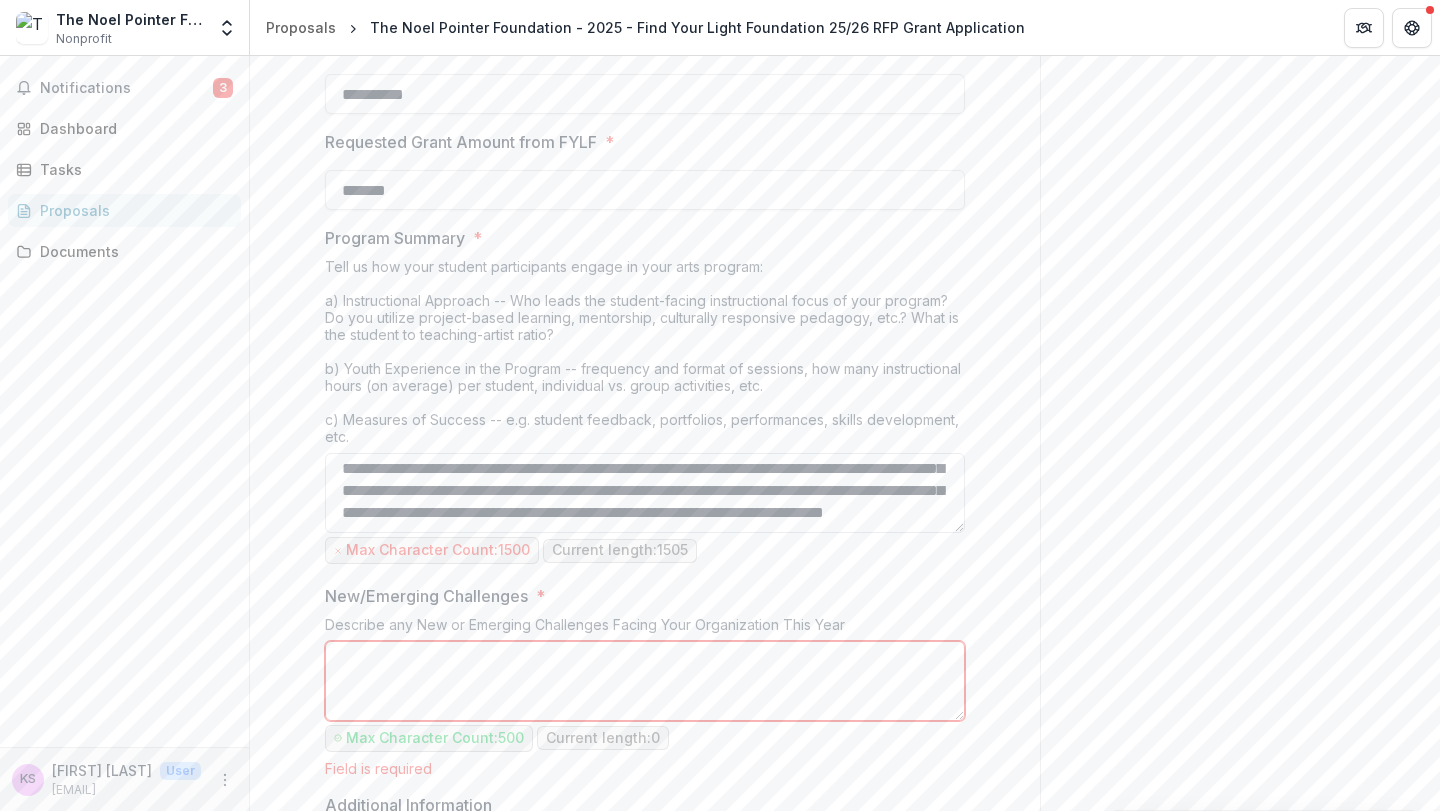 scroll, scrollTop: 441, scrollLeft: 0, axis: vertical 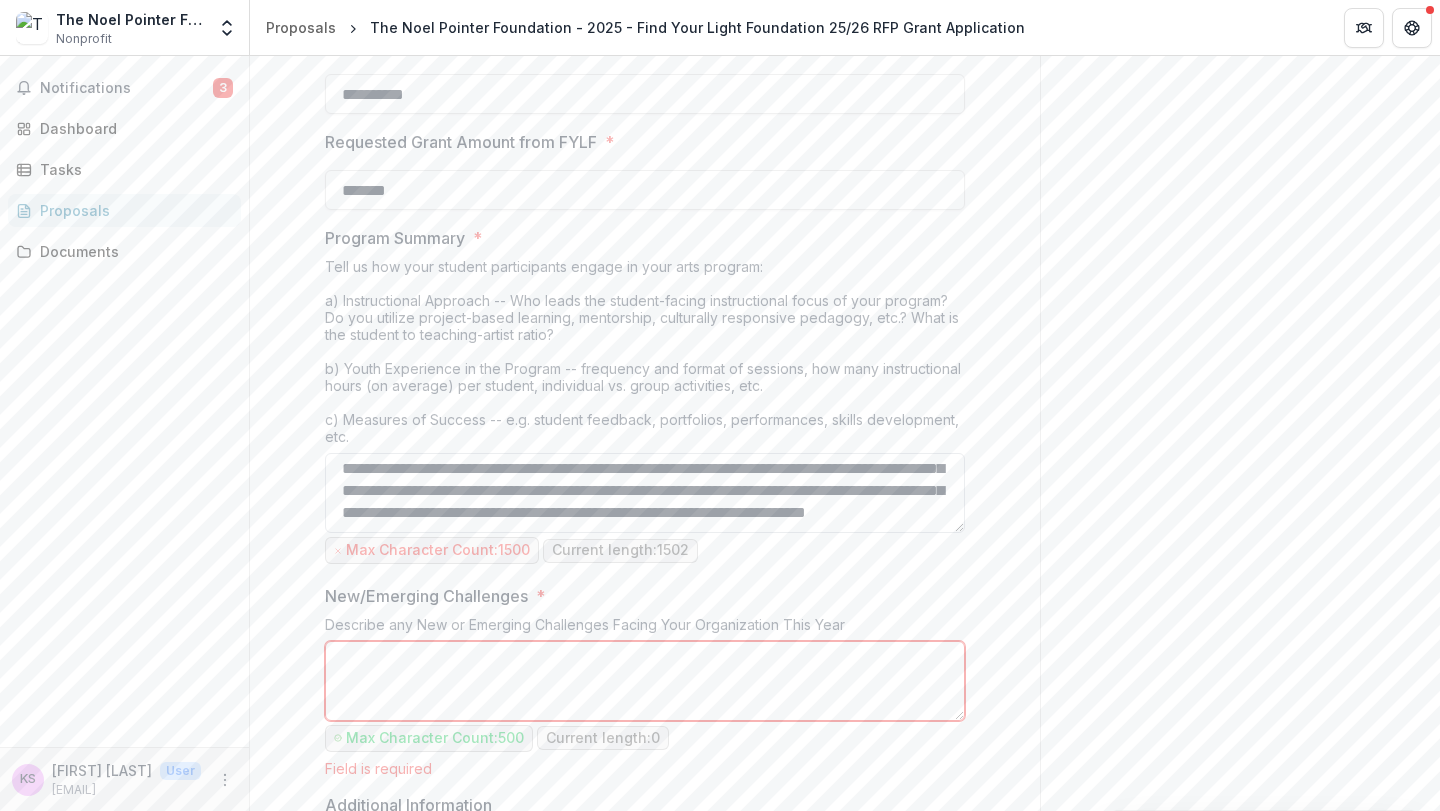 drag, startPoint x: 407, startPoint y: 487, endPoint x: 342, endPoint y: 486, distance: 65.00769 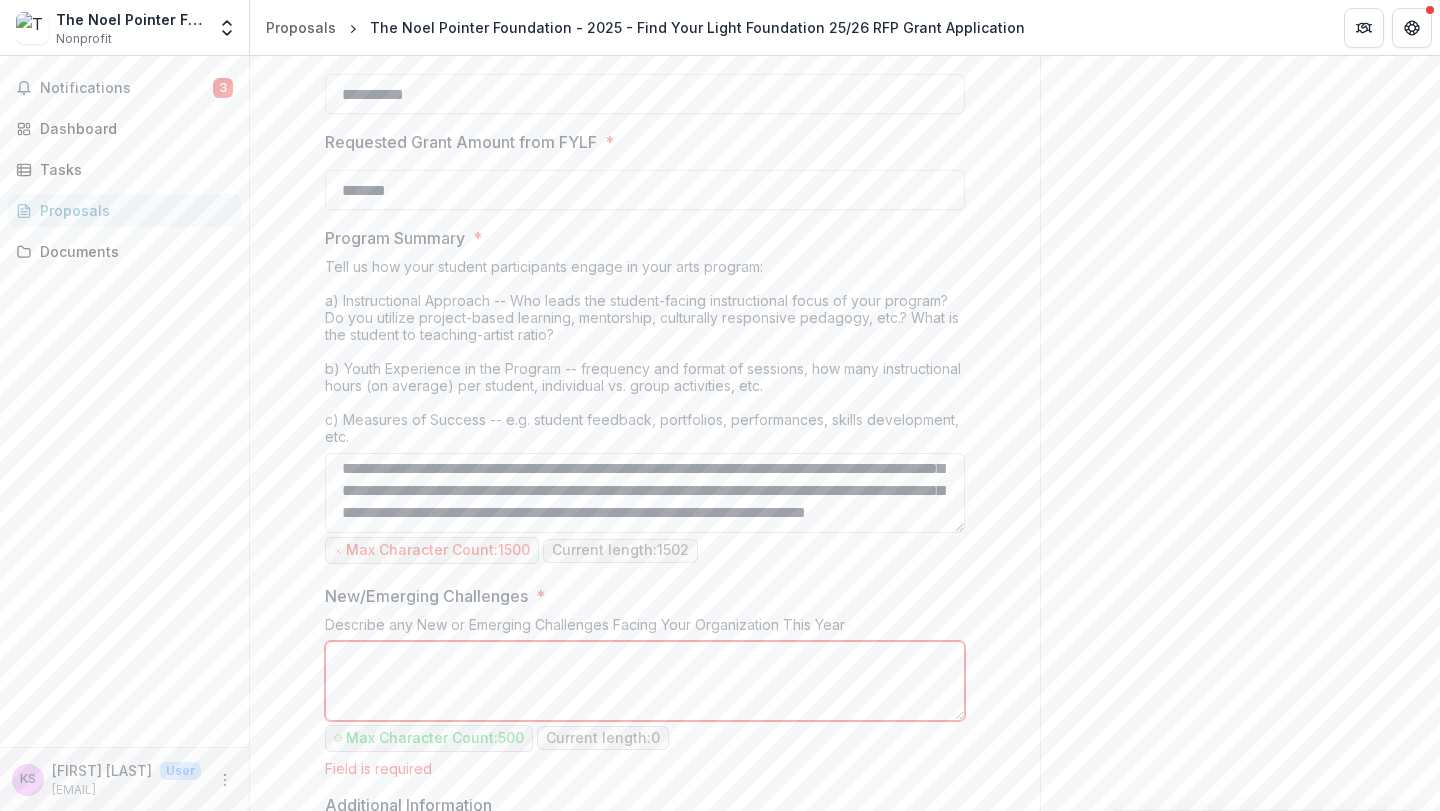 click on "Program Summary *" at bounding box center [645, 493] 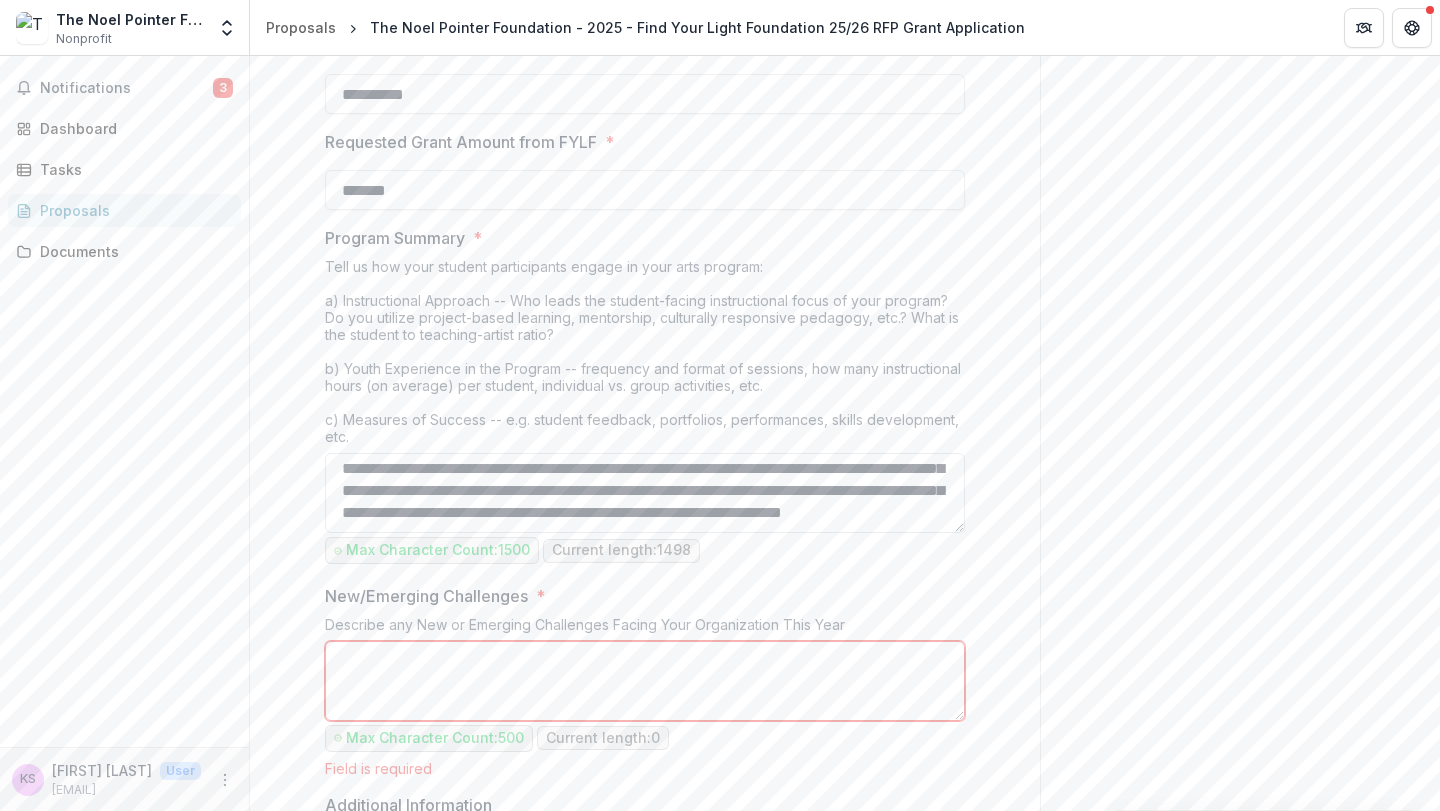 drag, startPoint x: 526, startPoint y: 491, endPoint x: 335, endPoint y: 490, distance: 191.00262 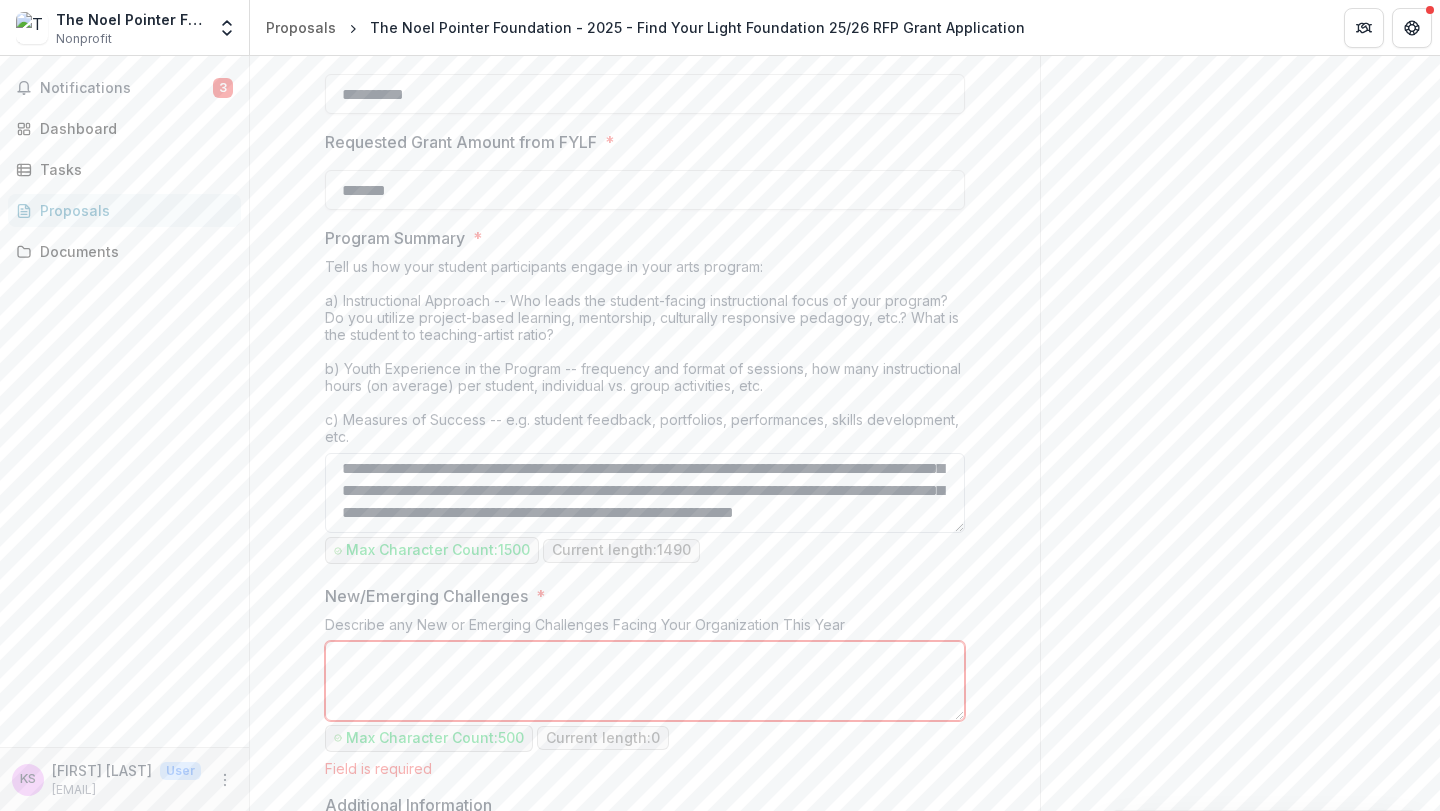click on "Program Summary *" at bounding box center (645, 493) 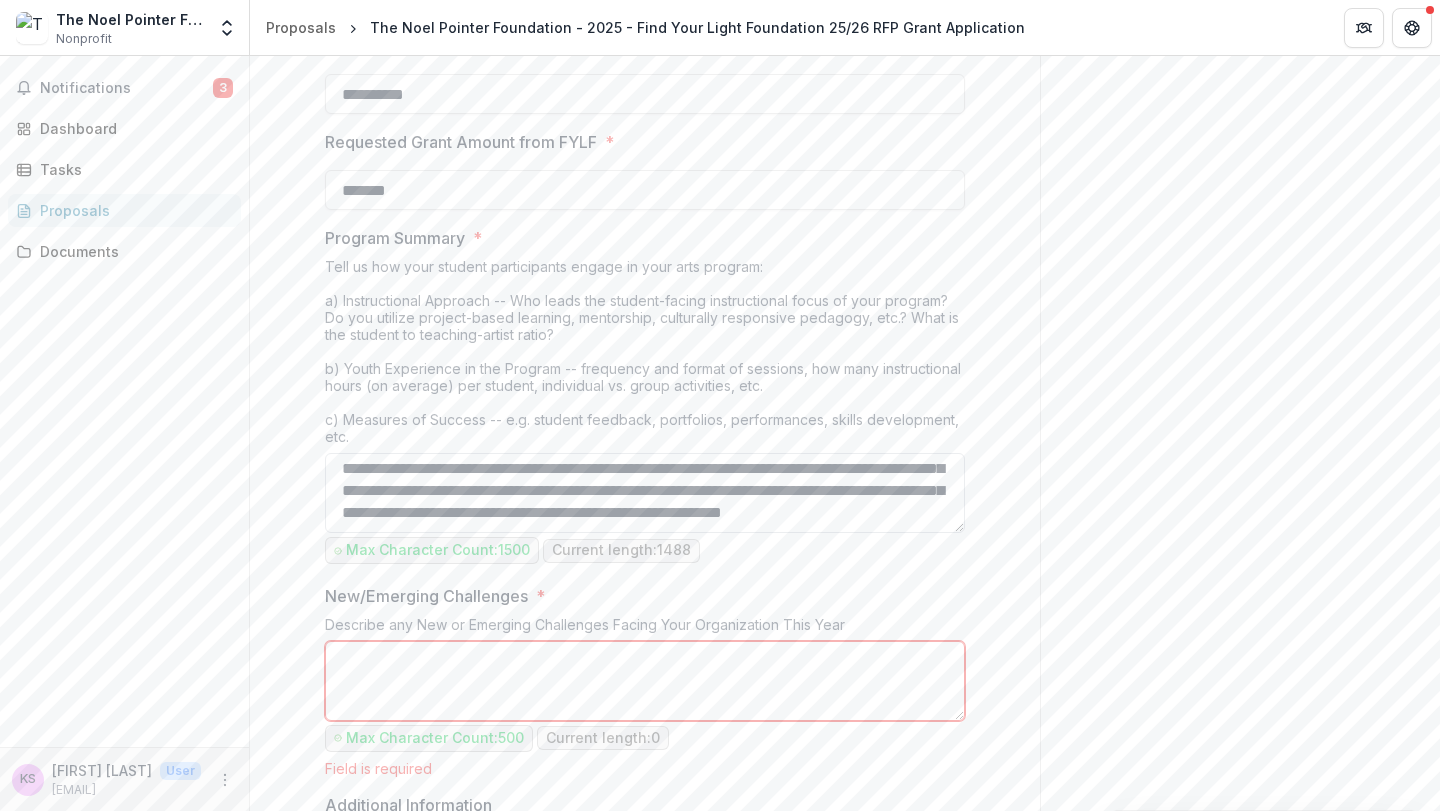 scroll, scrollTop: 436, scrollLeft: 0, axis: vertical 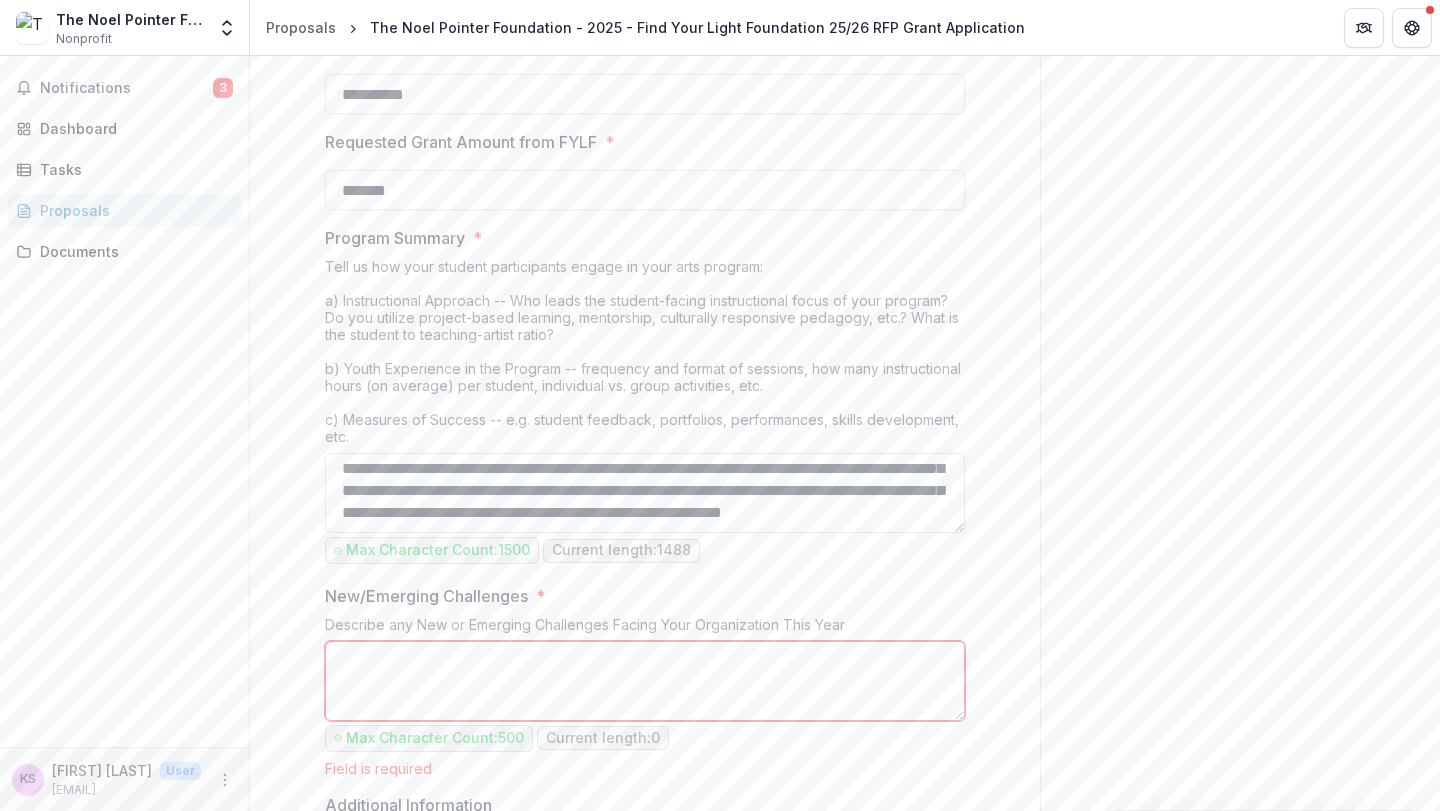 click on "Program Summary *" at bounding box center (645, 493) 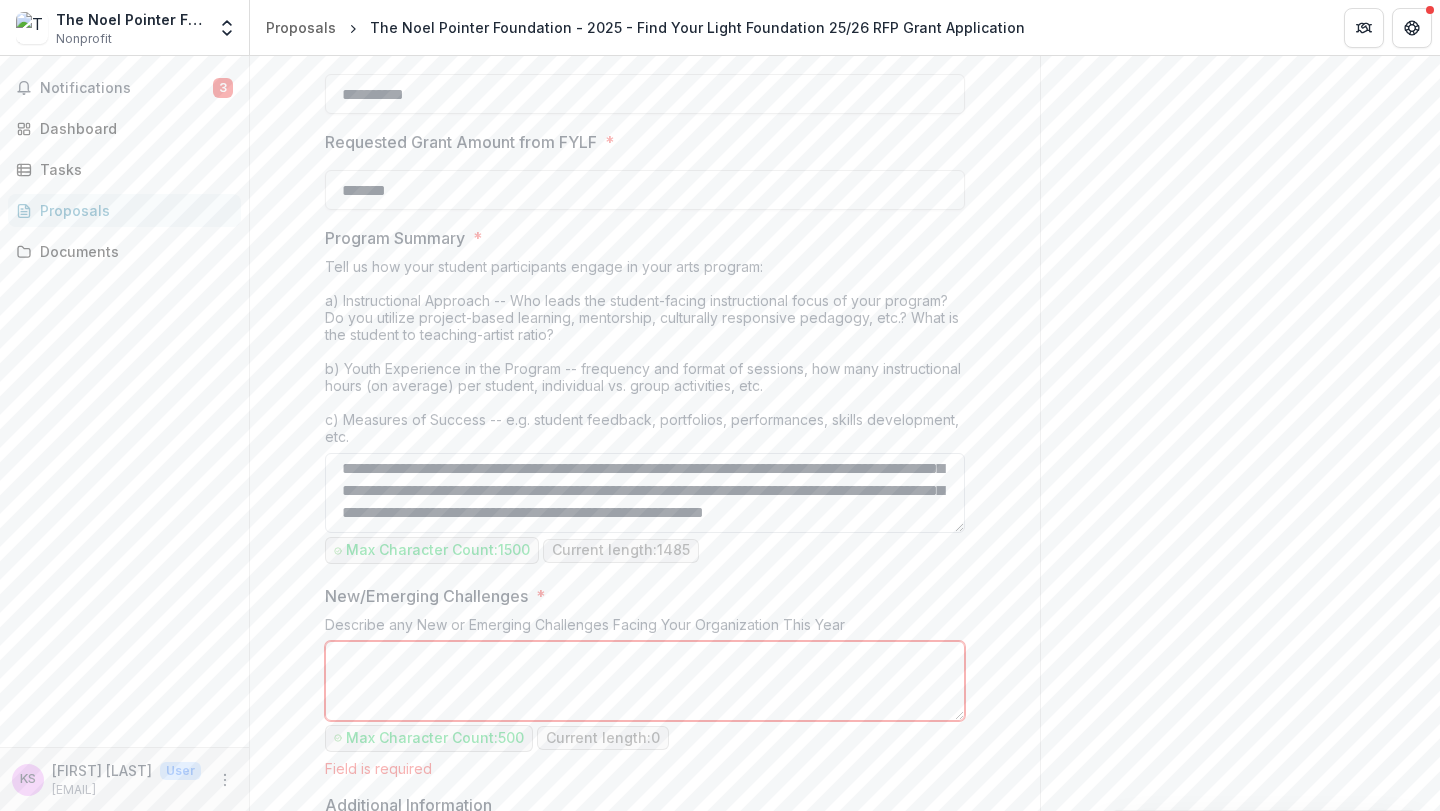 scroll, scrollTop: 516, scrollLeft: 0, axis: vertical 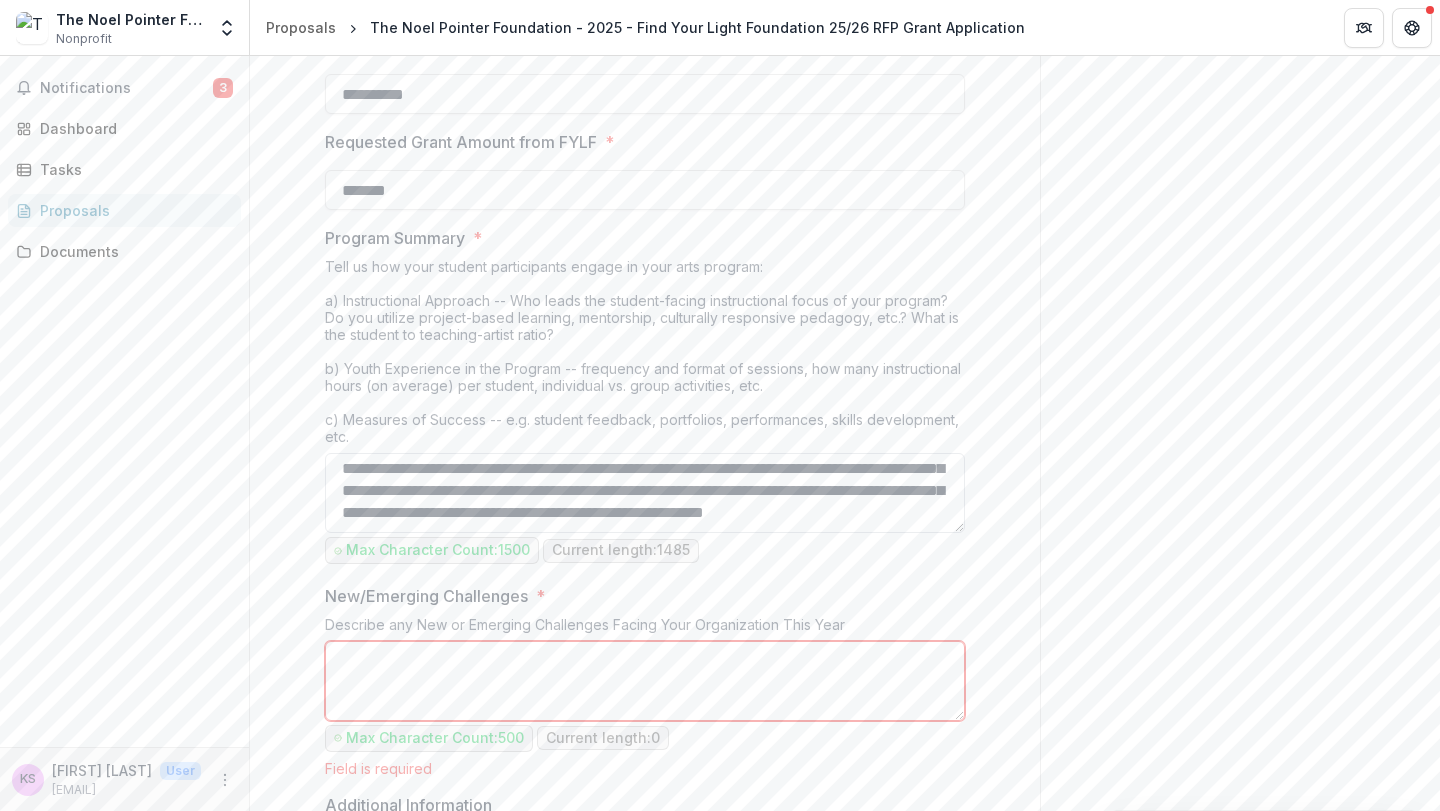 click on "Program Summary *" at bounding box center (645, 493) 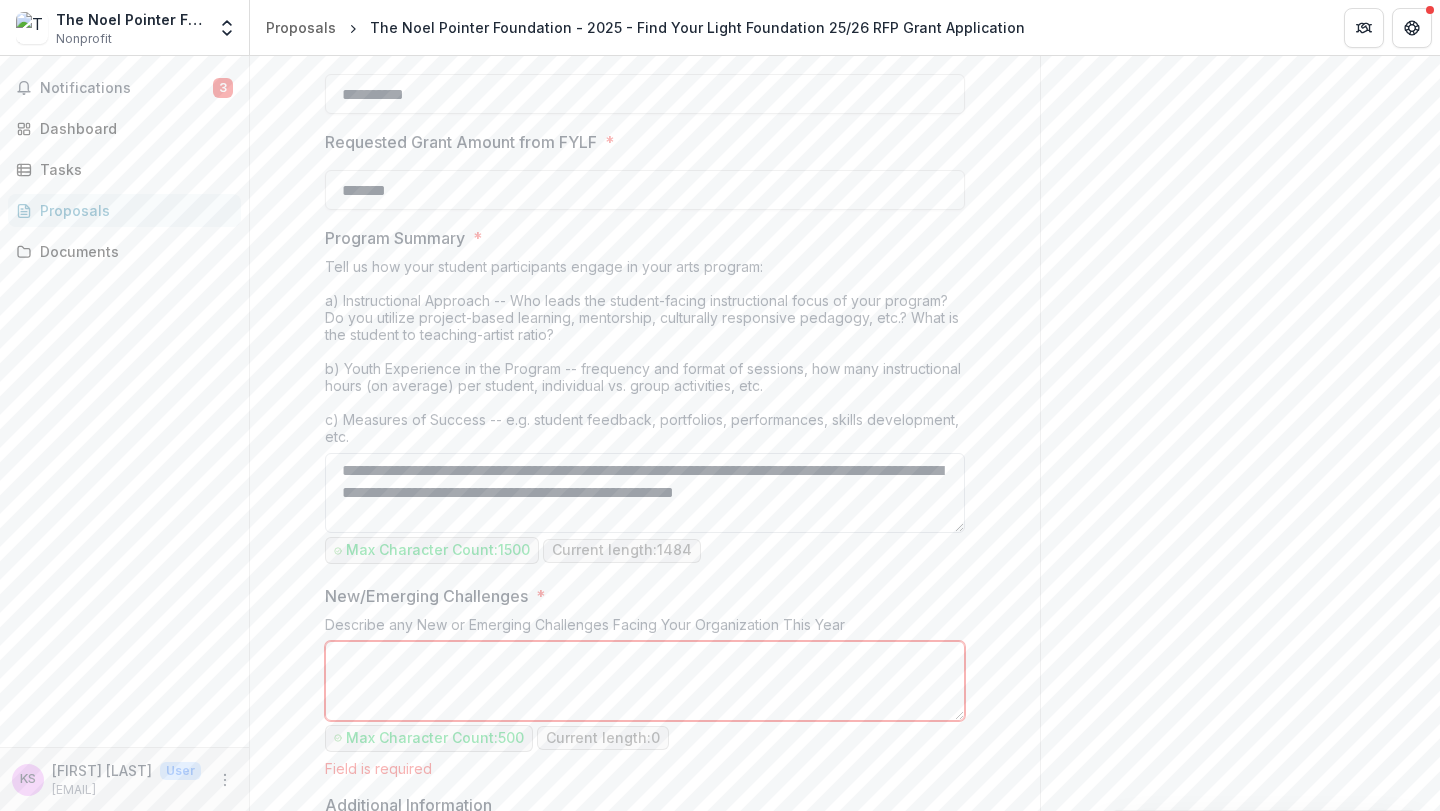 scroll, scrollTop: 89, scrollLeft: 0, axis: vertical 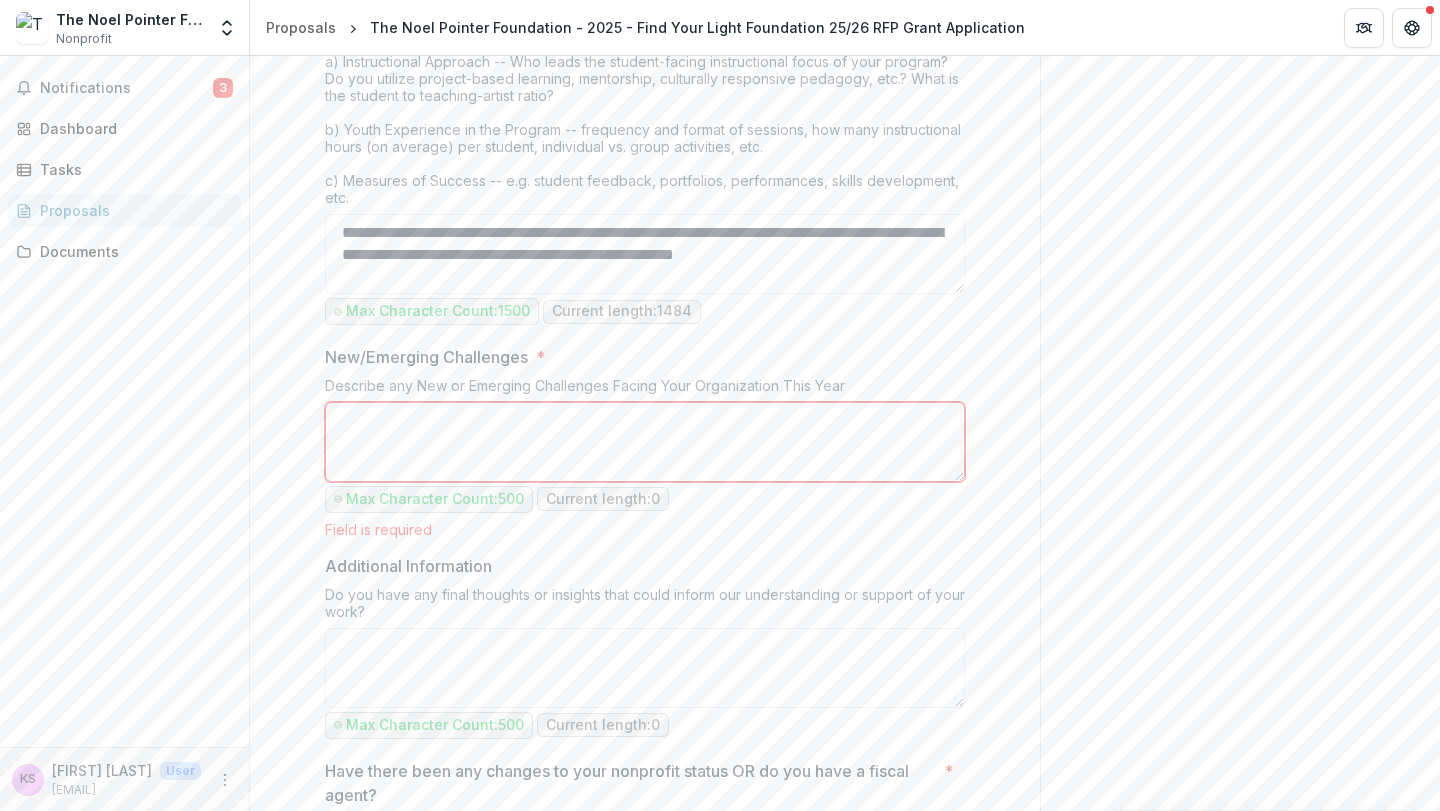 type on "**********" 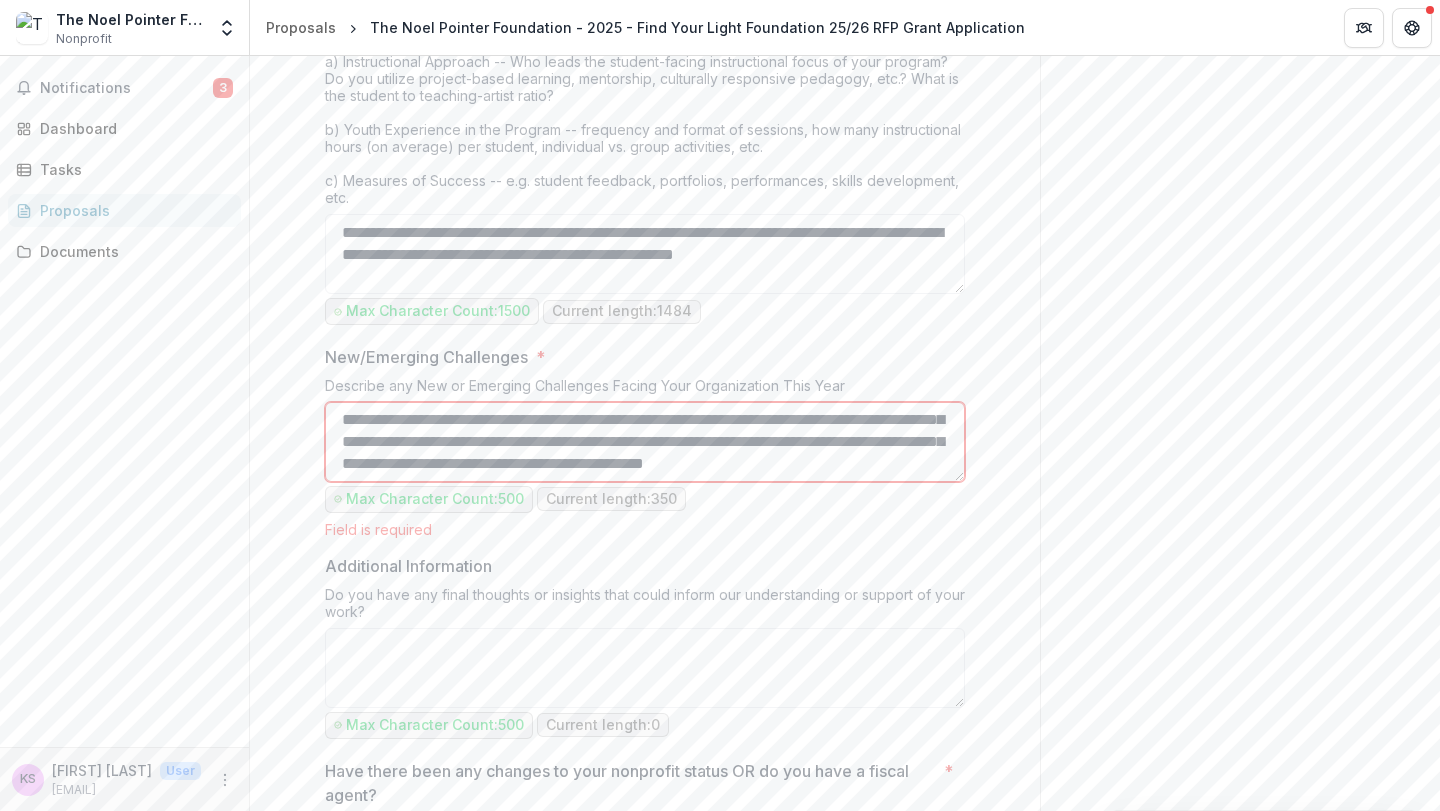 scroll, scrollTop: 23, scrollLeft: 0, axis: vertical 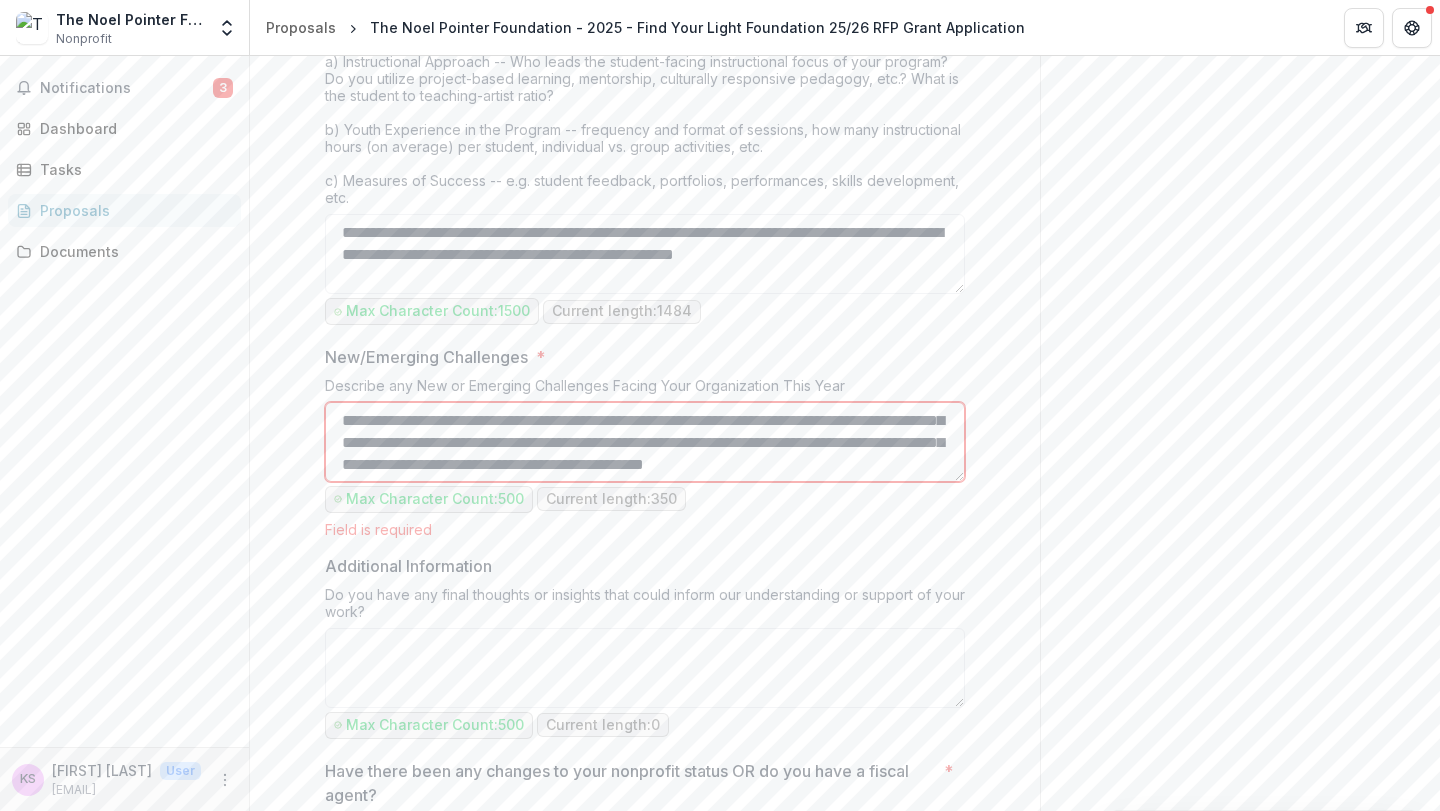 click on "**********" at bounding box center (645, 442) 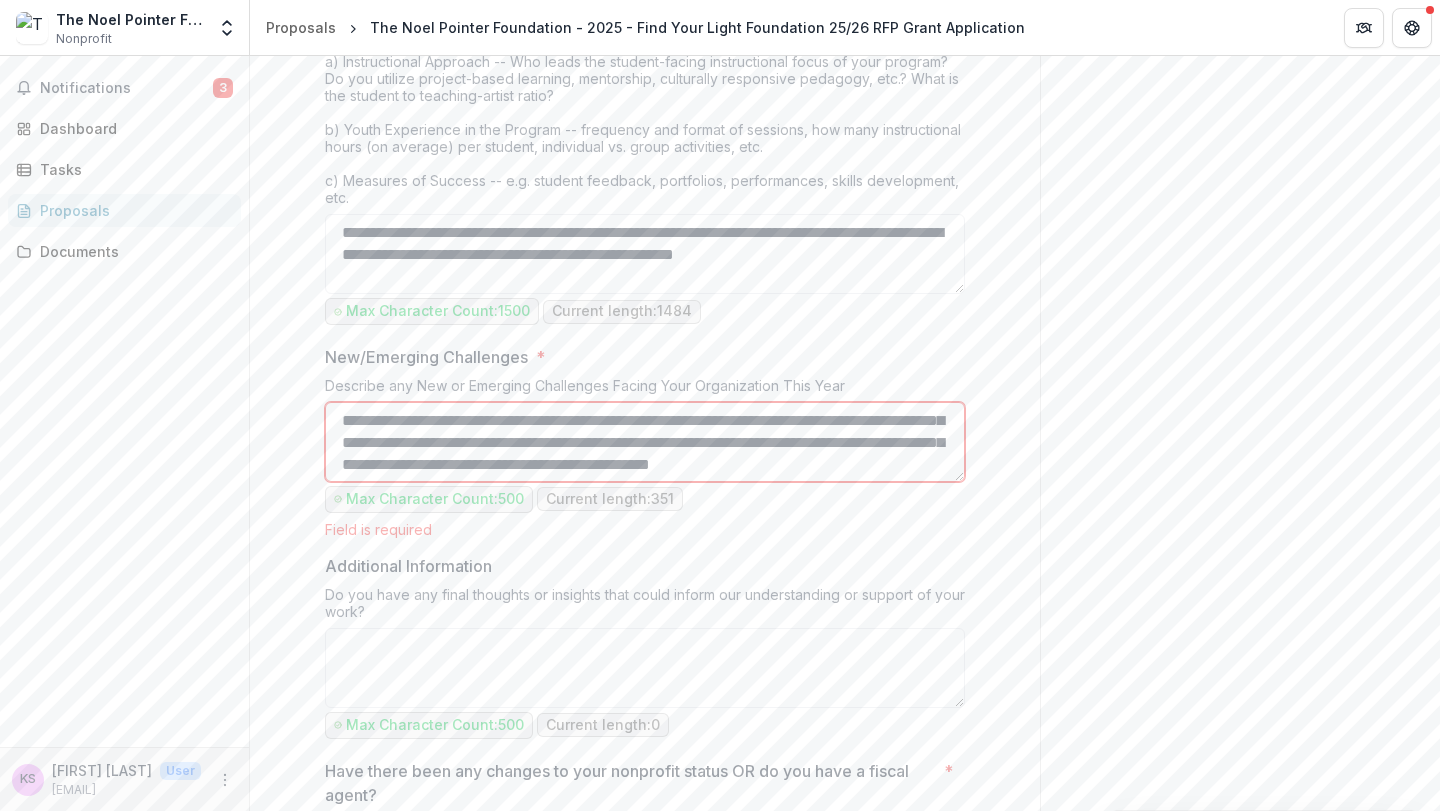 scroll, scrollTop: 1863, scrollLeft: 0, axis: vertical 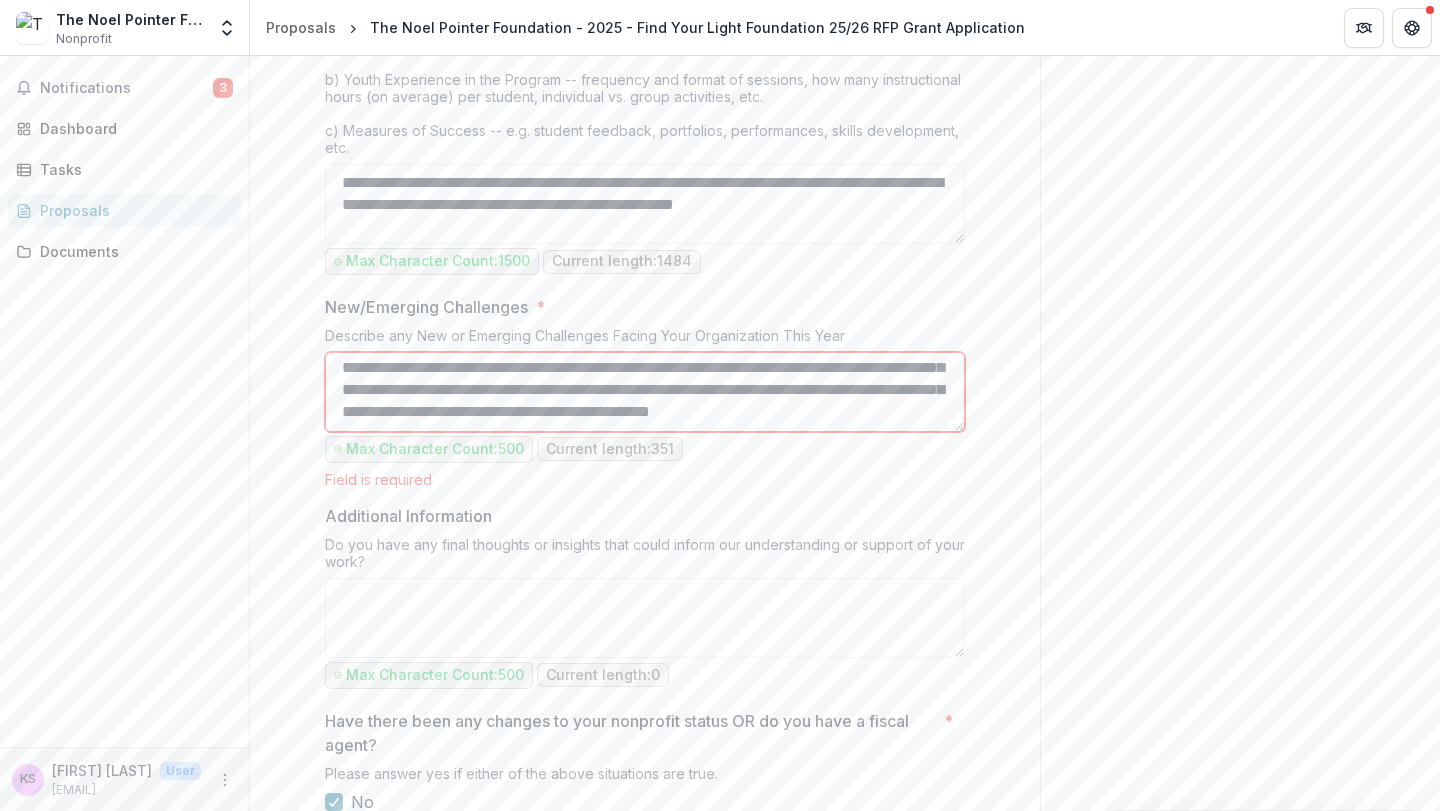click on "**********" at bounding box center [645, 392] 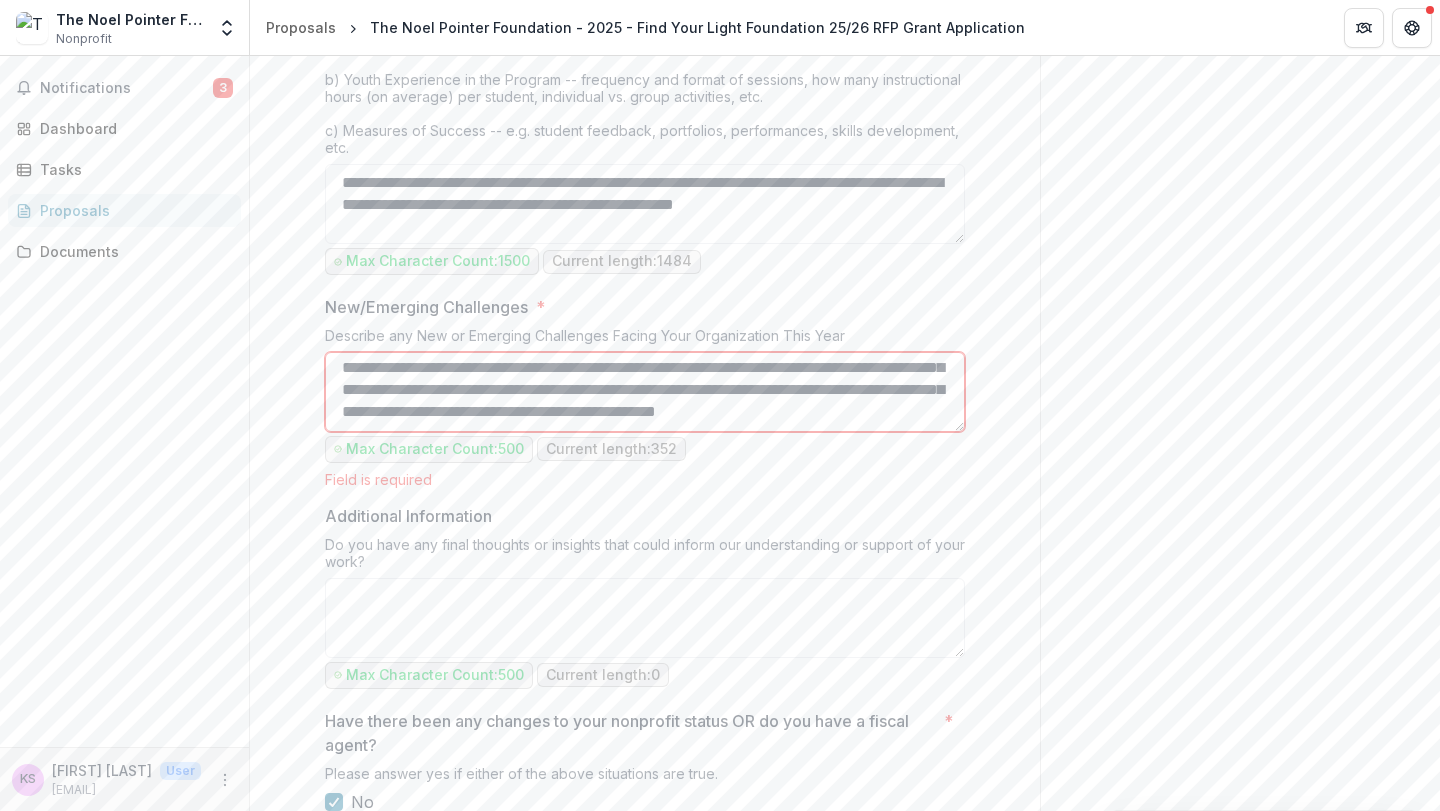 click on "**********" at bounding box center (645, 392) 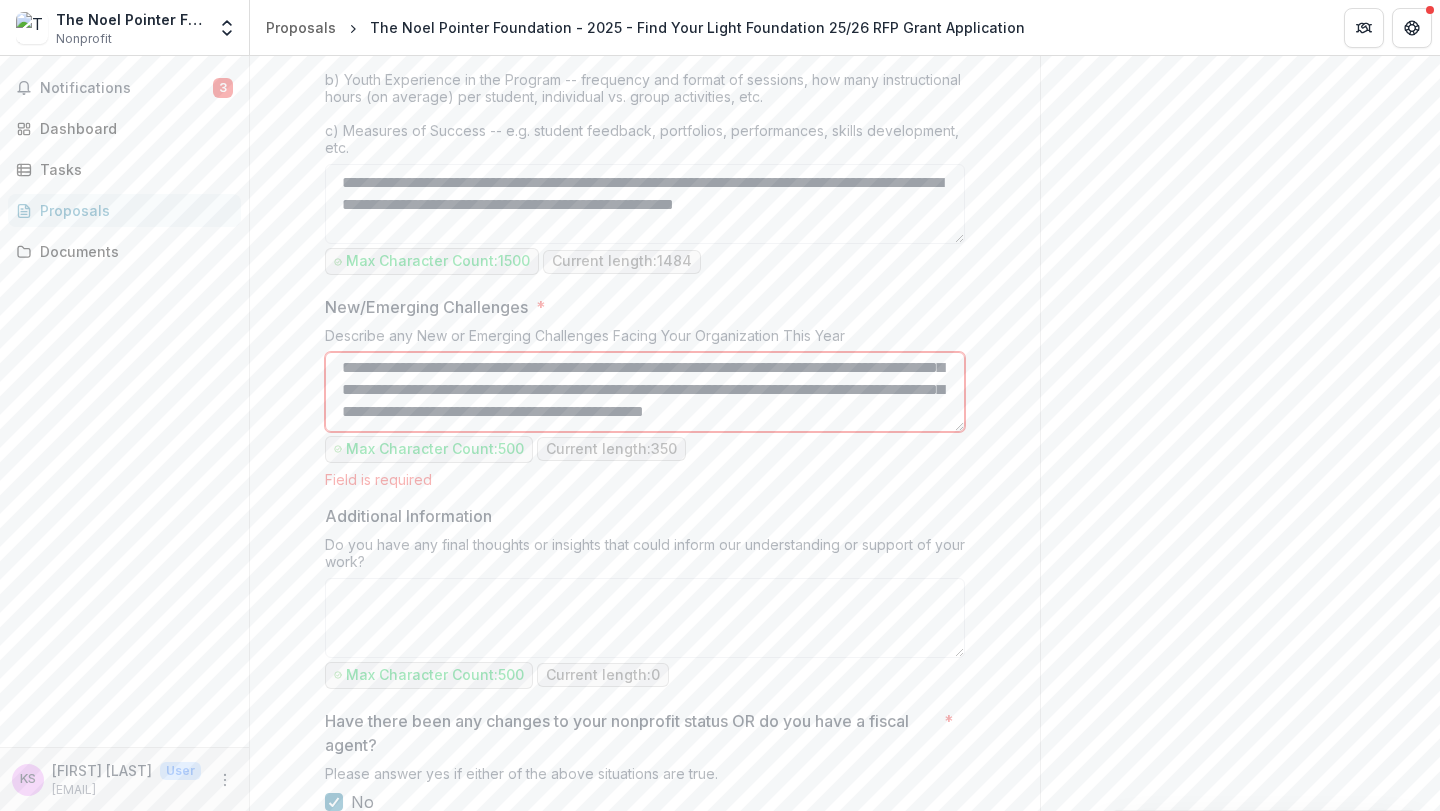 scroll, scrollTop: 0, scrollLeft: 0, axis: both 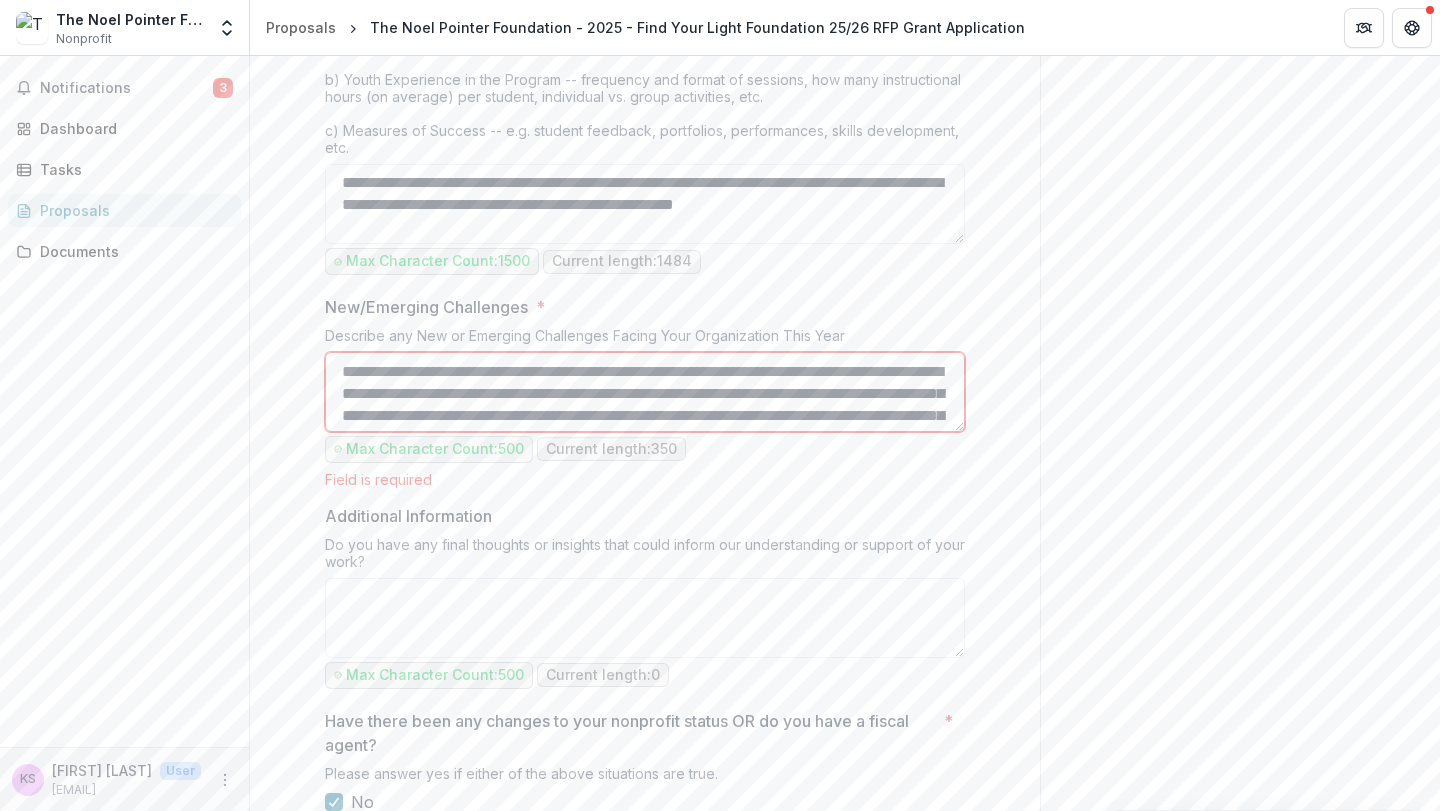 click on "**********" at bounding box center [645, 392] 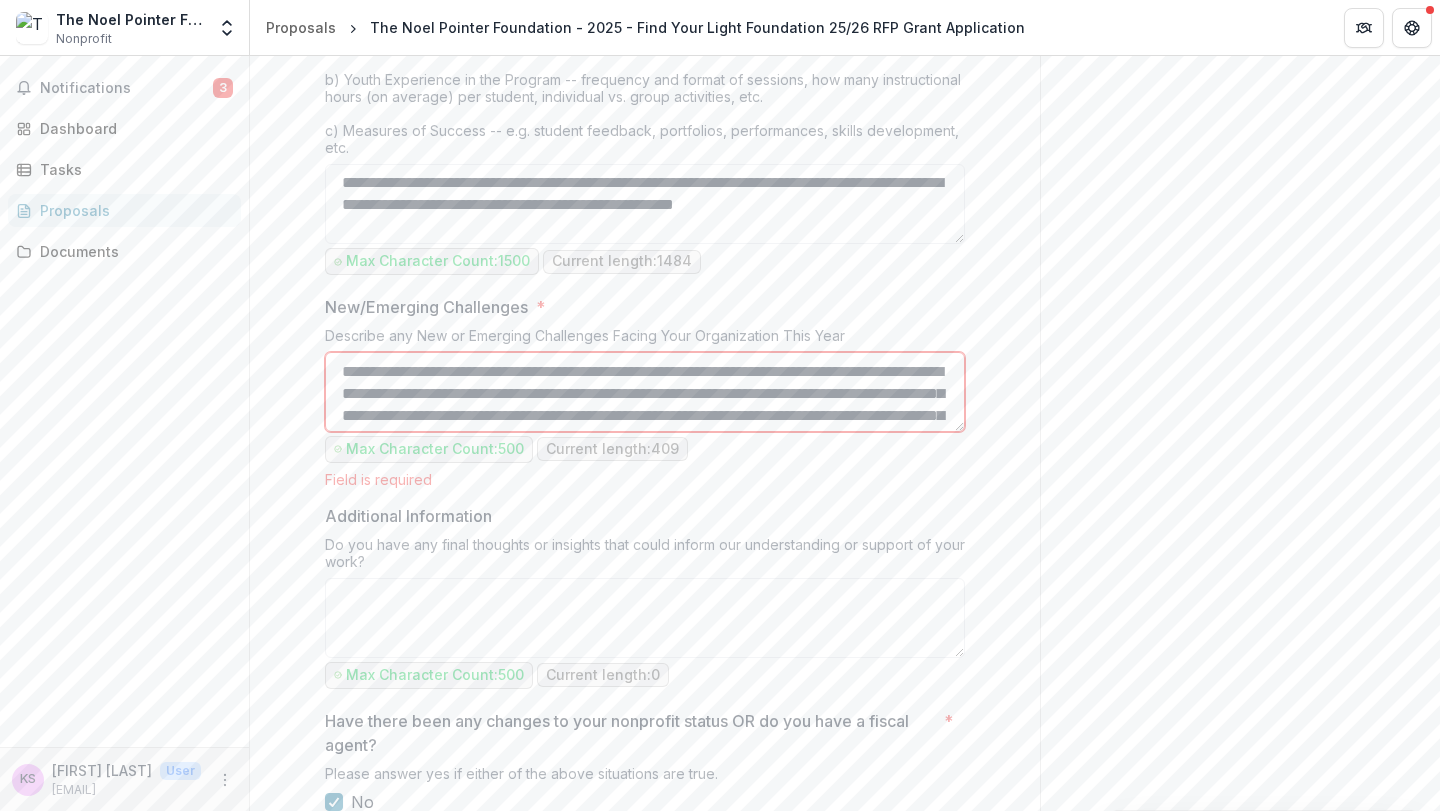 drag, startPoint x: 412, startPoint y: 375, endPoint x: 265, endPoint y: 369, distance: 147.12239 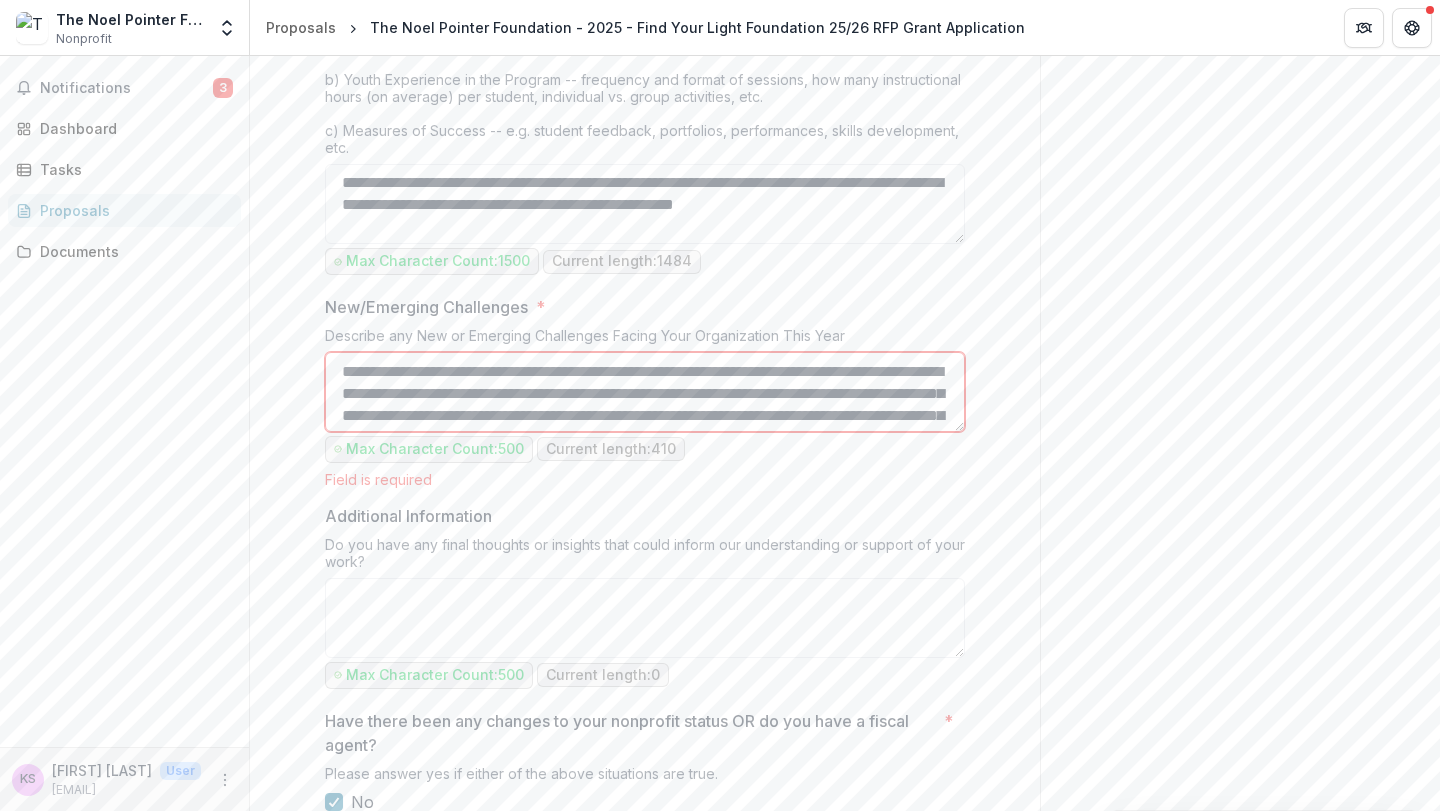 click on "**********" at bounding box center [645, 392] 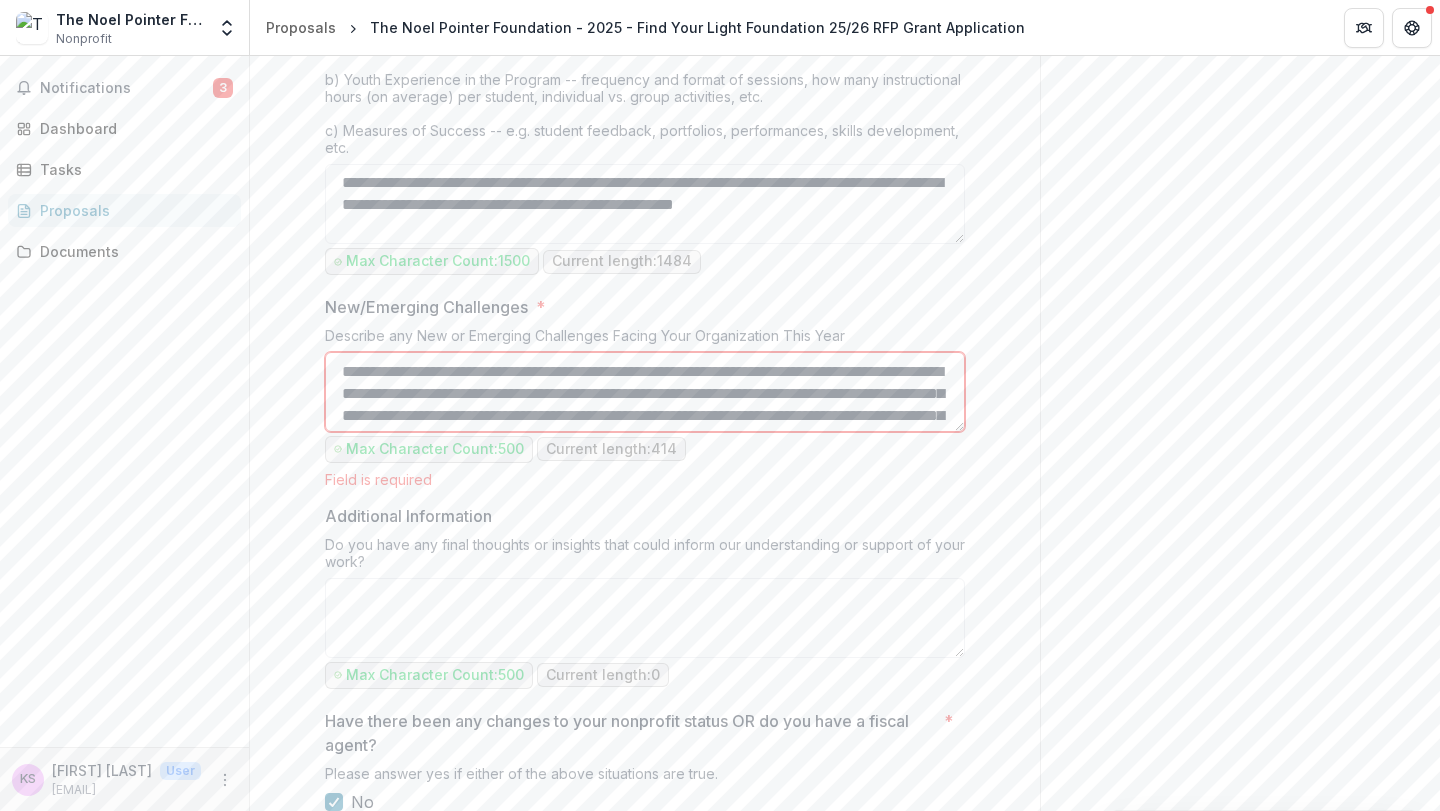 click on "**********" at bounding box center (645, 392) 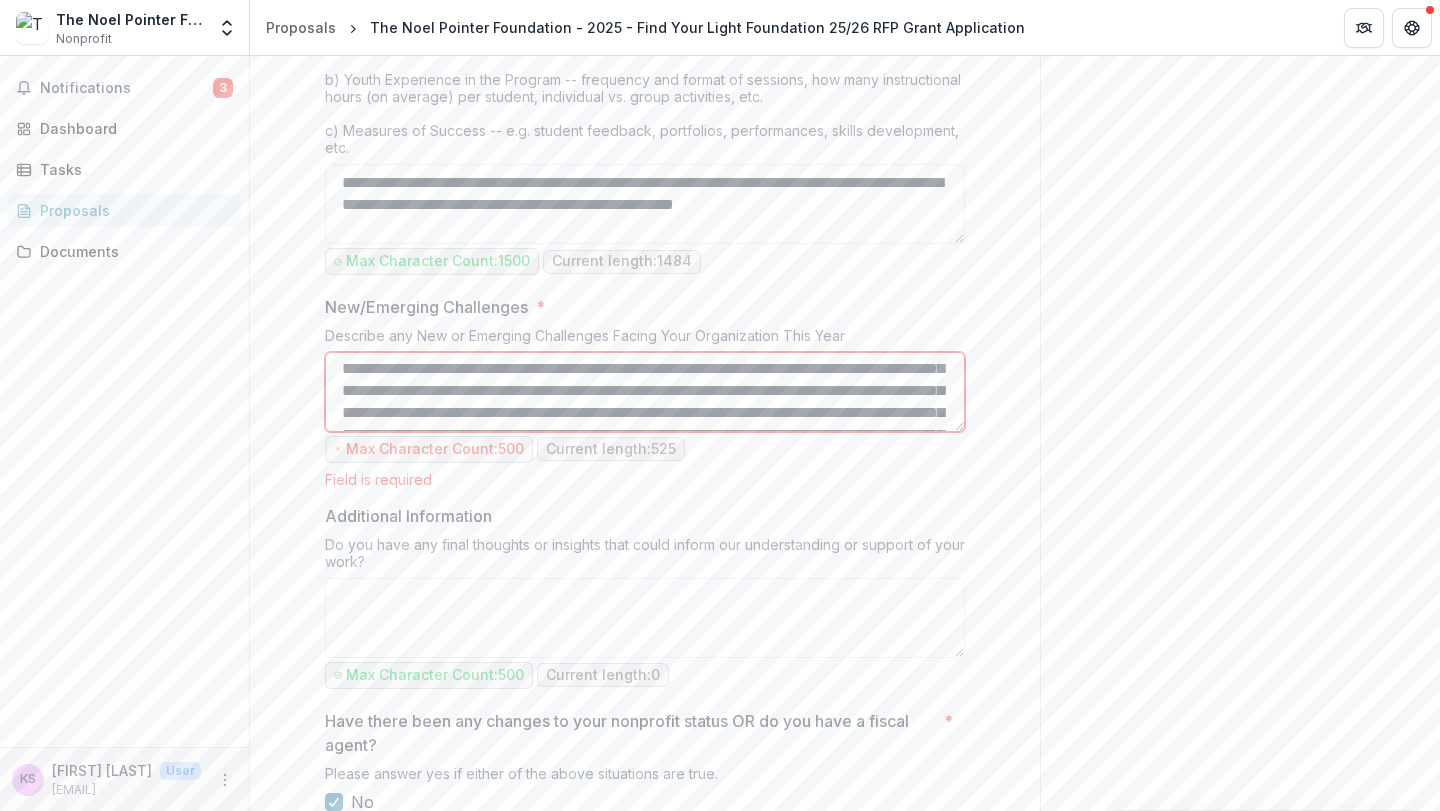 scroll, scrollTop: 30, scrollLeft: 0, axis: vertical 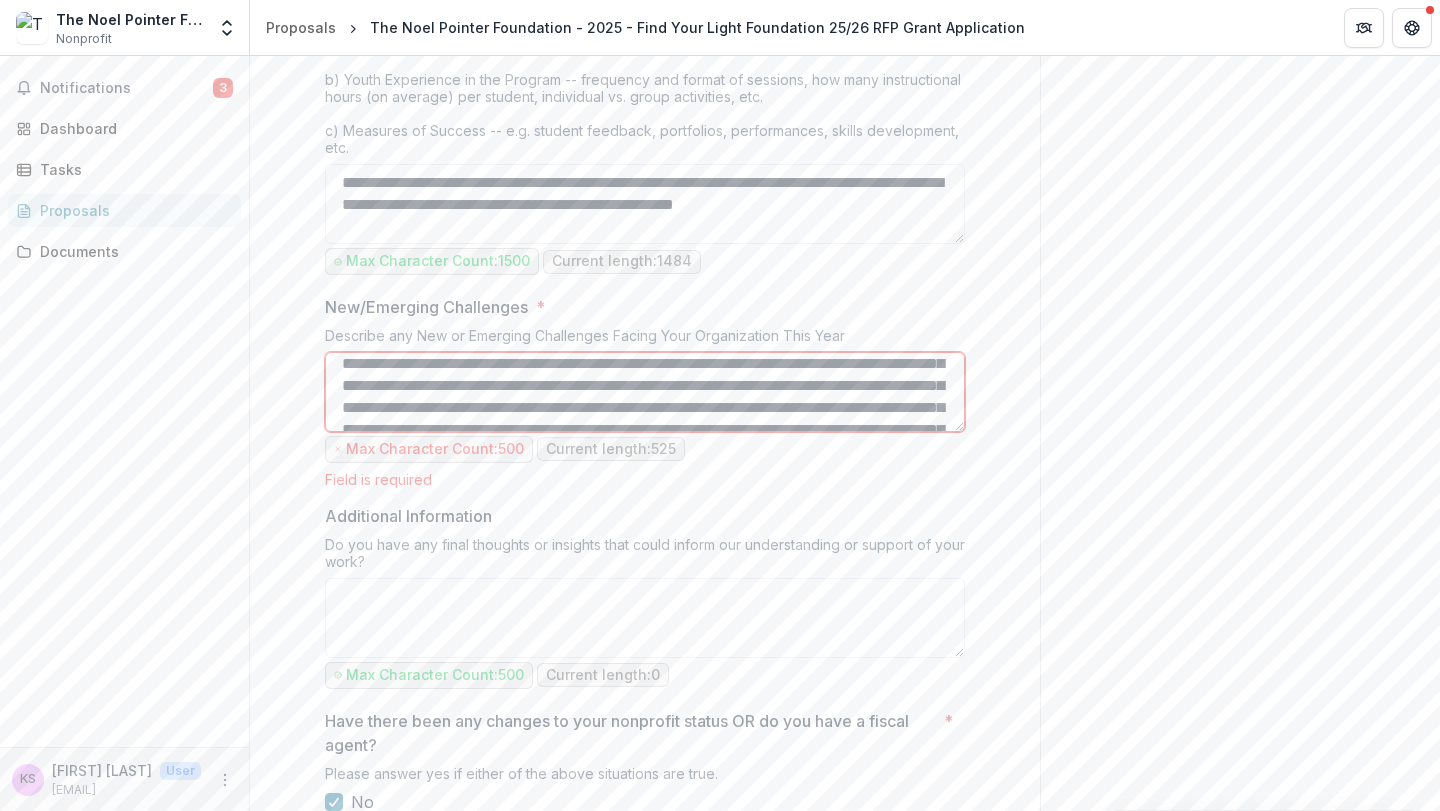 click on "**********" at bounding box center (645, 392) 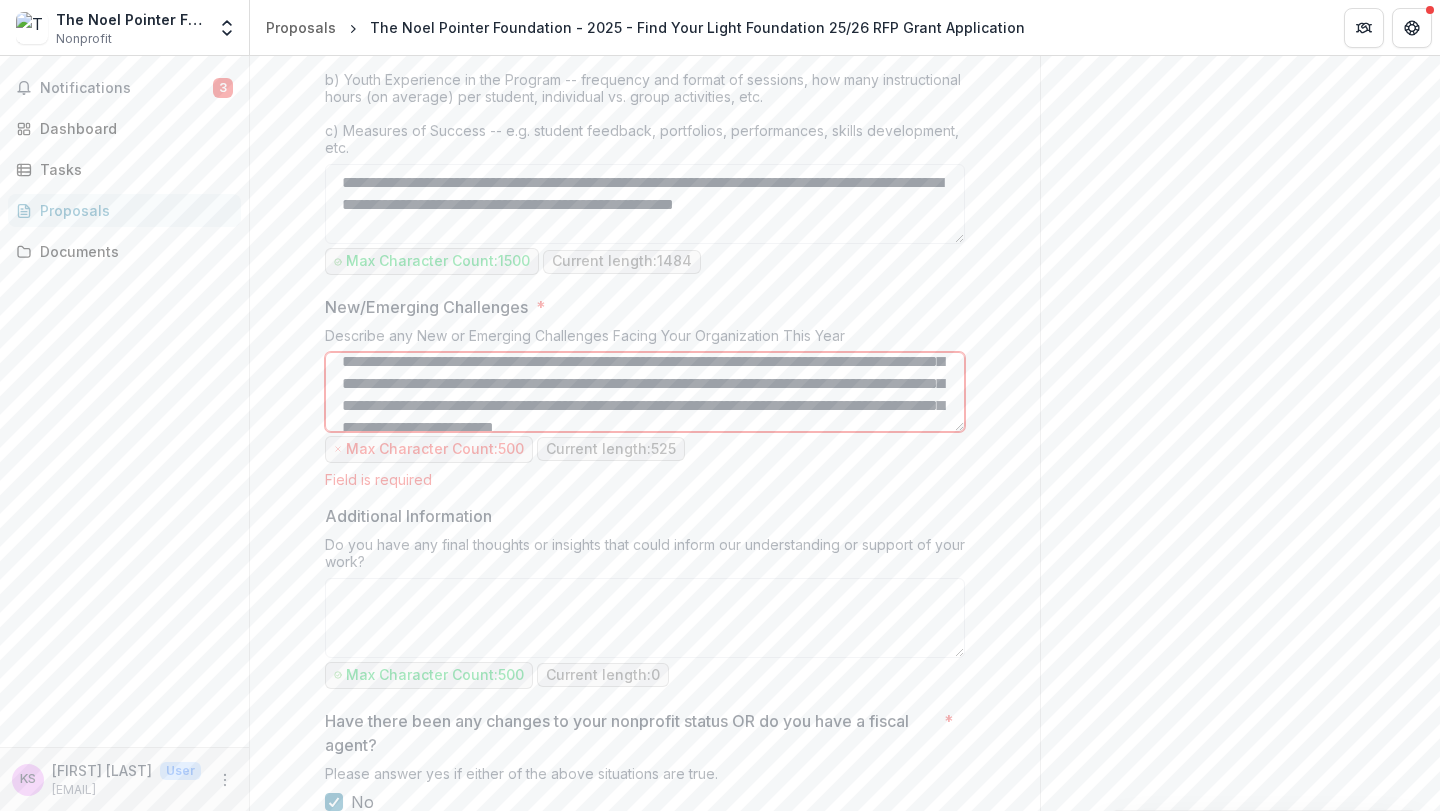 scroll, scrollTop: 66, scrollLeft: 0, axis: vertical 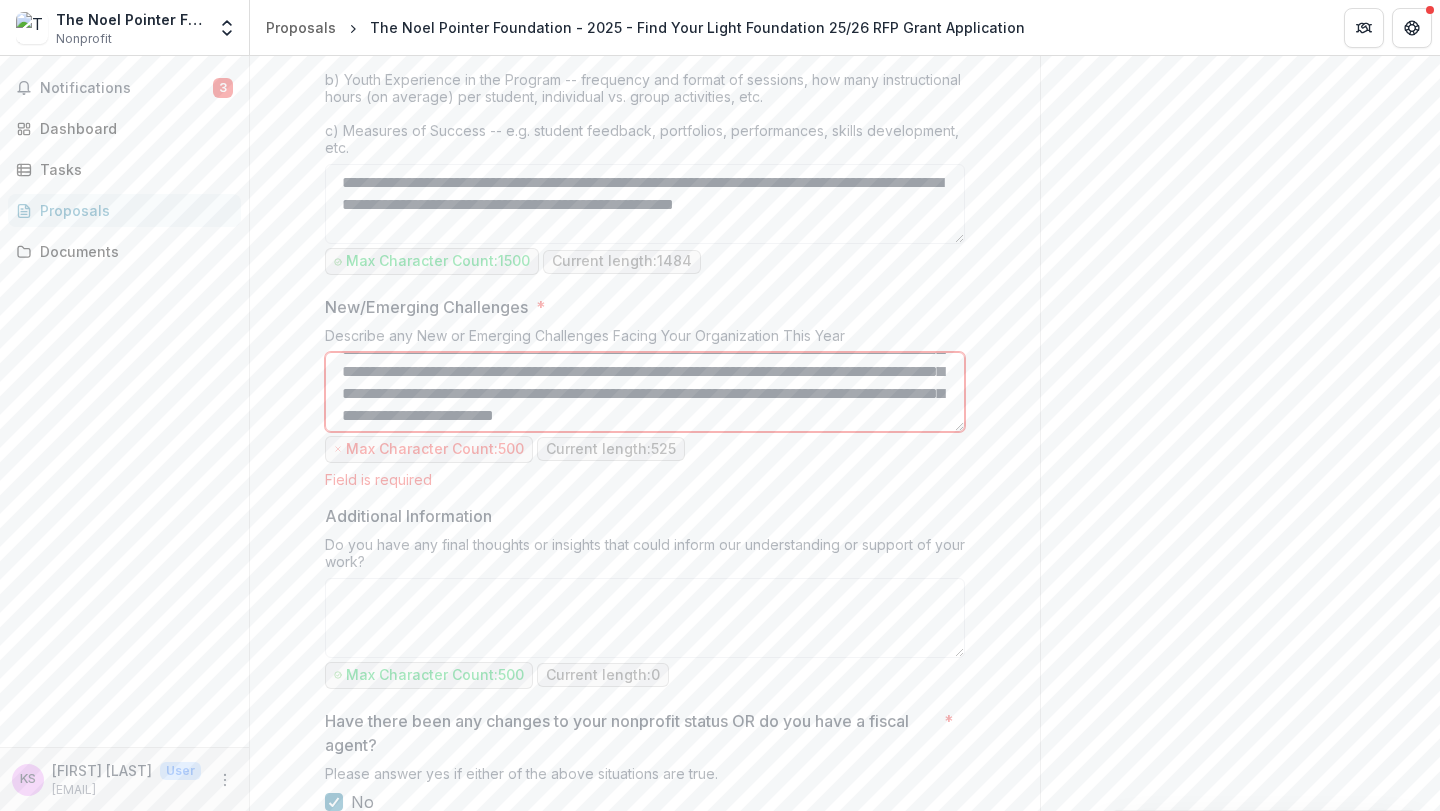 drag, startPoint x: 559, startPoint y: 394, endPoint x: 442, endPoint y: 390, distance: 117.06836 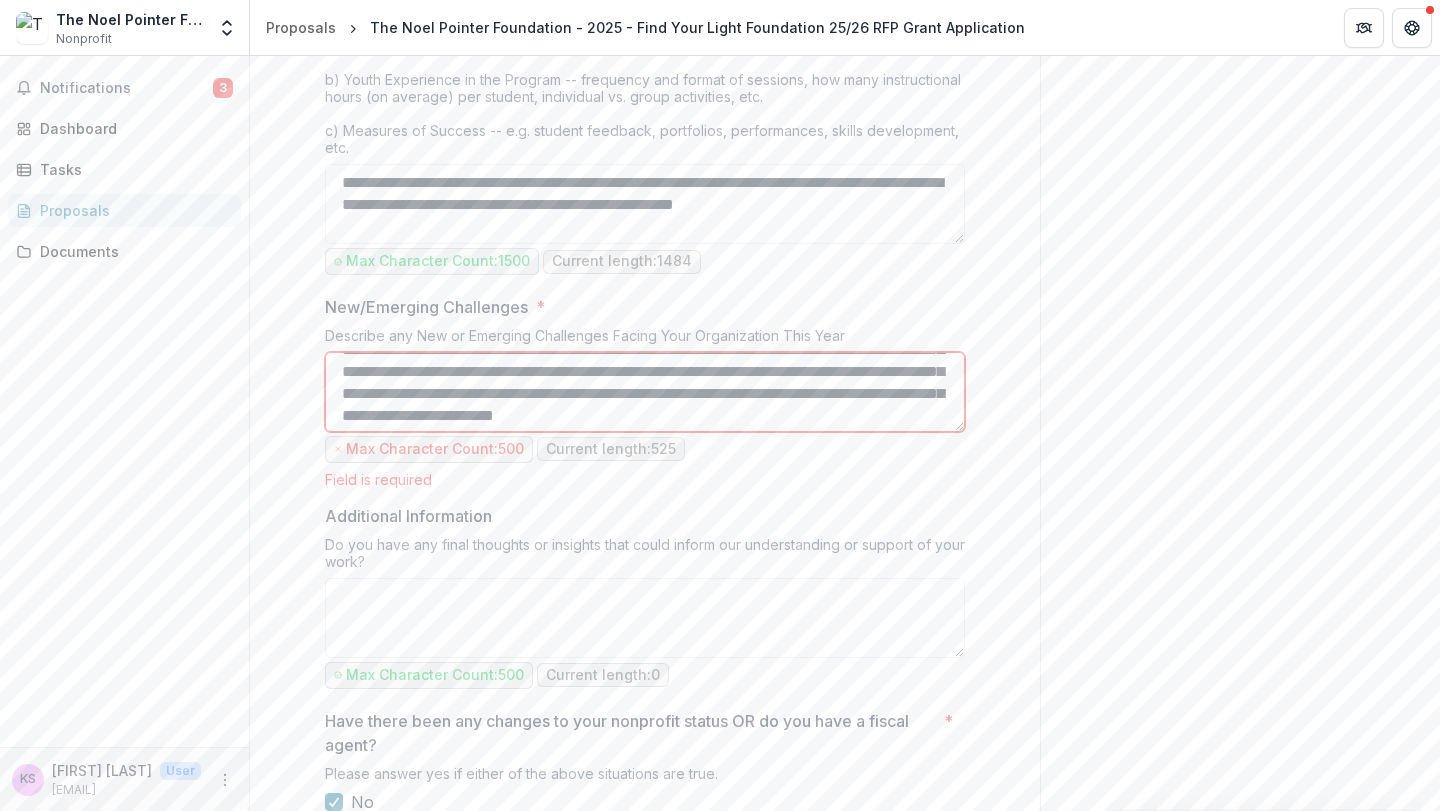 click on "**********" at bounding box center (645, 392) 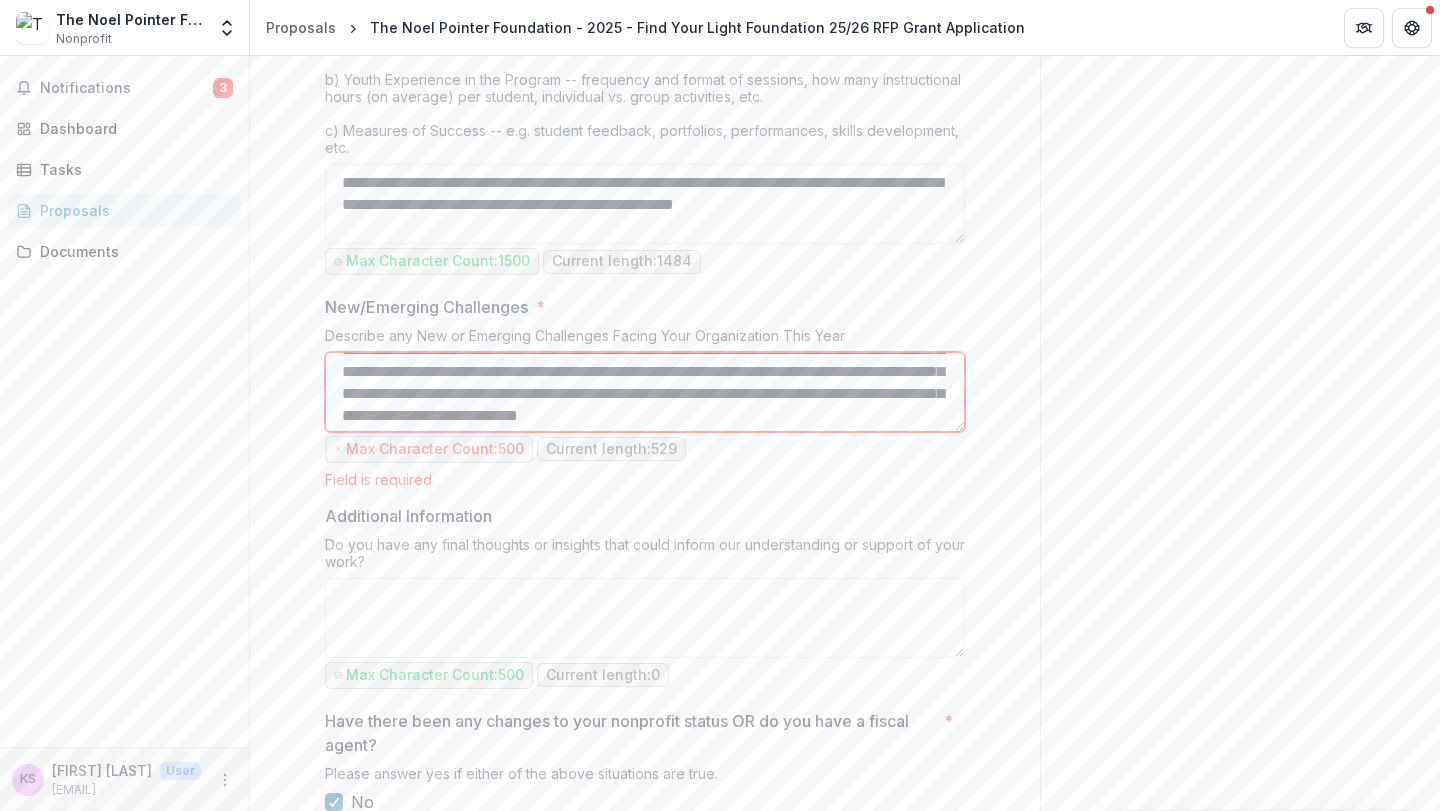 click on "**********" at bounding box center (645, 392) 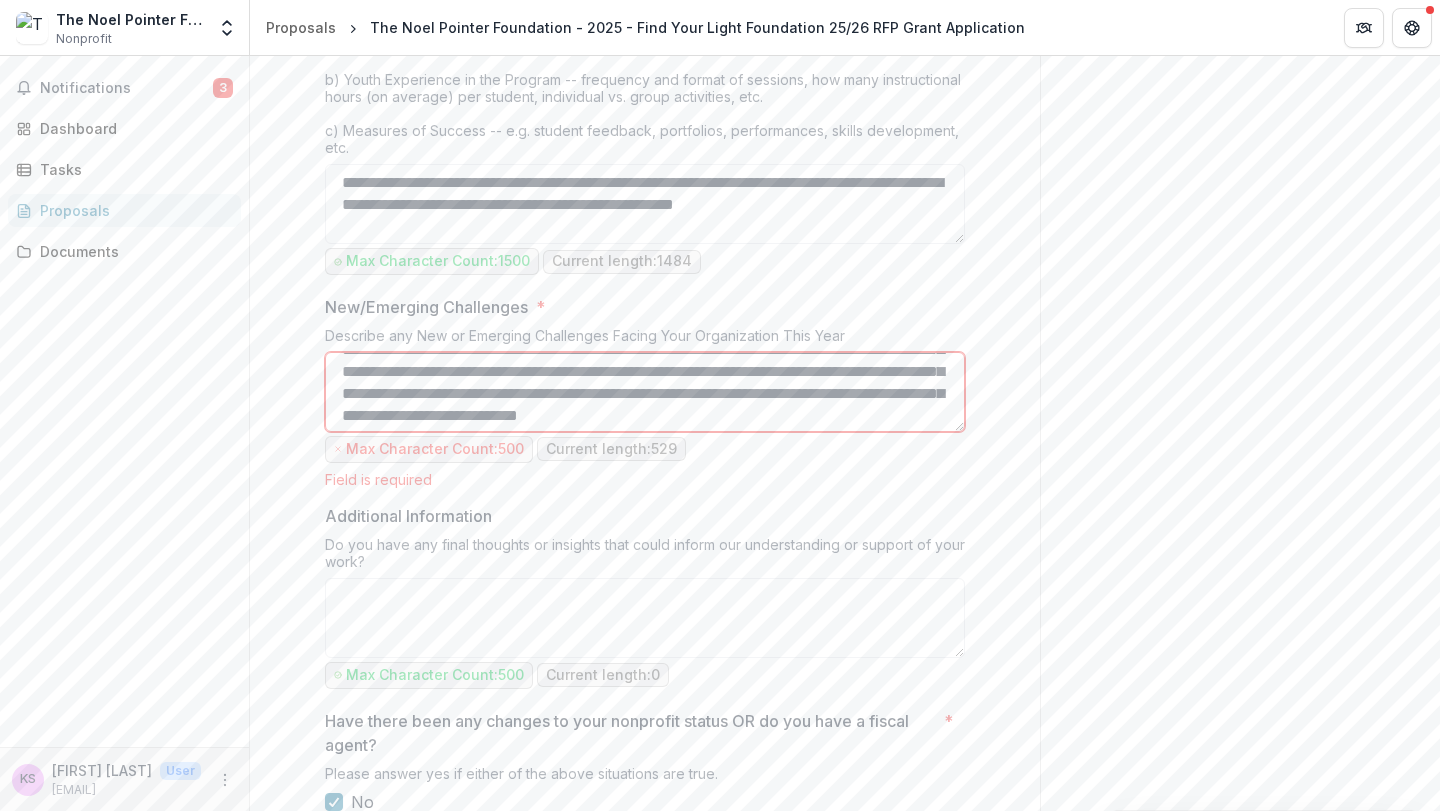 scroll, scrollTop: 98, scrollLeft: 0, axis: vertical 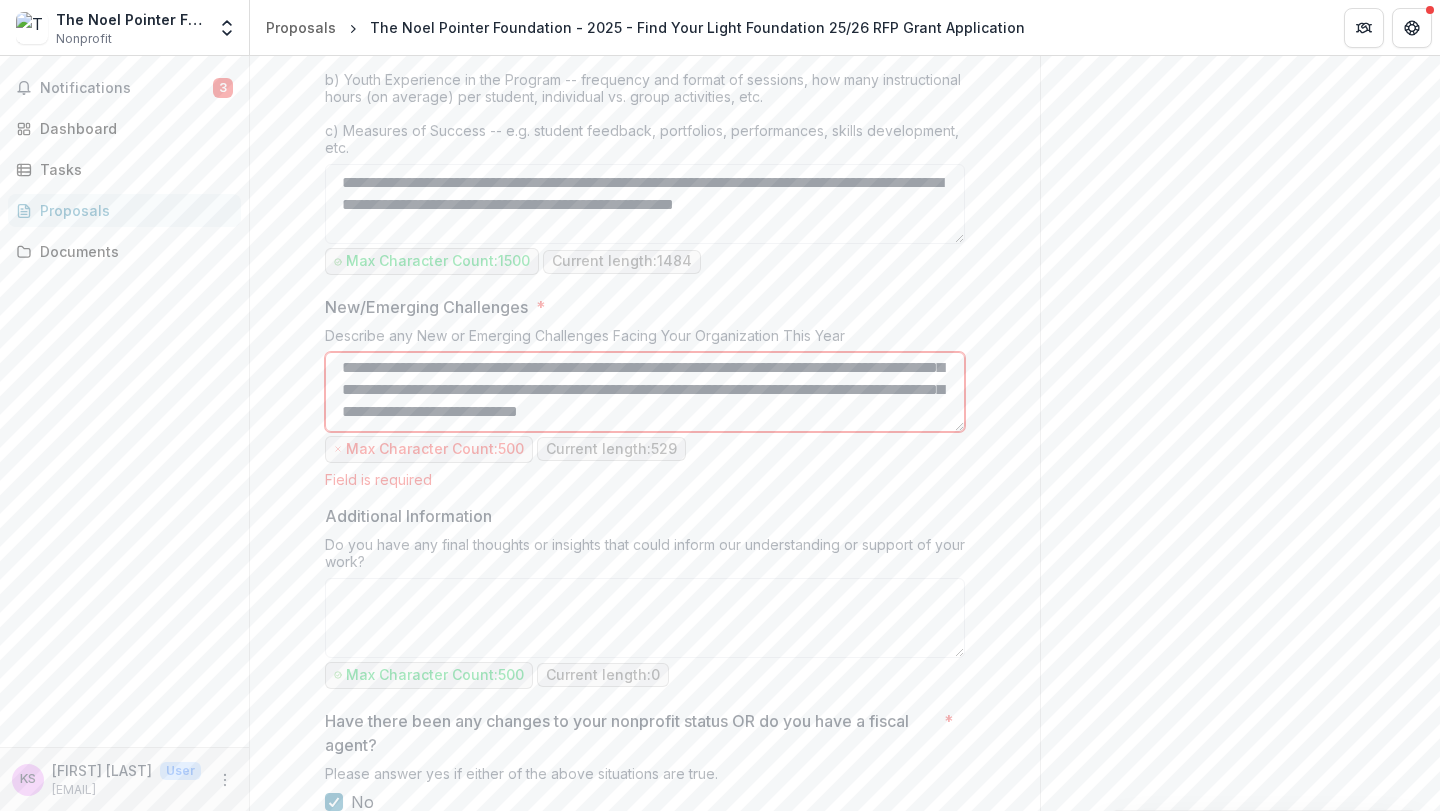 click on "**********" at bounding box center (645, 392) 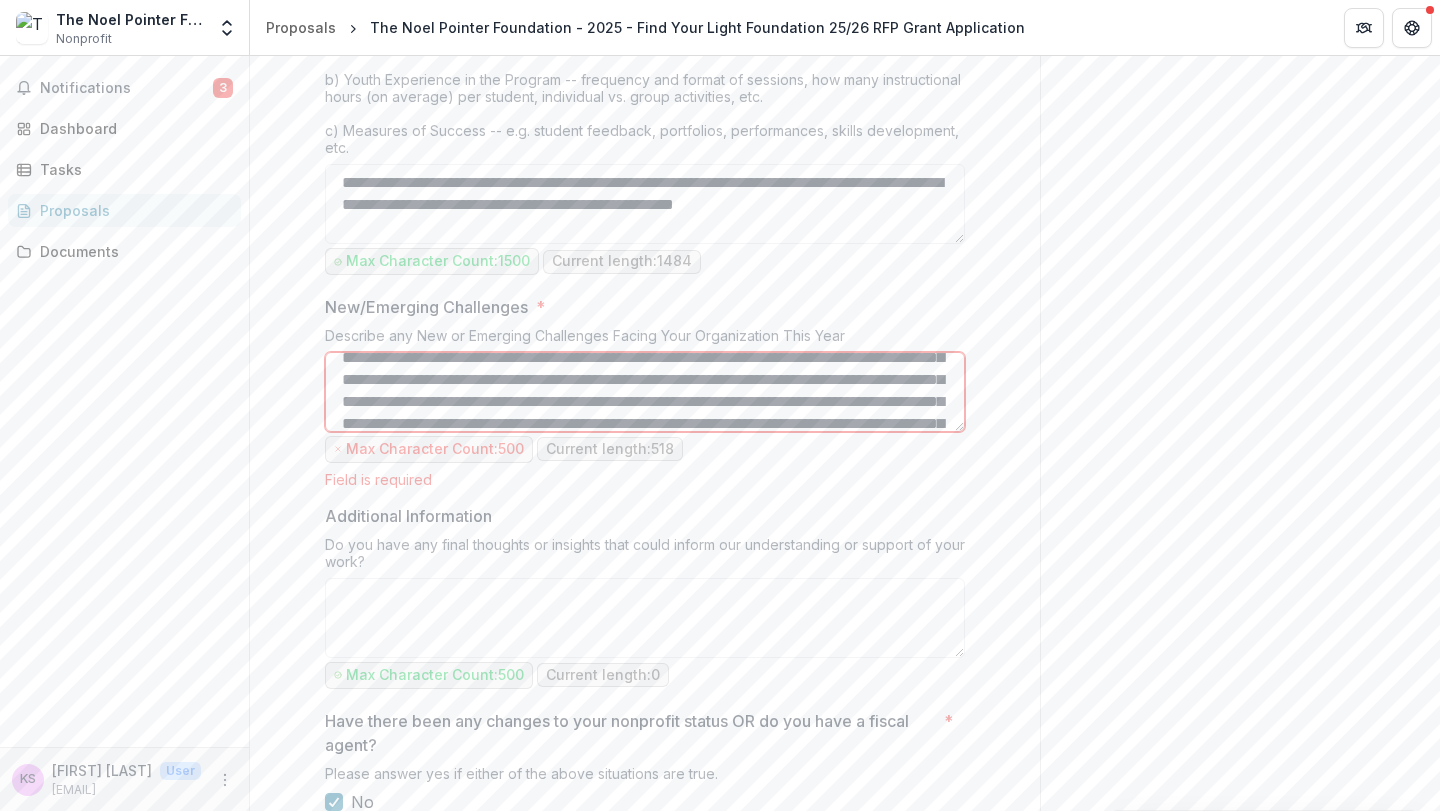 scroll, scrollTop: 74, scrollLeft: 0, axis: vertical 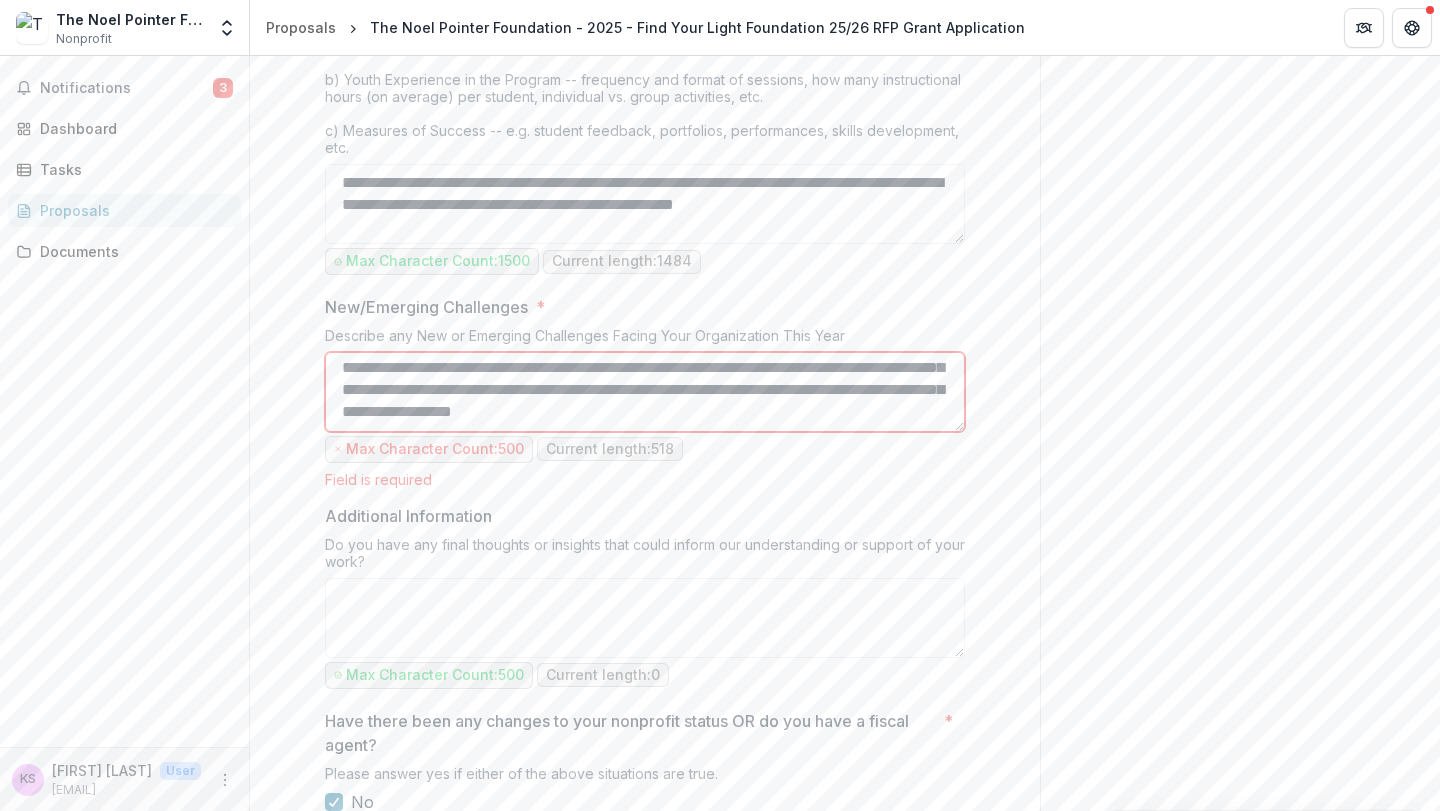 click on "**********" at bounding box center (645, 392) 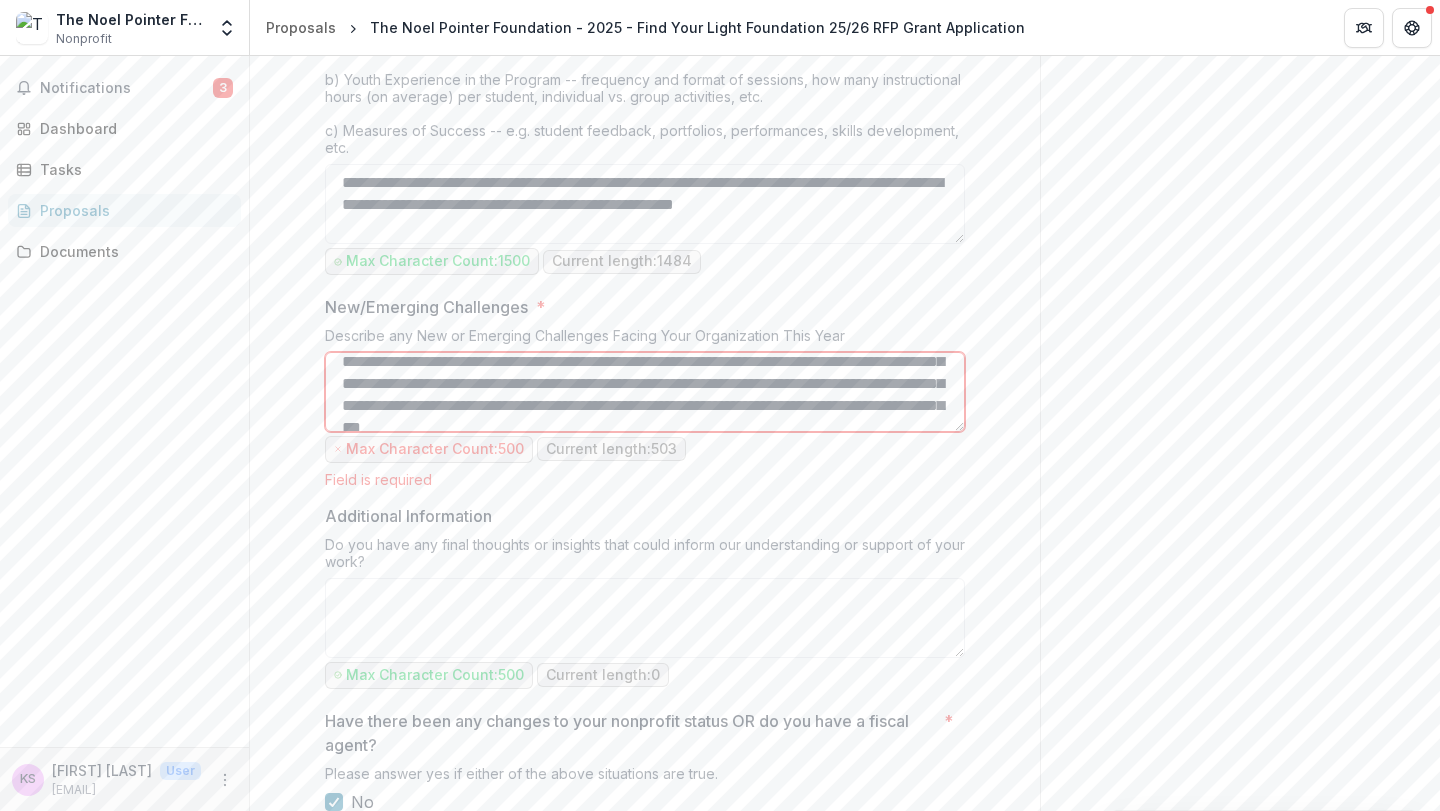 scroll, scrollTop: 43, scrollLeft: 0, axis: vertical 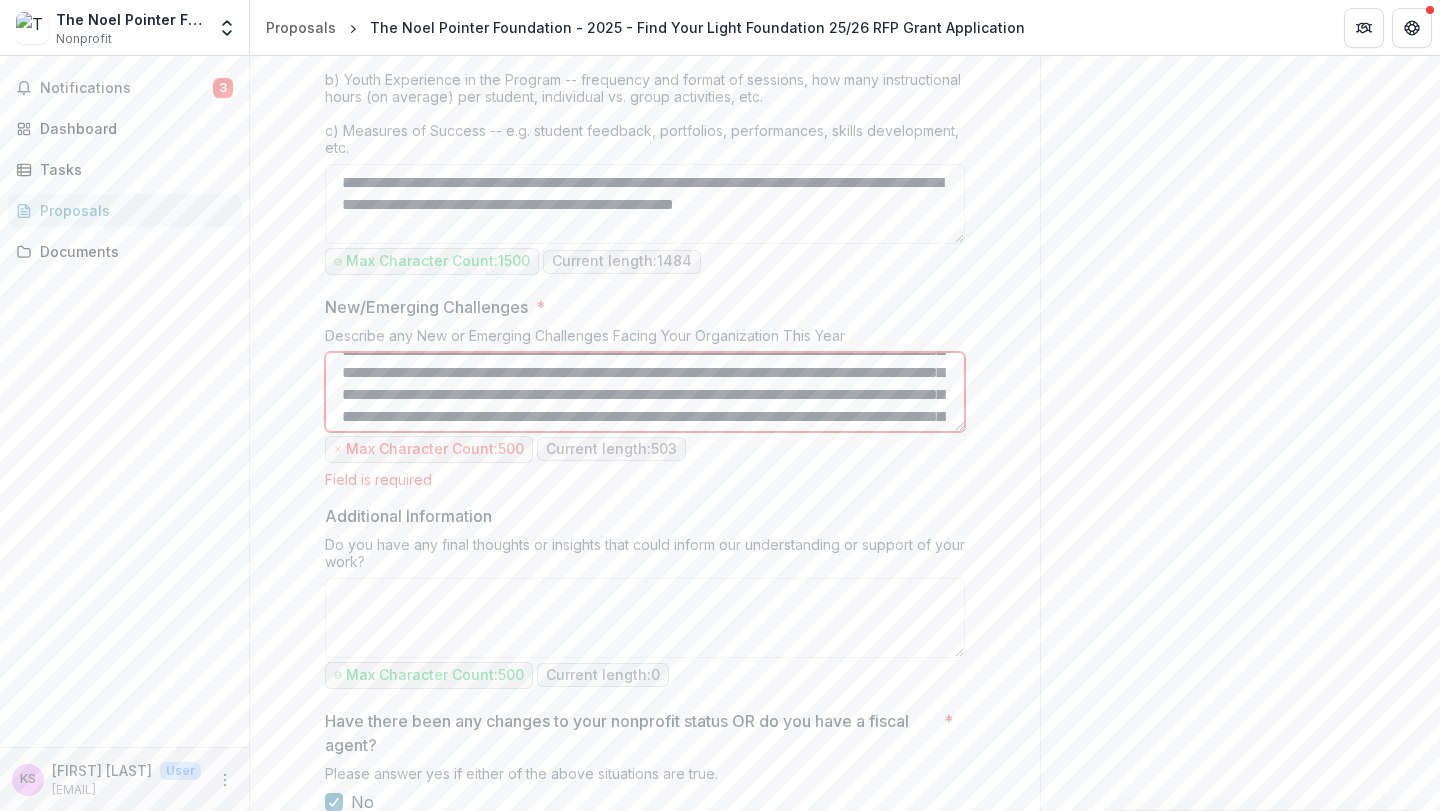 drag, startPoint x: 666, startPoint y: 376, endPoint x: 536, endPoint y: 376, distance: 130 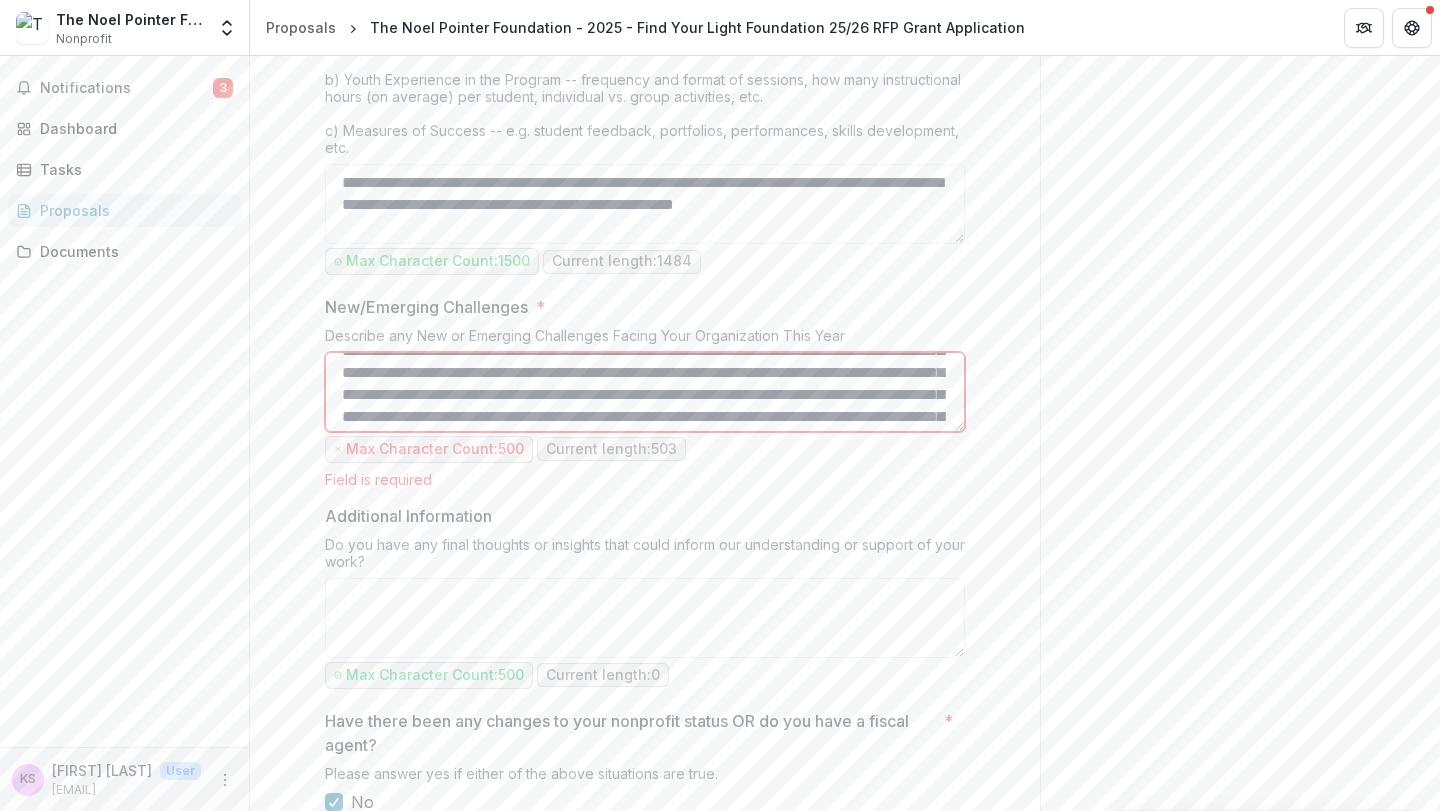 click on "**********" at bounding box center [645, 392] 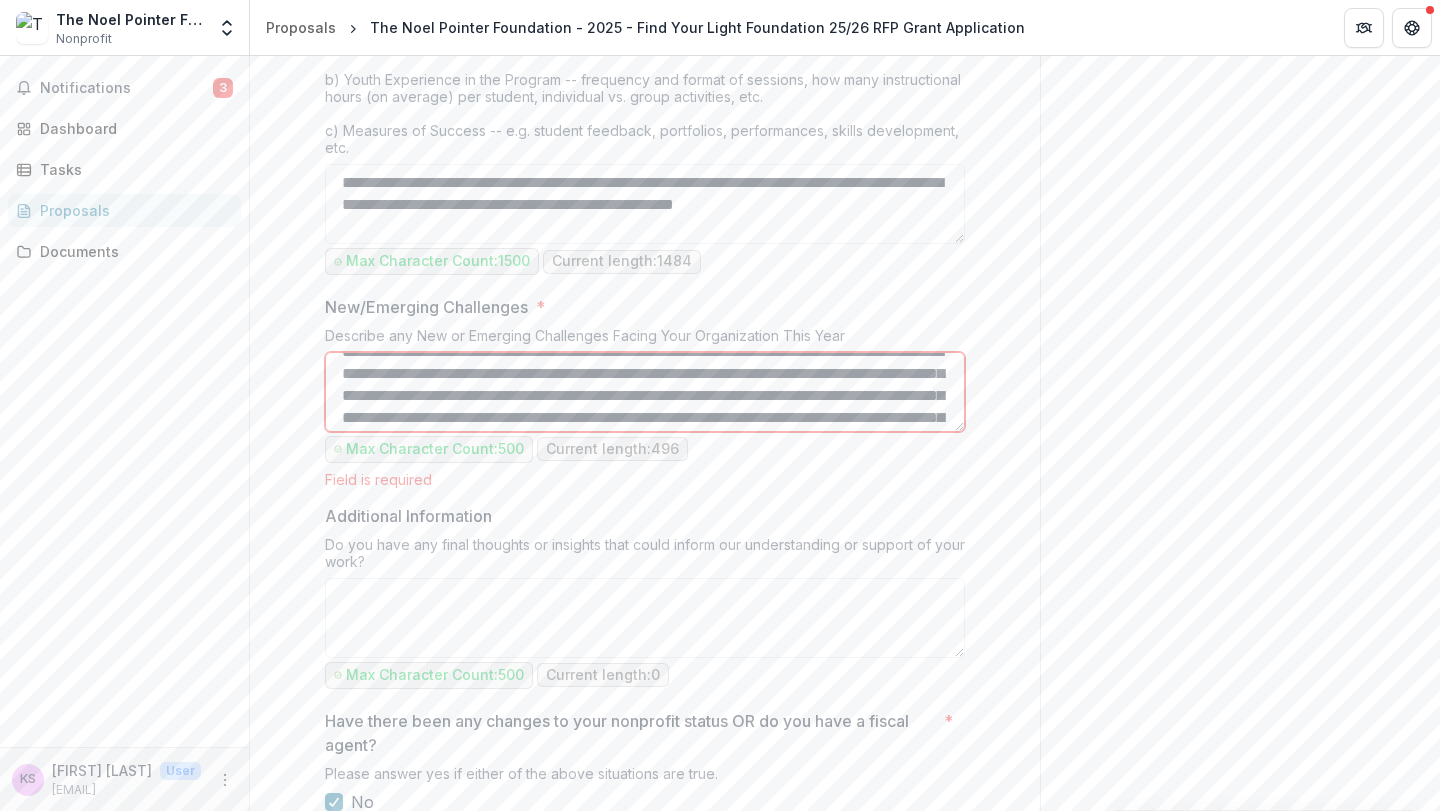 scroll, scrollTop: 22, scrollLeft: 0, axis: vertical 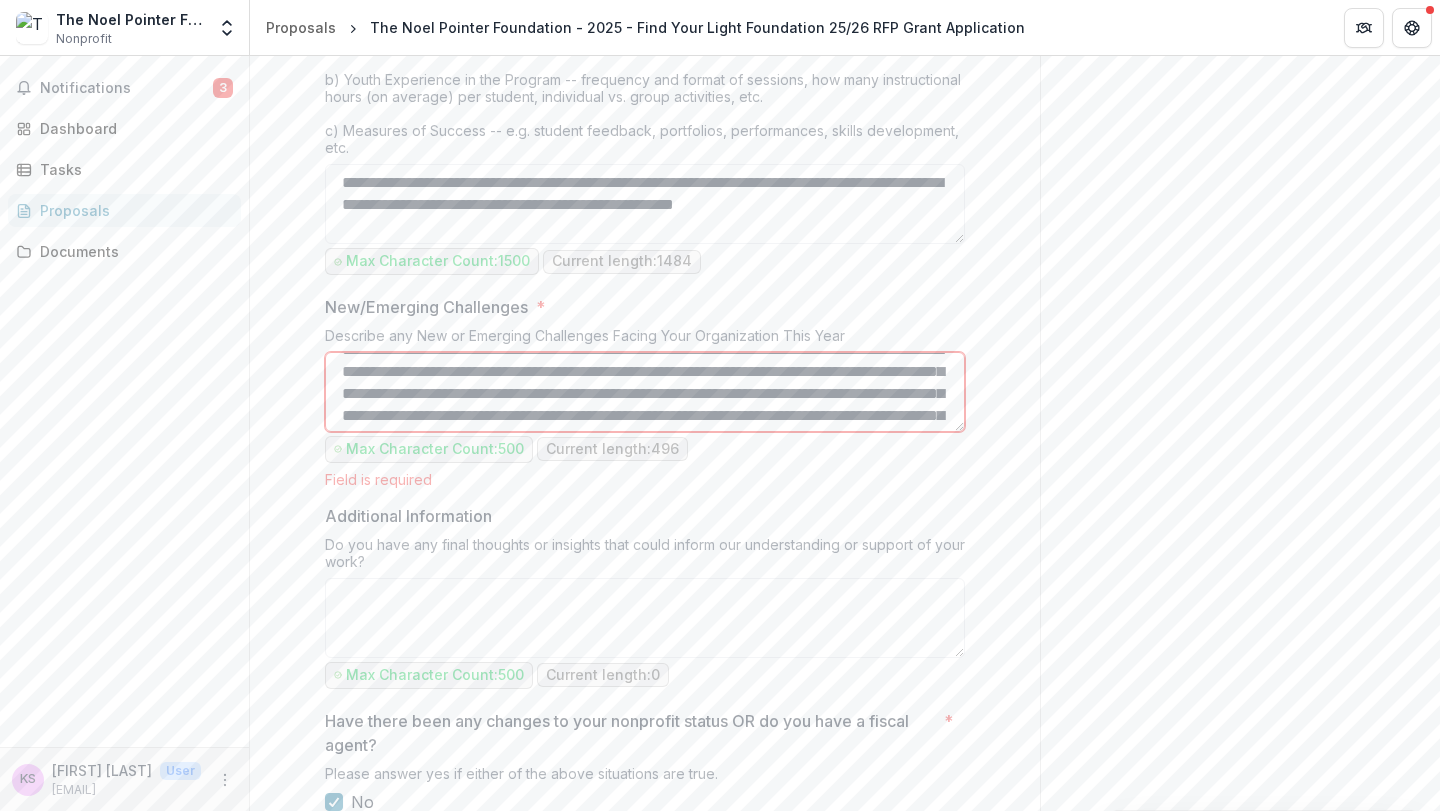 click on "**********" at bounding box center [645, 392] 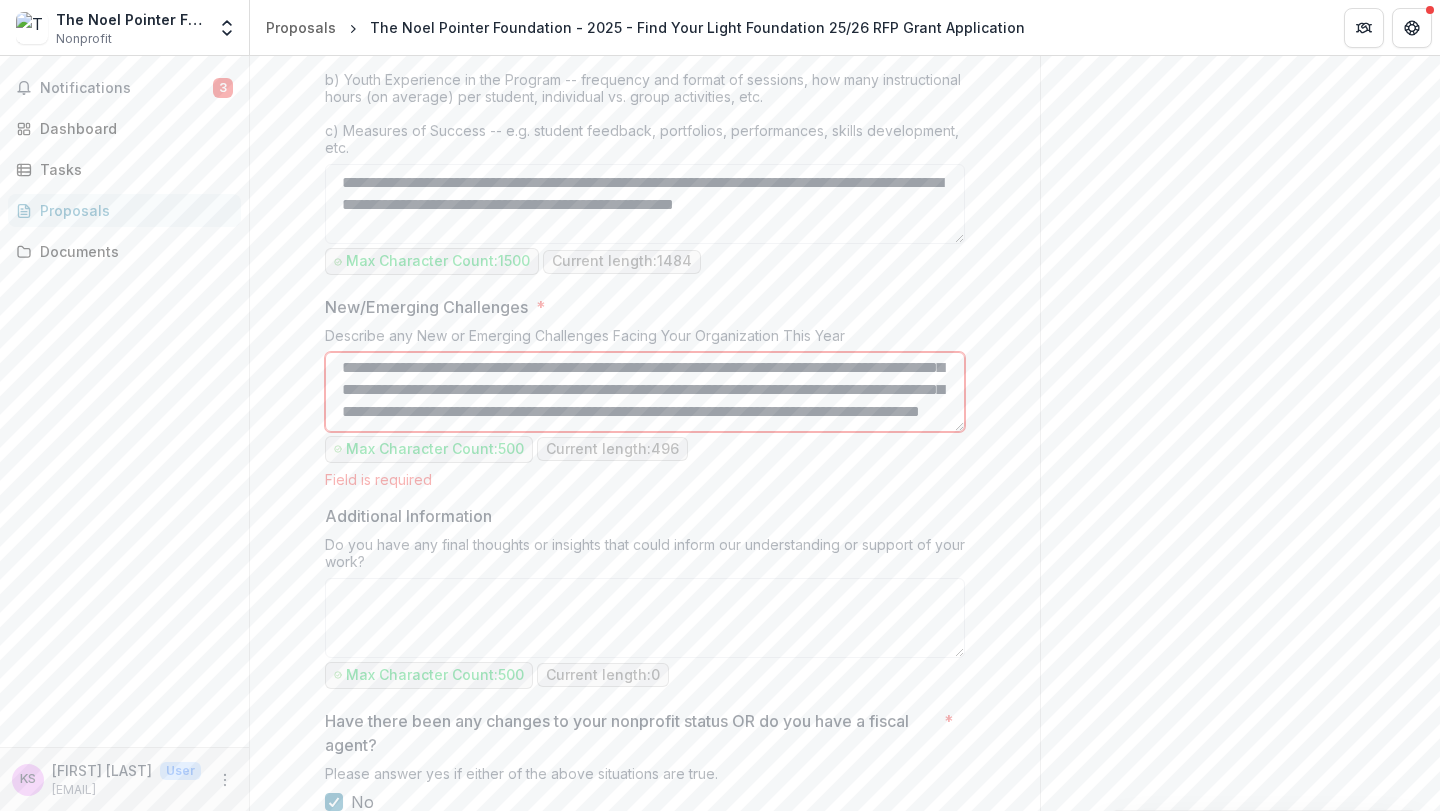scroll, scrollTop: 71, scrollLeft: 0, axis: vertical 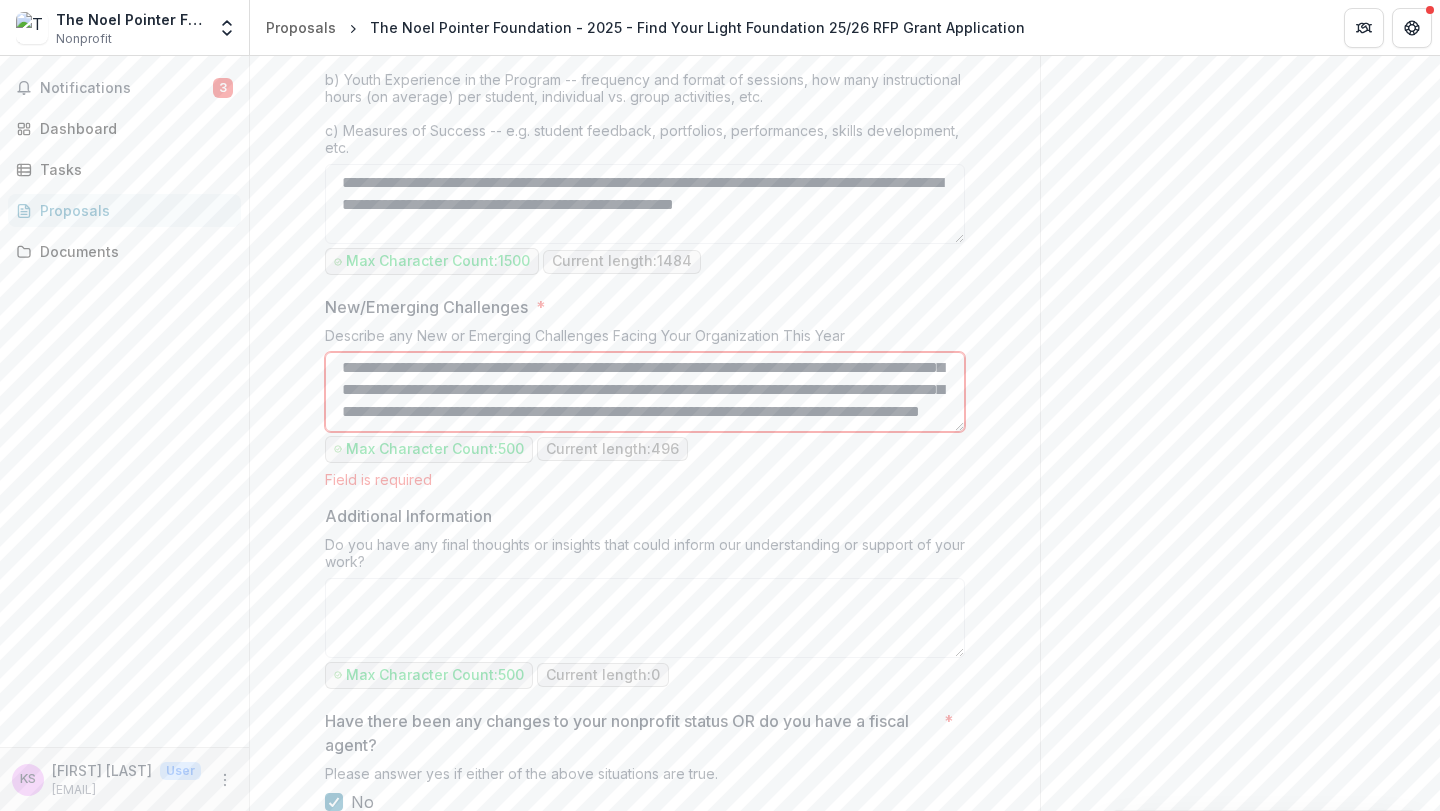 click on "**********" at bounding box center [645, 392] 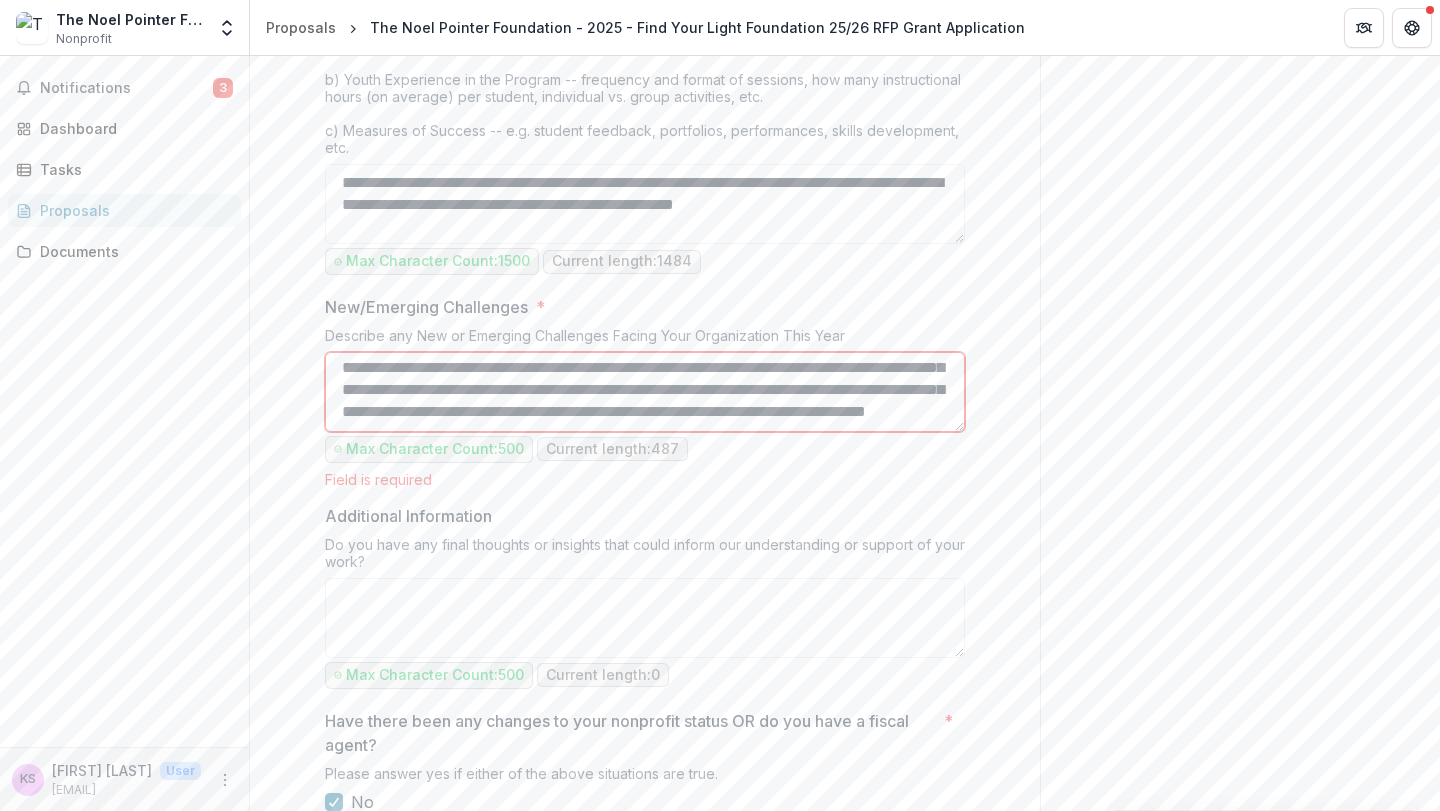 scroll, scrollTop: 32, scrollLeft: 0, axis: vertical 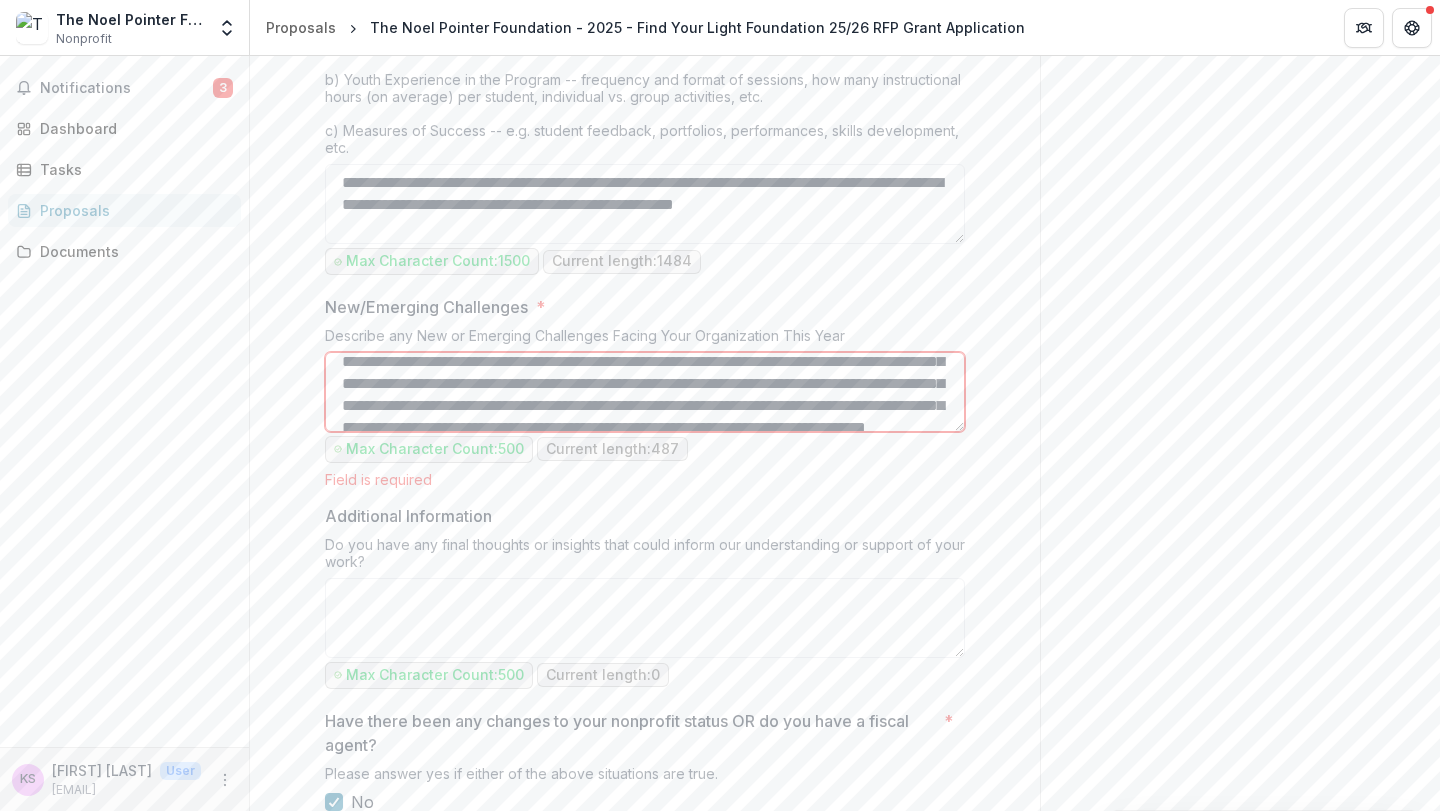 click on "**********" at bounding box center [645, 392] 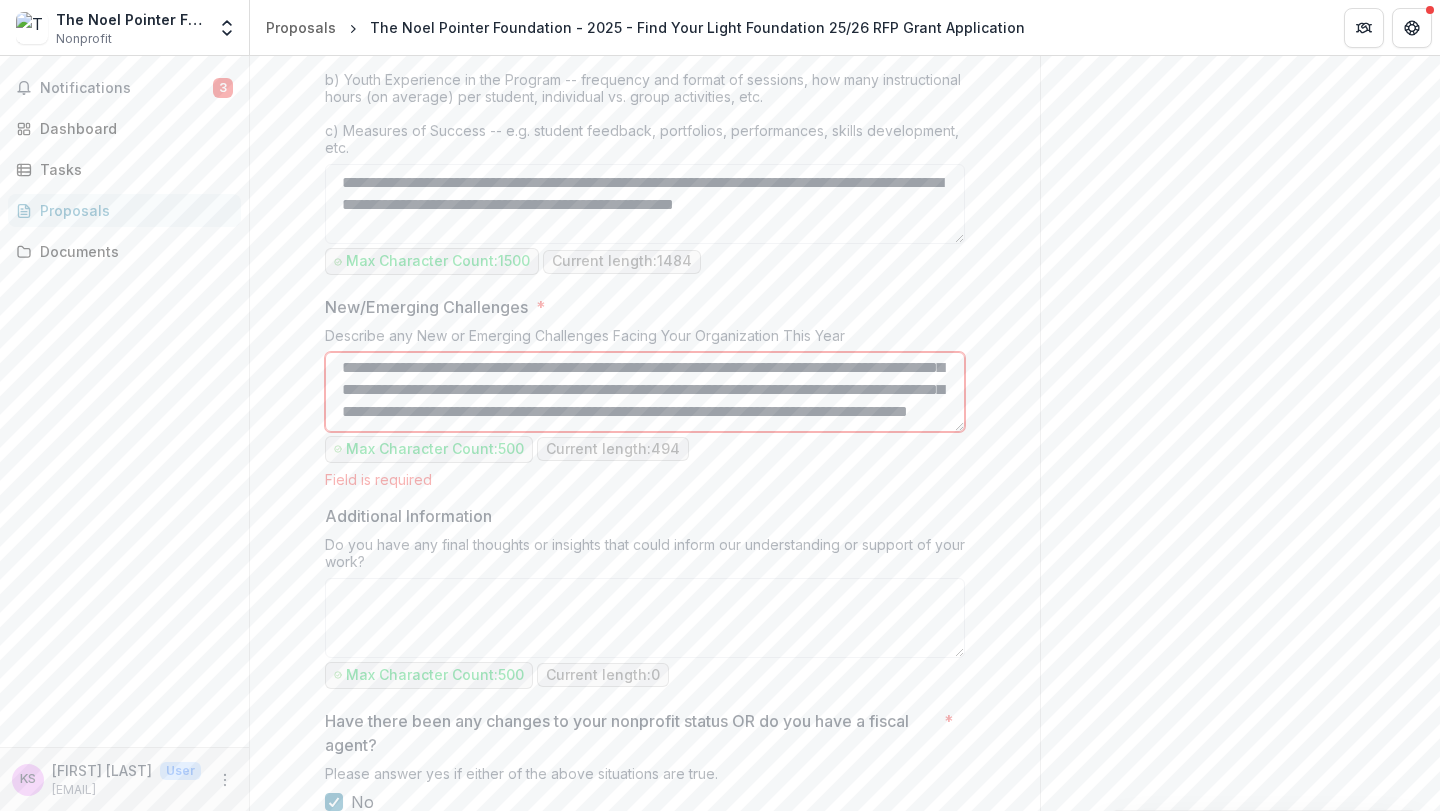 scroll, scrollTop: 55, scrollLeft: 0, axis: vertical 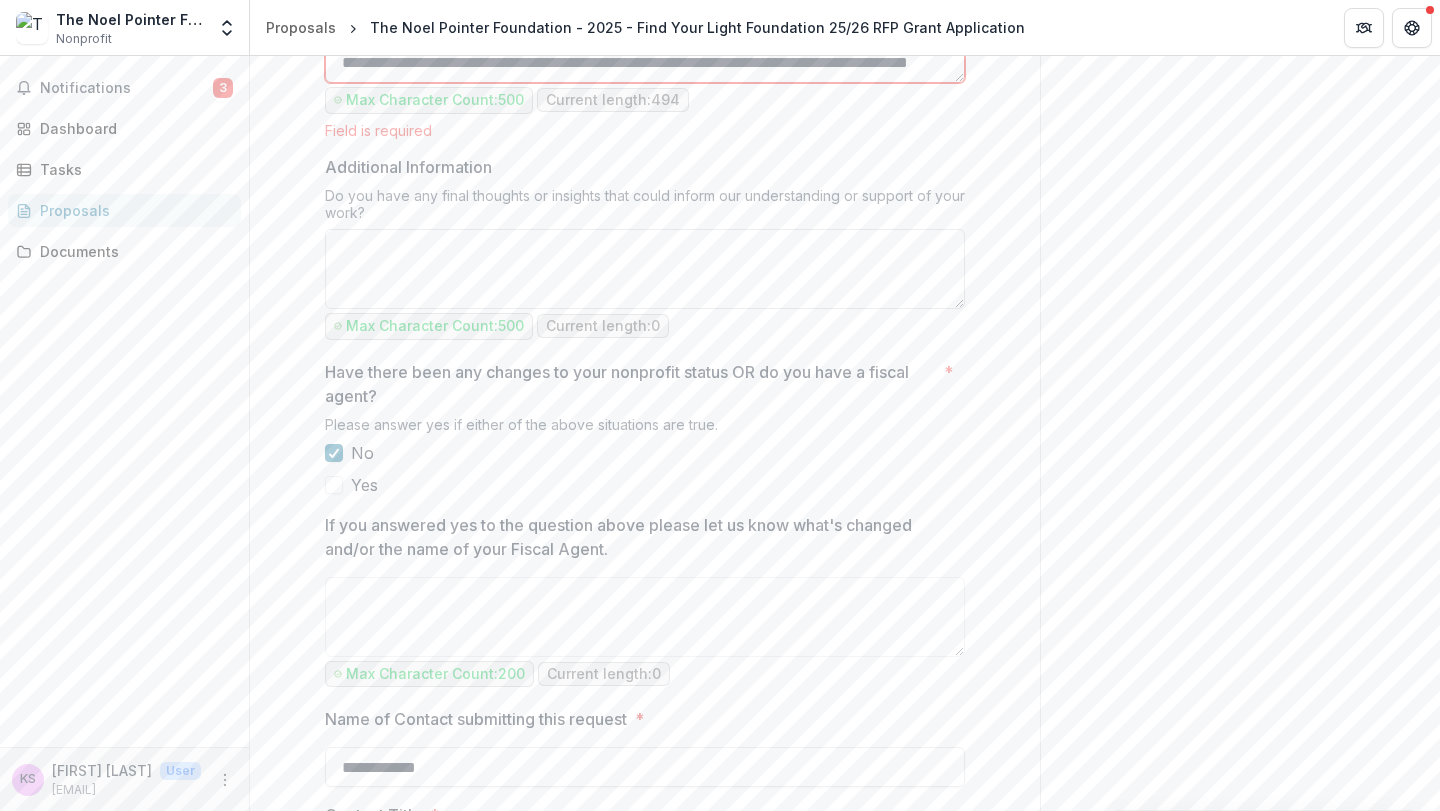 type on "**********" 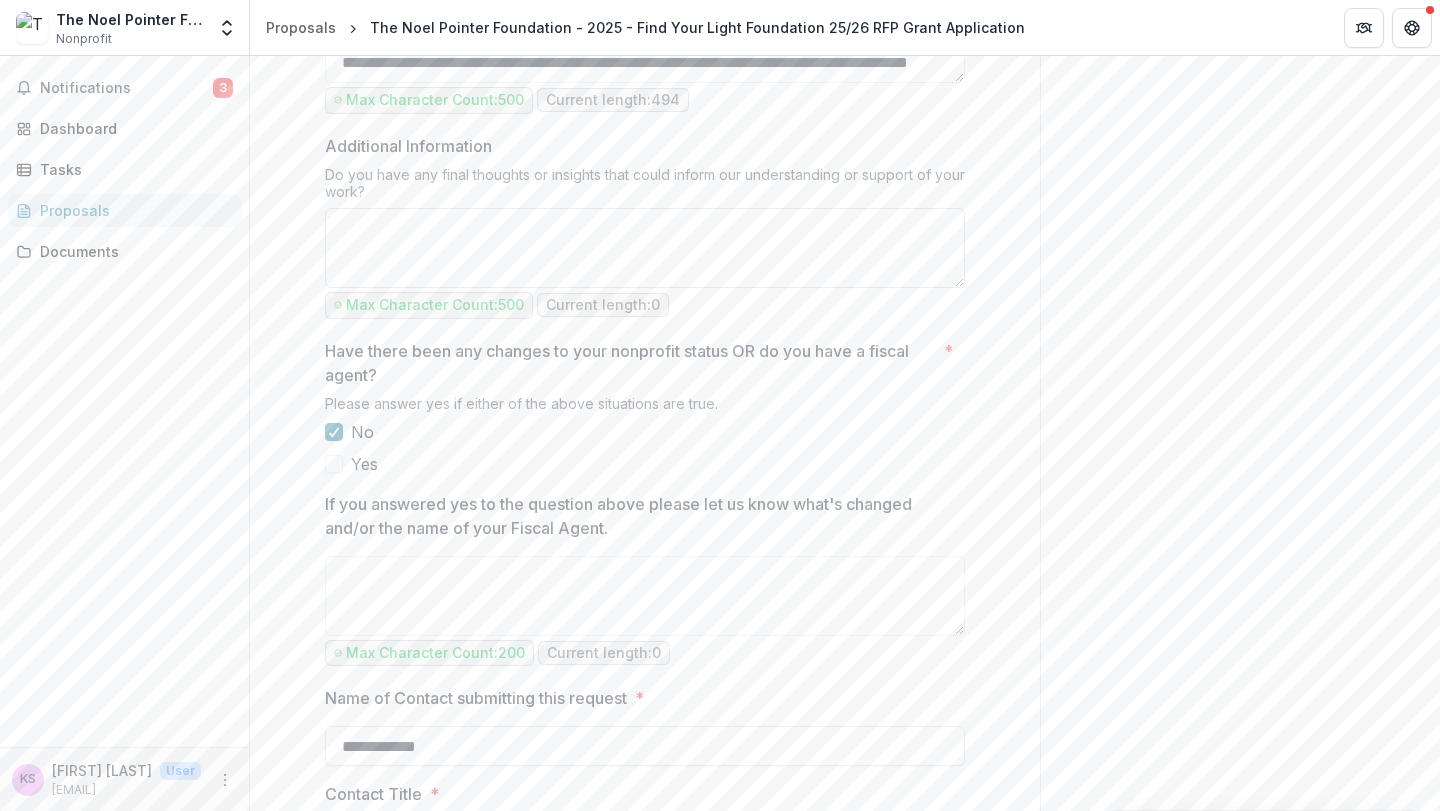 click on "Additional Information" at bounding box center [645, 248] 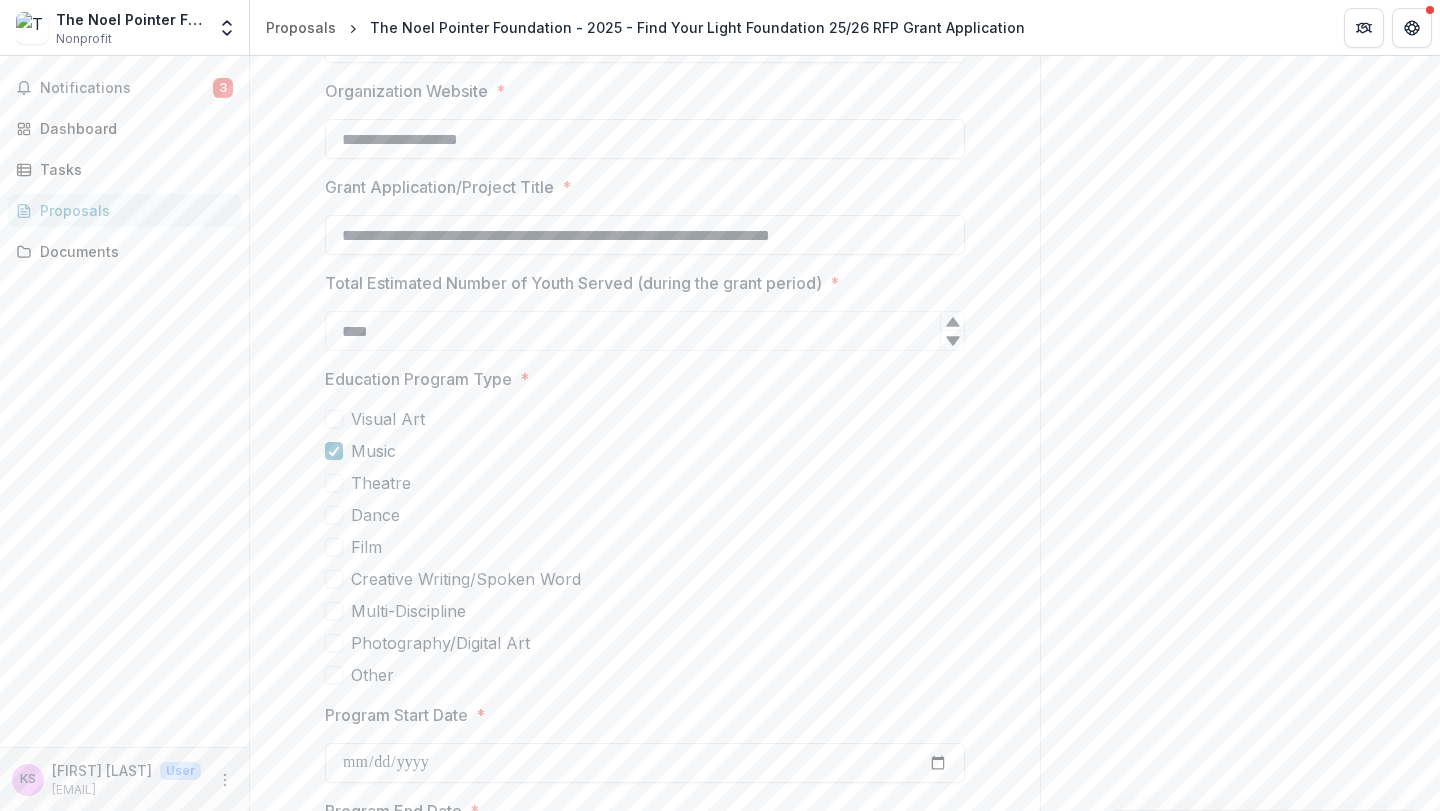 scroll, scrollTop: 568, scrollLeft: 0, axis: vertical 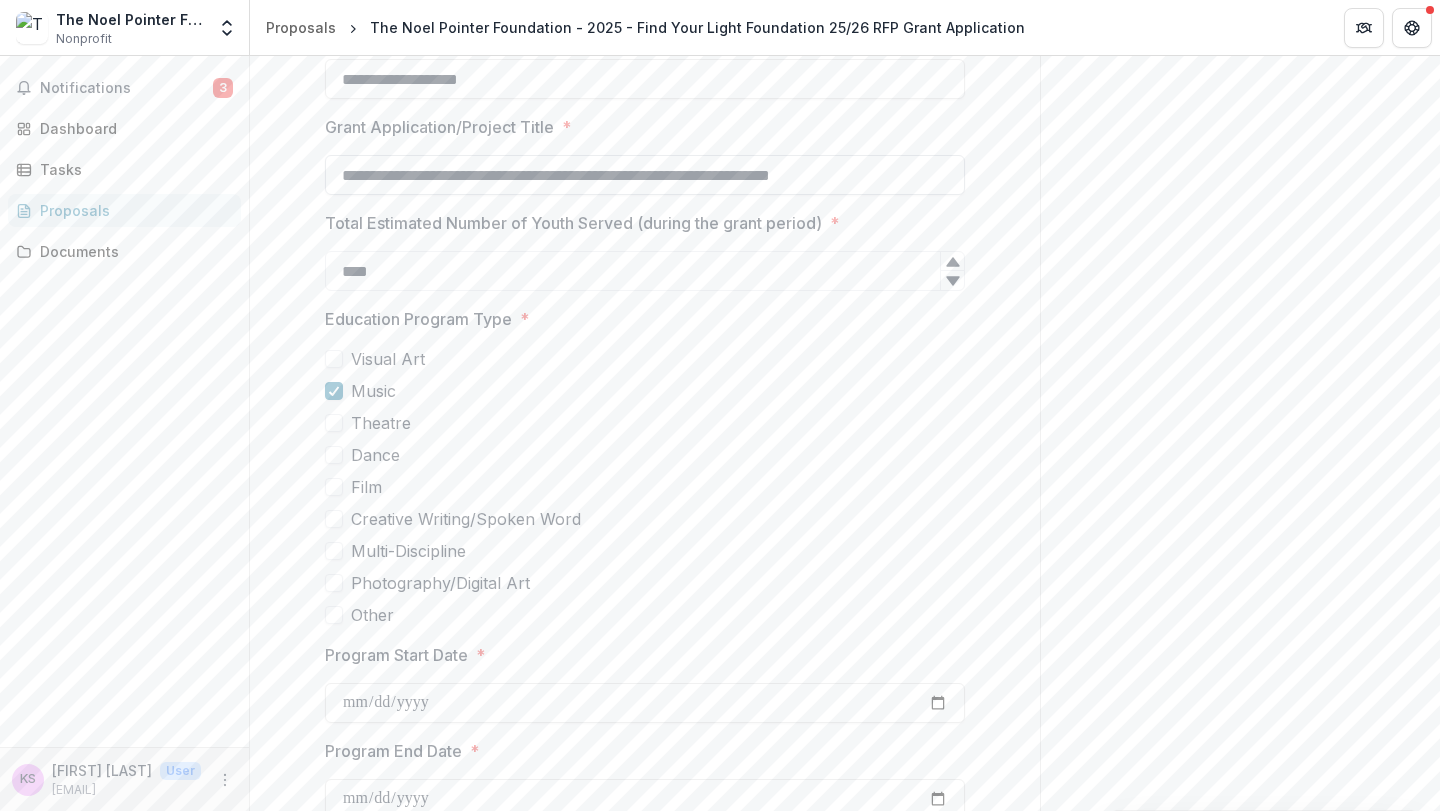 click on "**********" at bounding box center (645, 175) 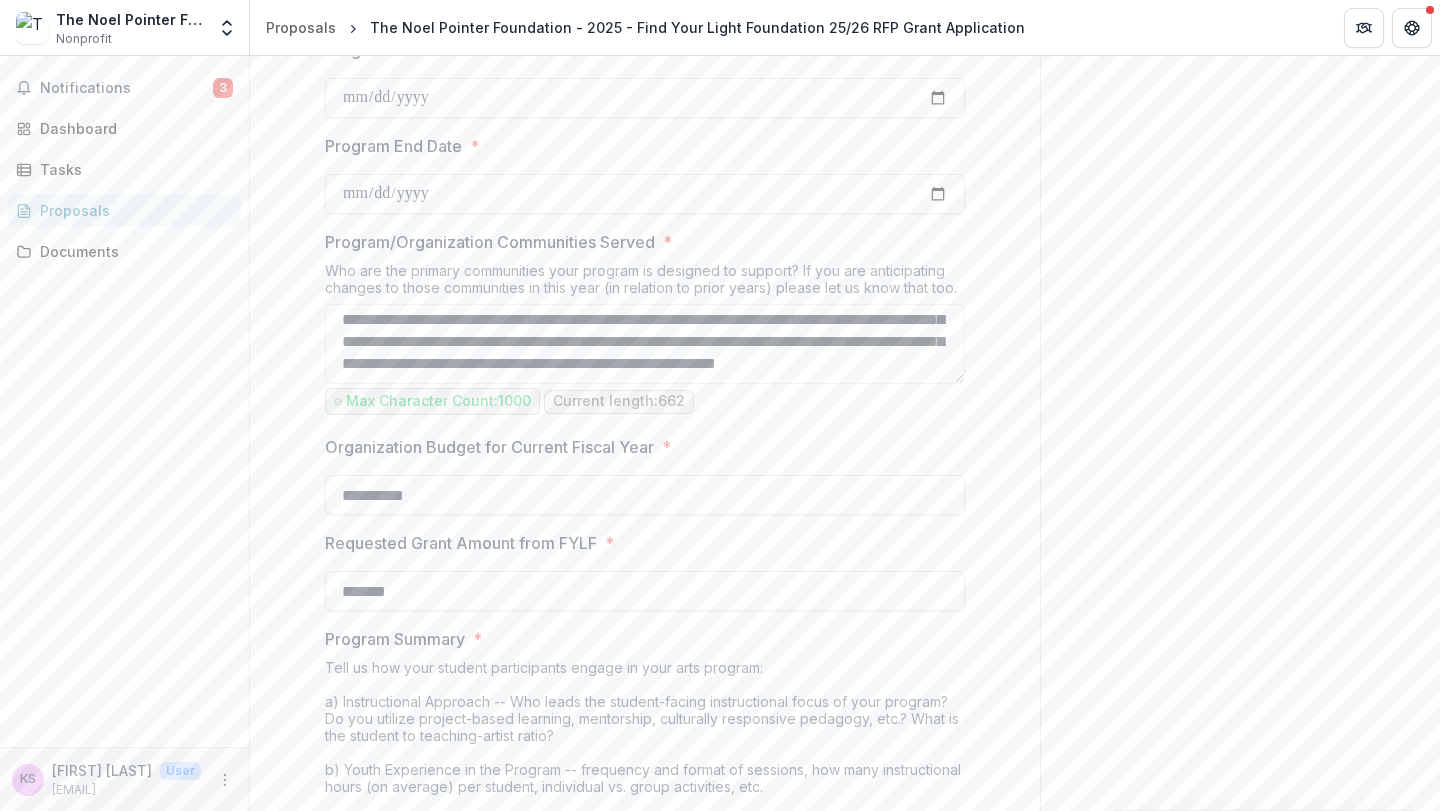 scroll, scrollTop: 1249, scrollLeft: 0, axis: vertical 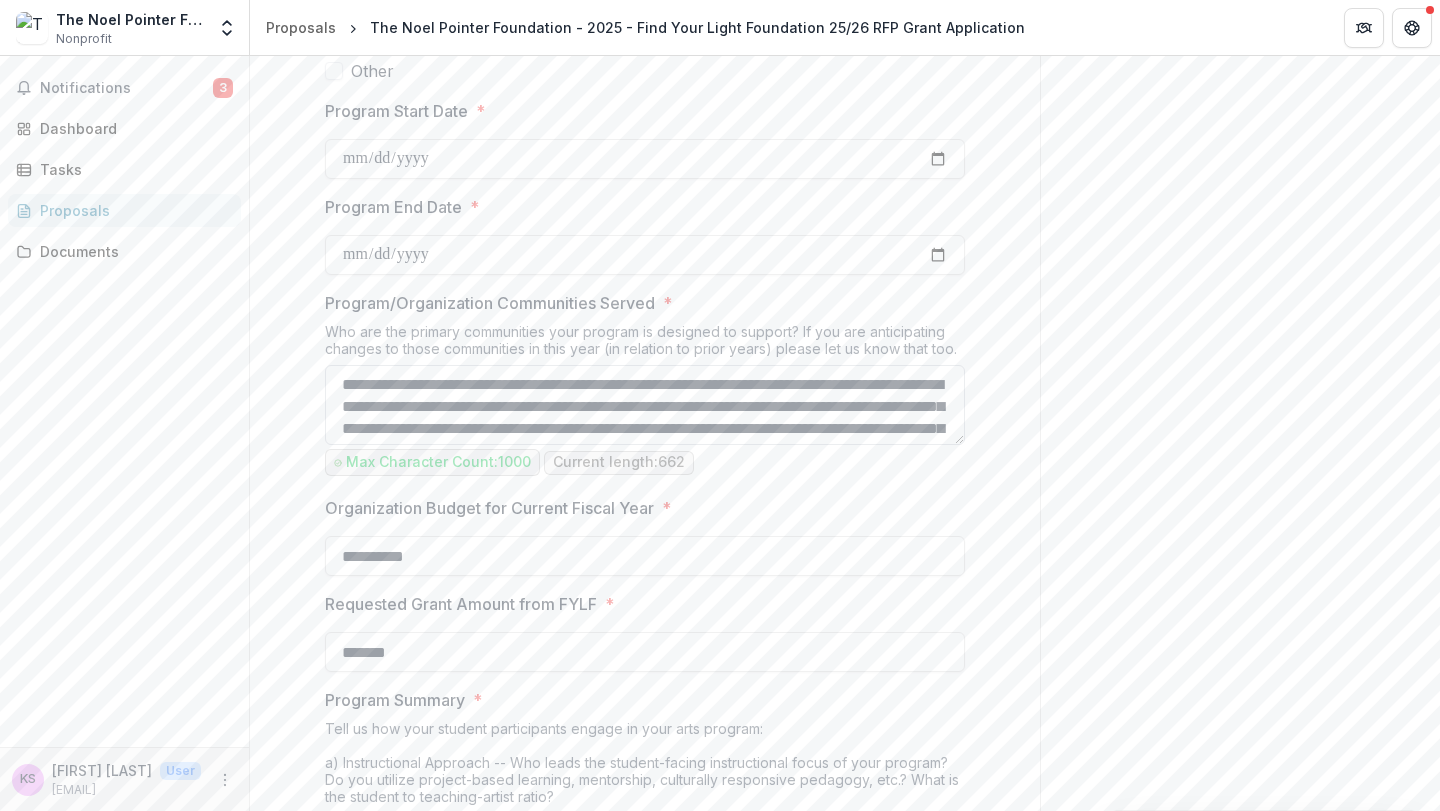 type on "**********" 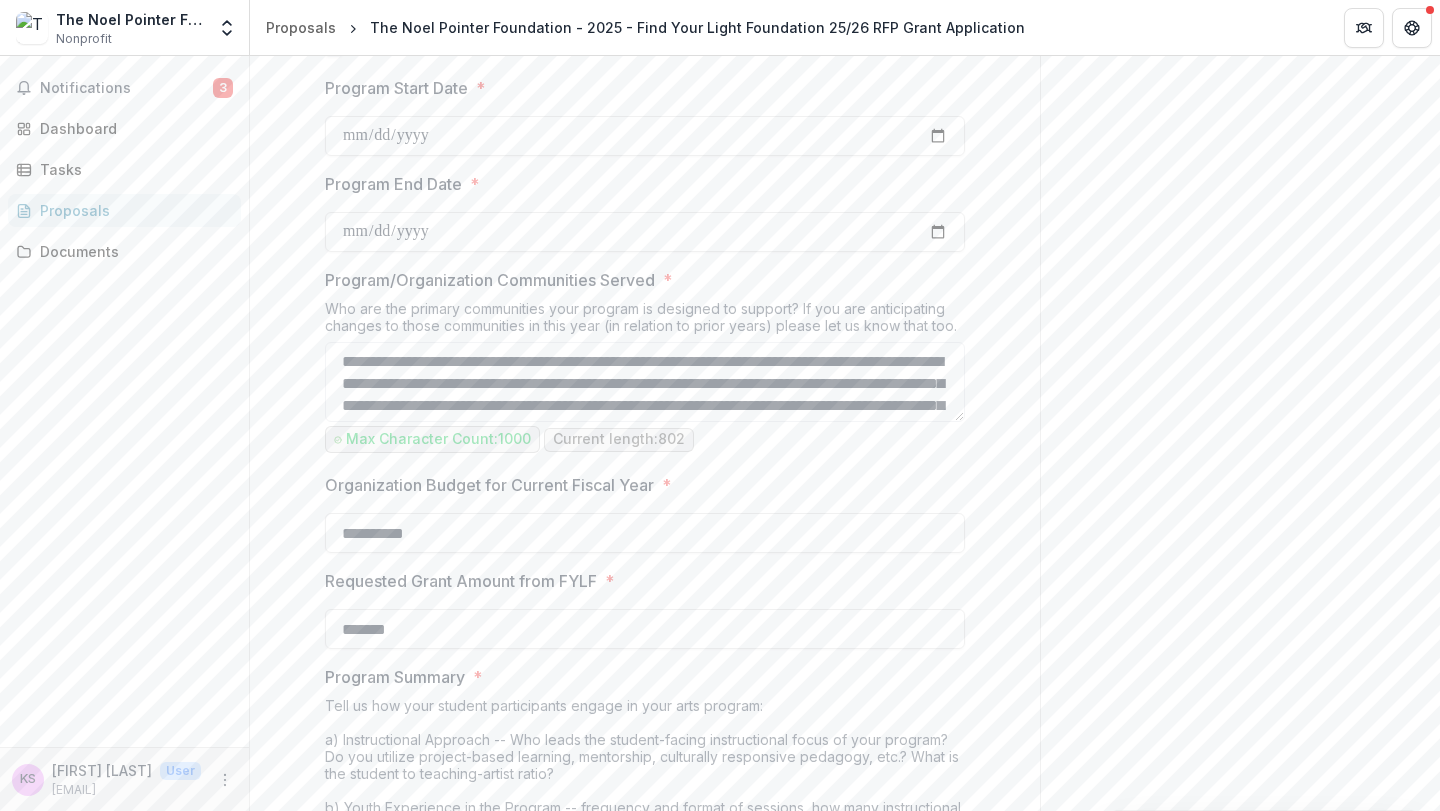 scroll, scrollTop: 1164, scrollLeft: 0, axis: vertical 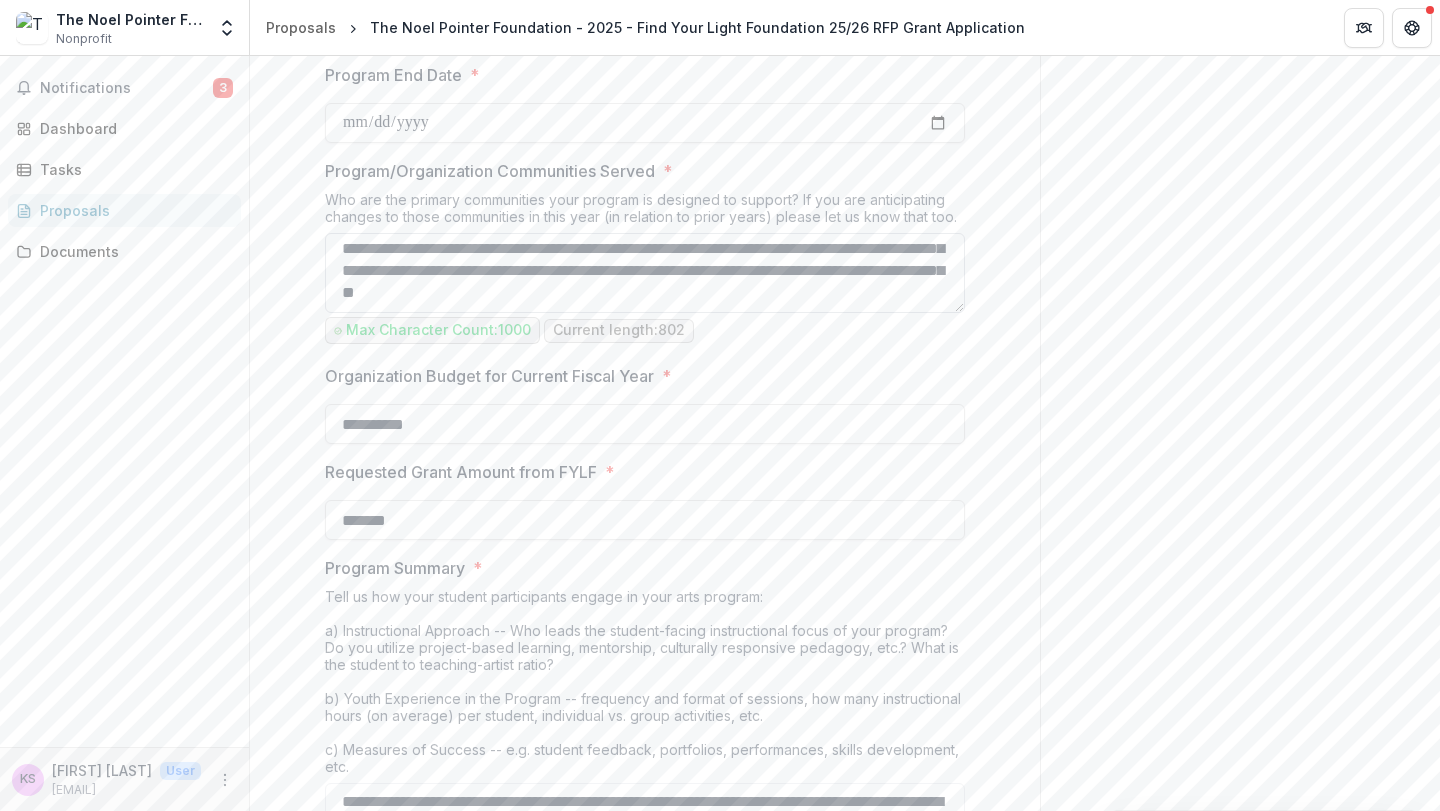 drag, startPoint x: 917, startPoint y: 269, endPoint x: 900, endPoint y: 269, distance: 17 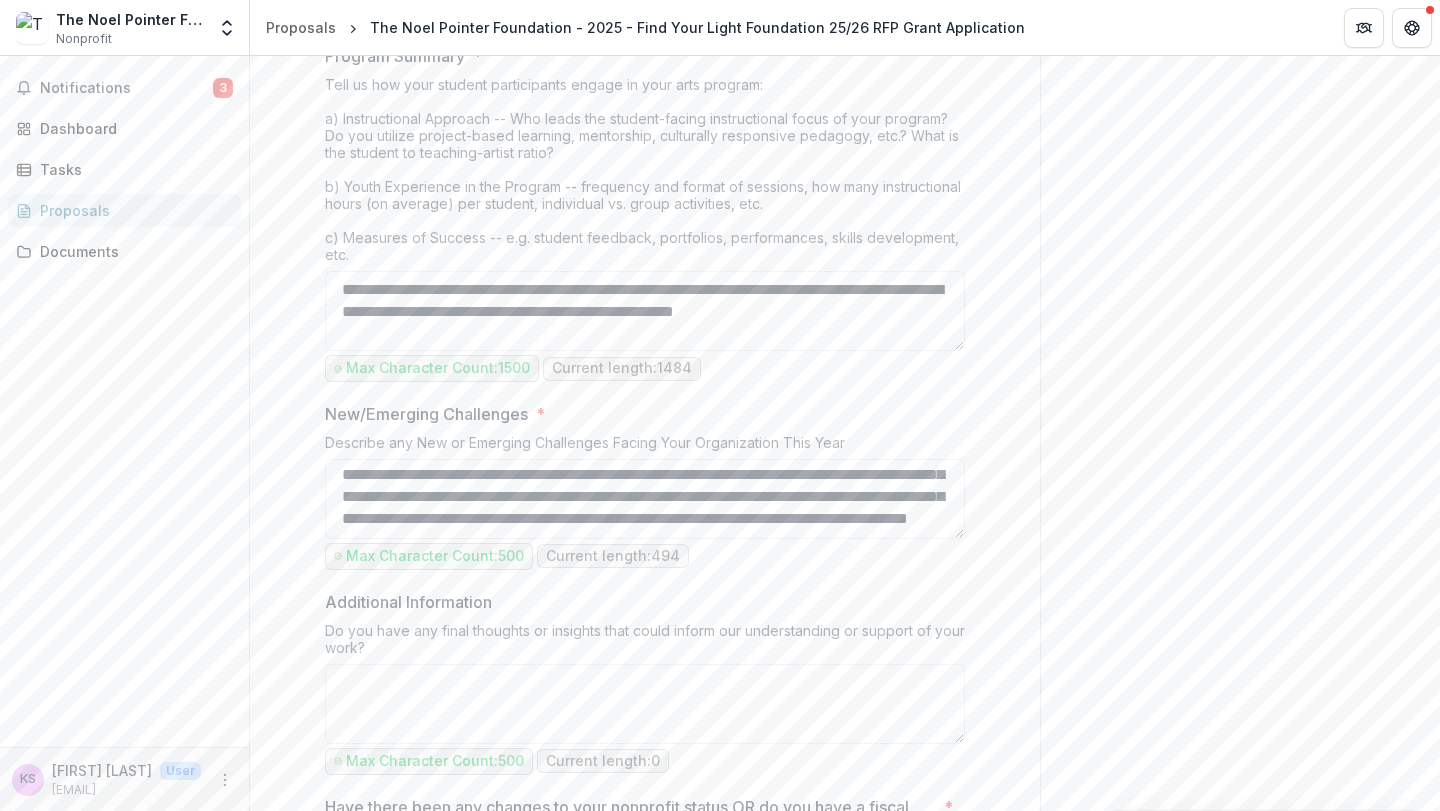 scroll, scrollTop: 1709, scrollLeft: 0, axis: vertical 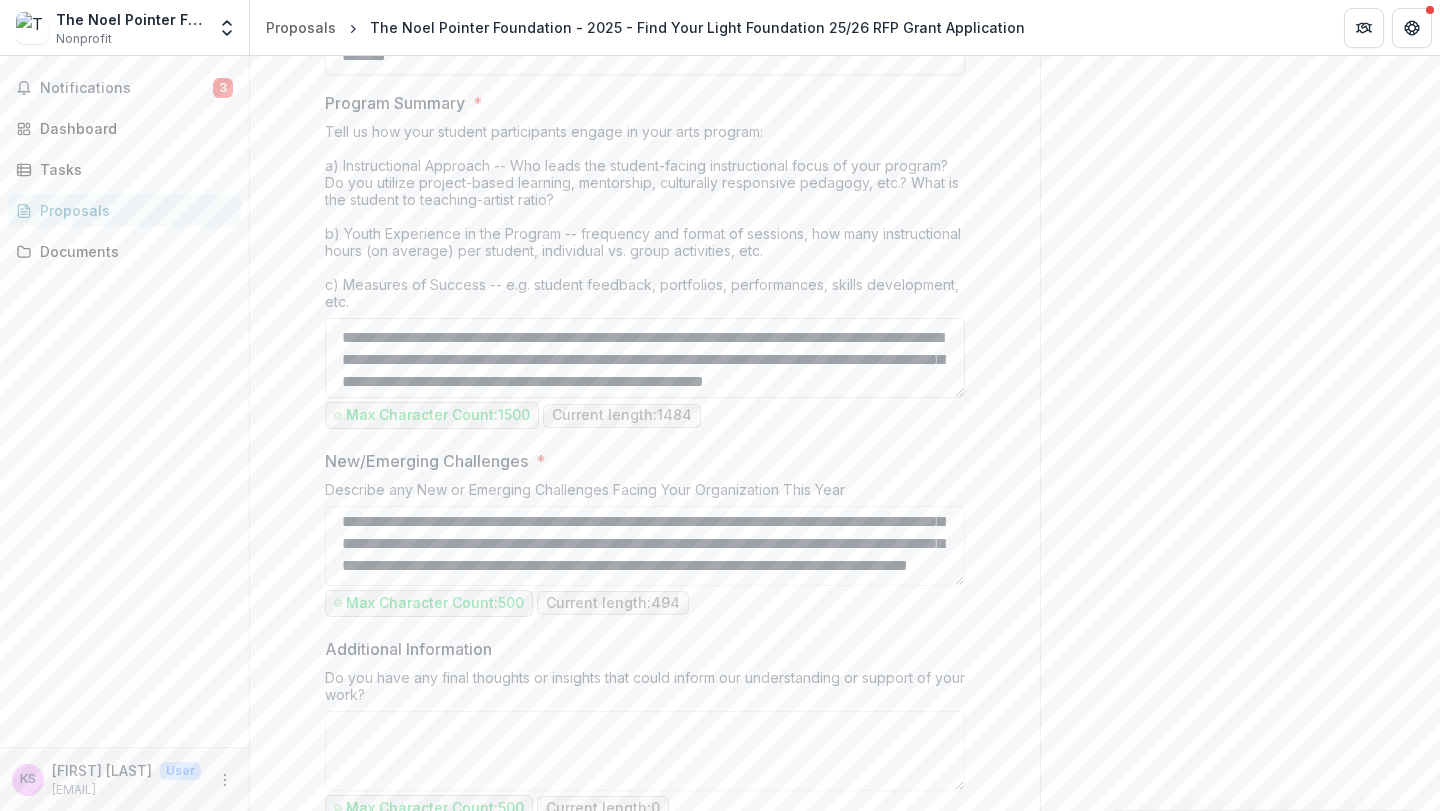 type on "**********" 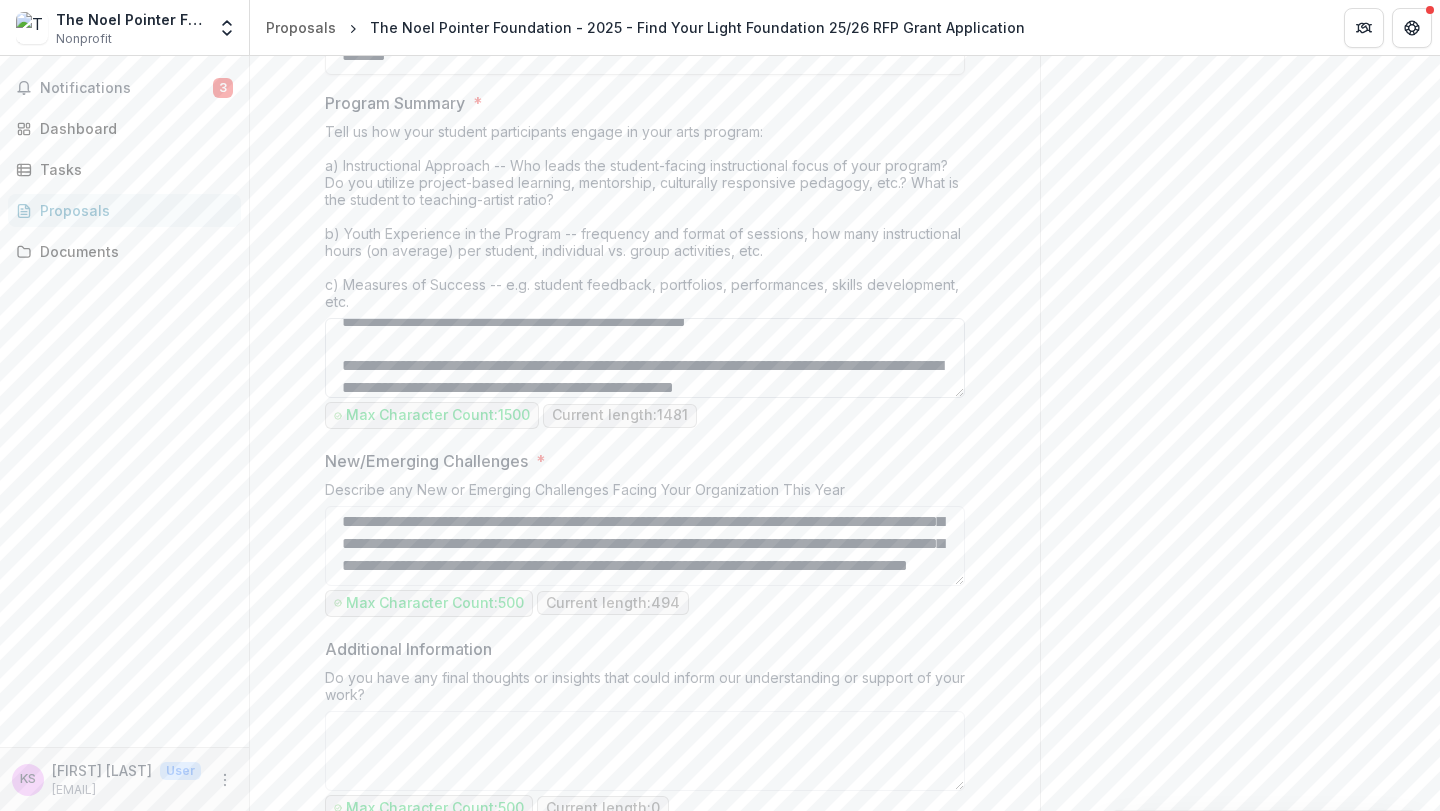 scroll, scrollTop: 62, scrollLeft: 0, axis: vertical 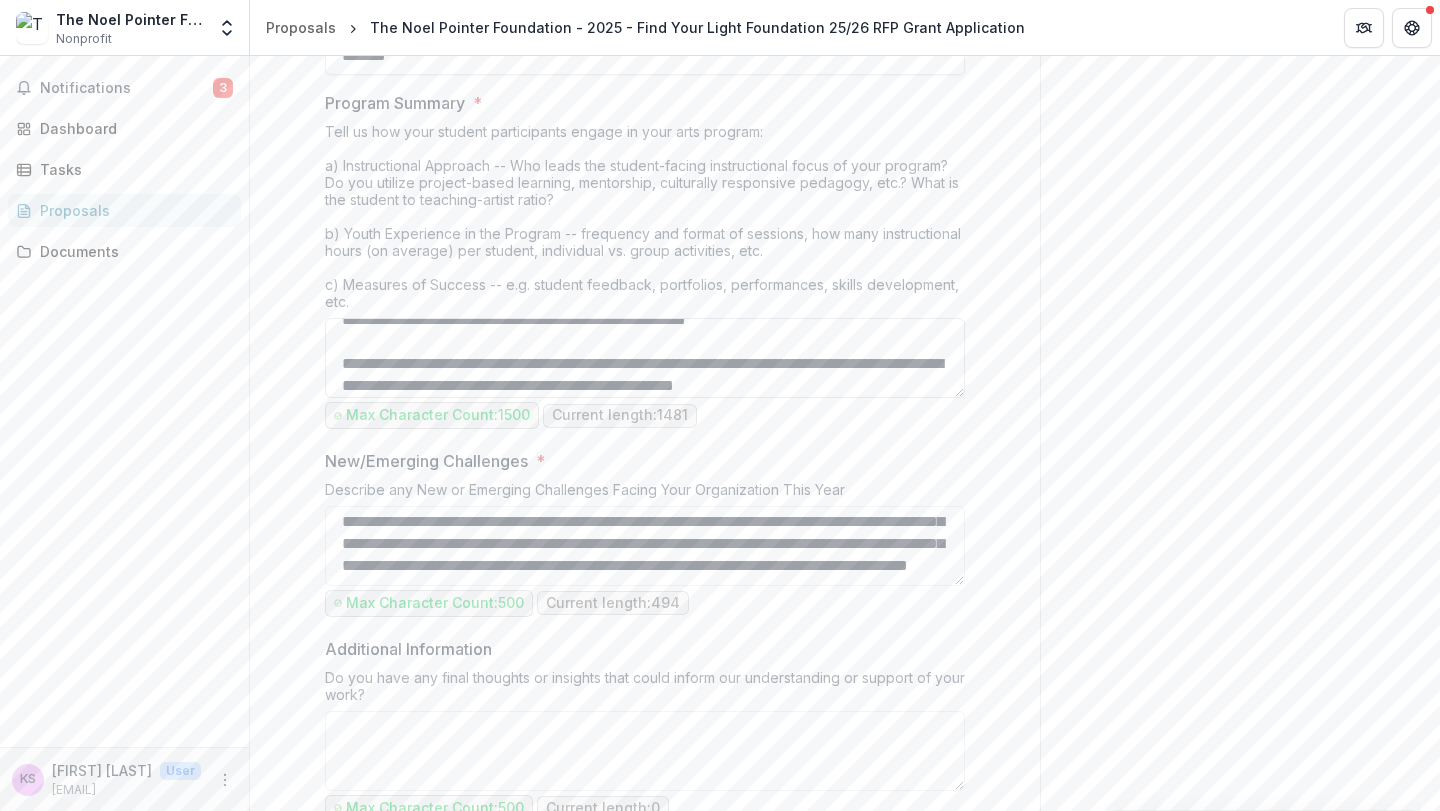 drag, startPoint x: 395, startPoint y: 344, endPoint x: 334, endPoint y: 343, distance: 61.008198 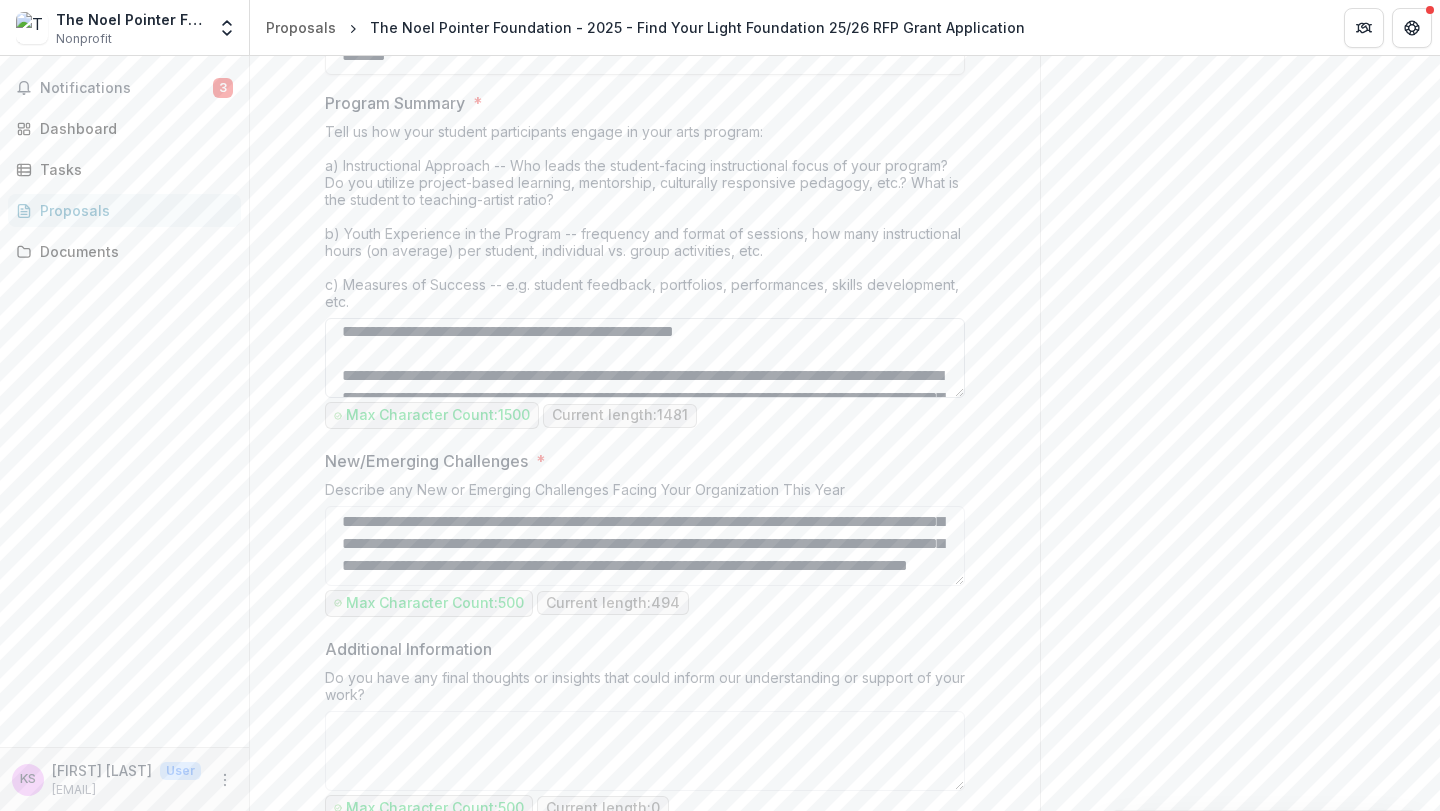 scroll, scrollTop: 122, scrollLeft: 0, axis: vertical 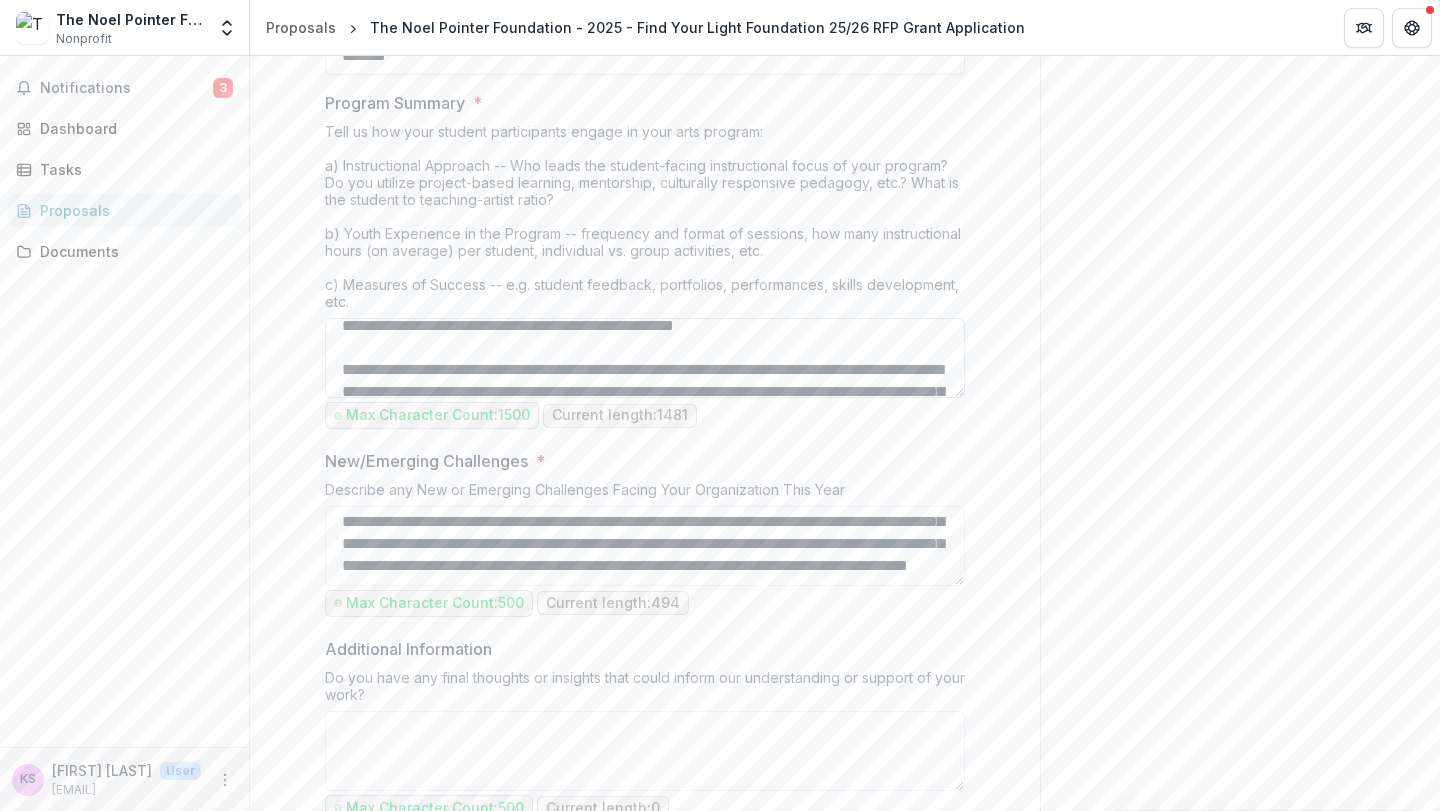 click on "Program Summary *" at bounding box center [645, 358] 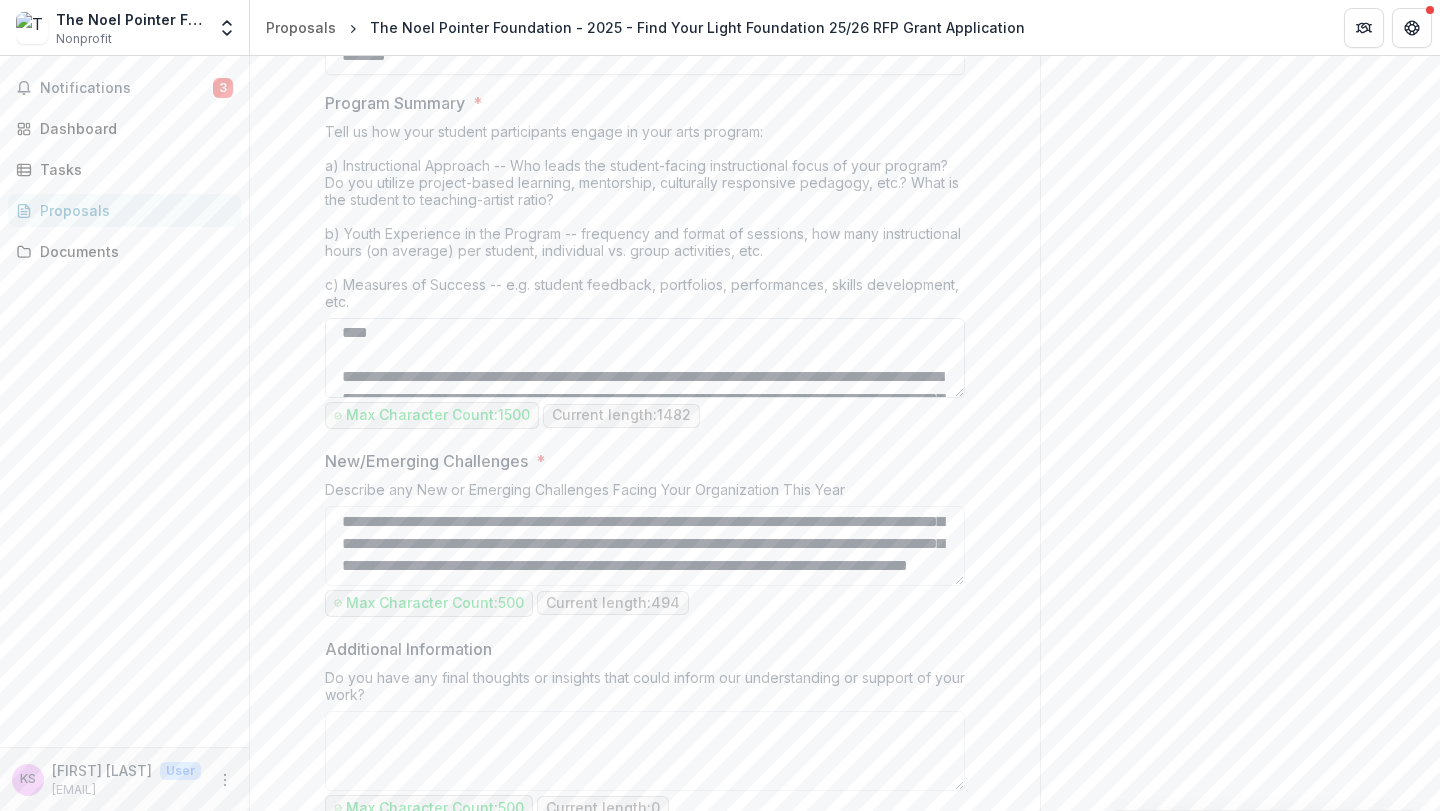 scroll, scrollTop: 303, scrollLeft: 0, axis: vertical 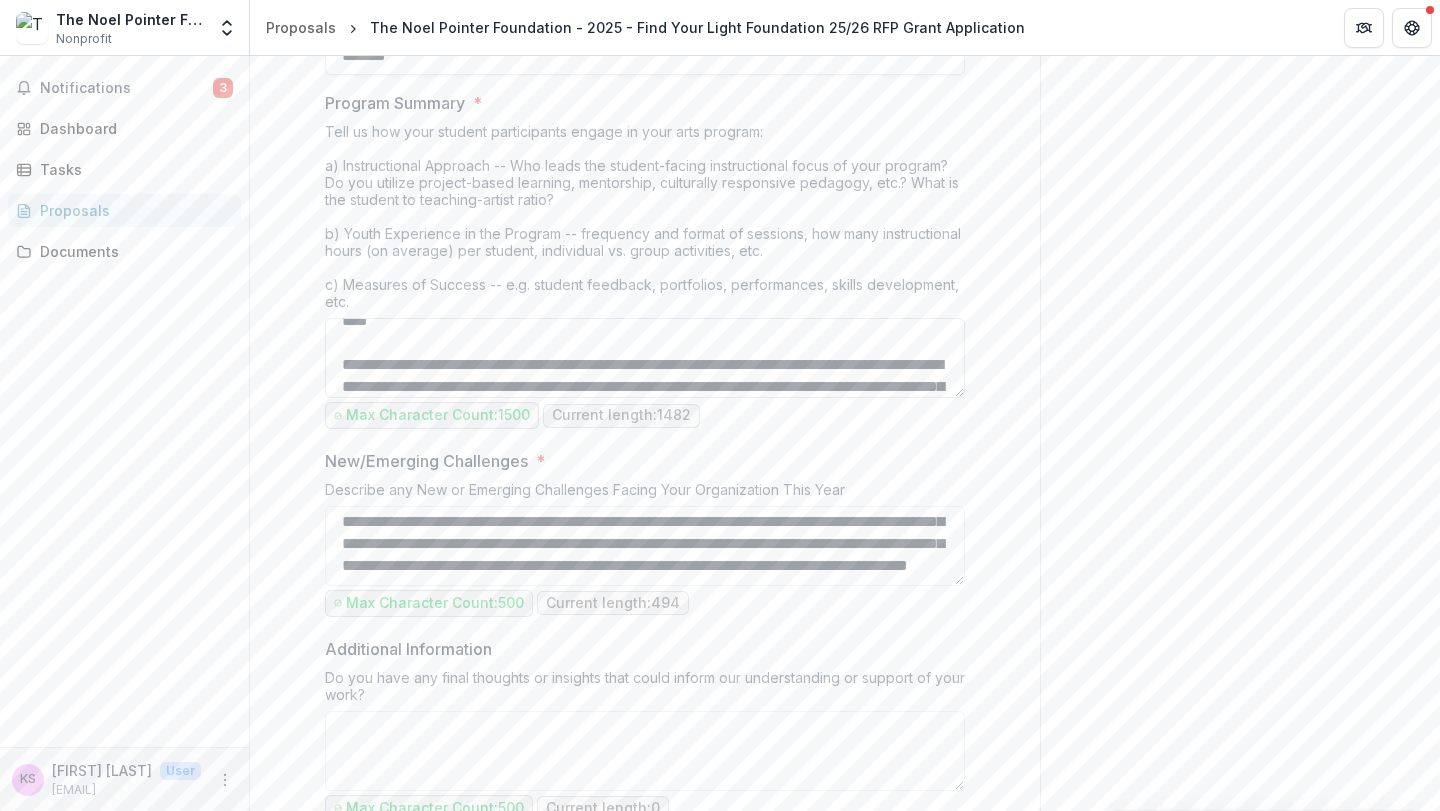 click on "Program Summary *" at bounding box center [645, 358] 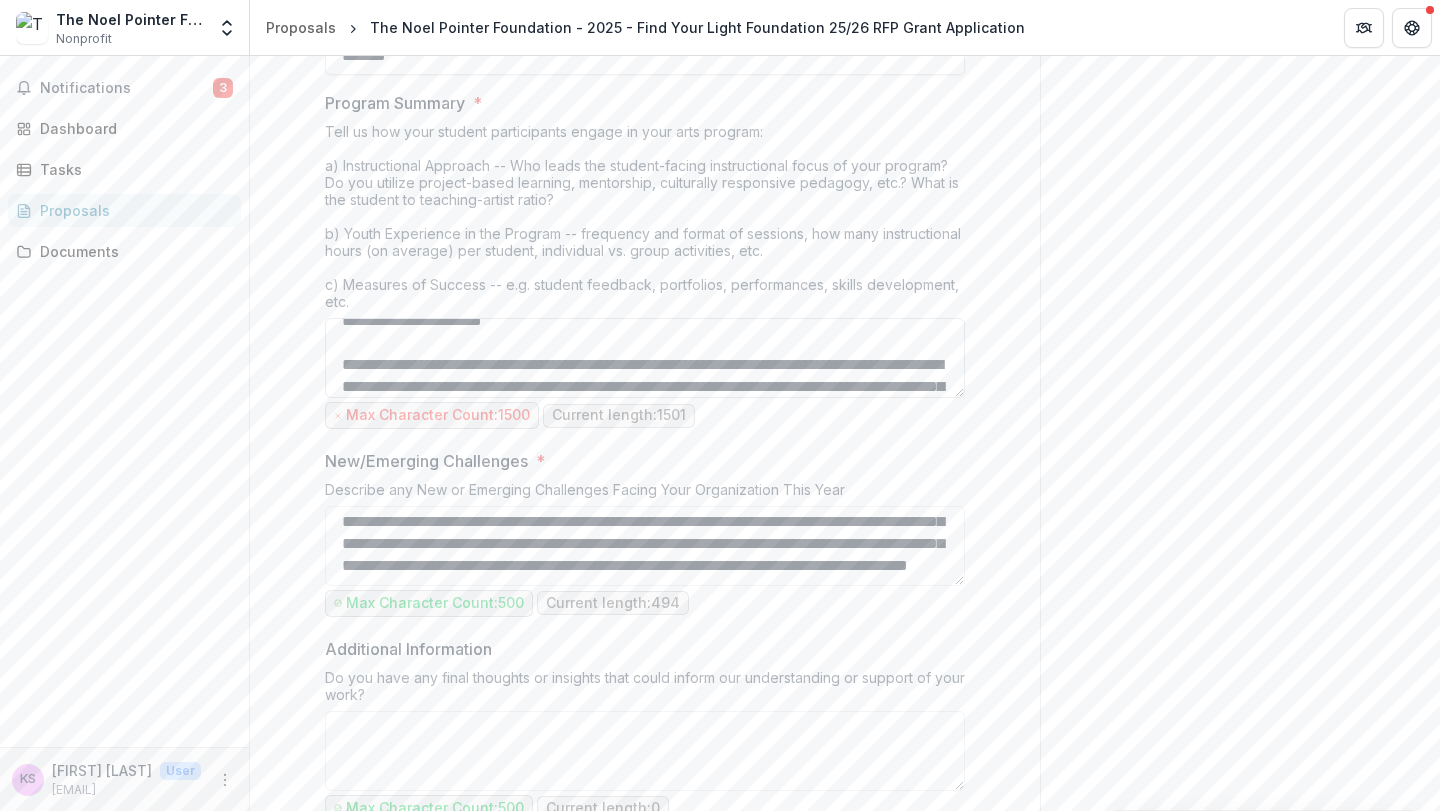 click on "Program Summary *" at bounding box center [645, 358] 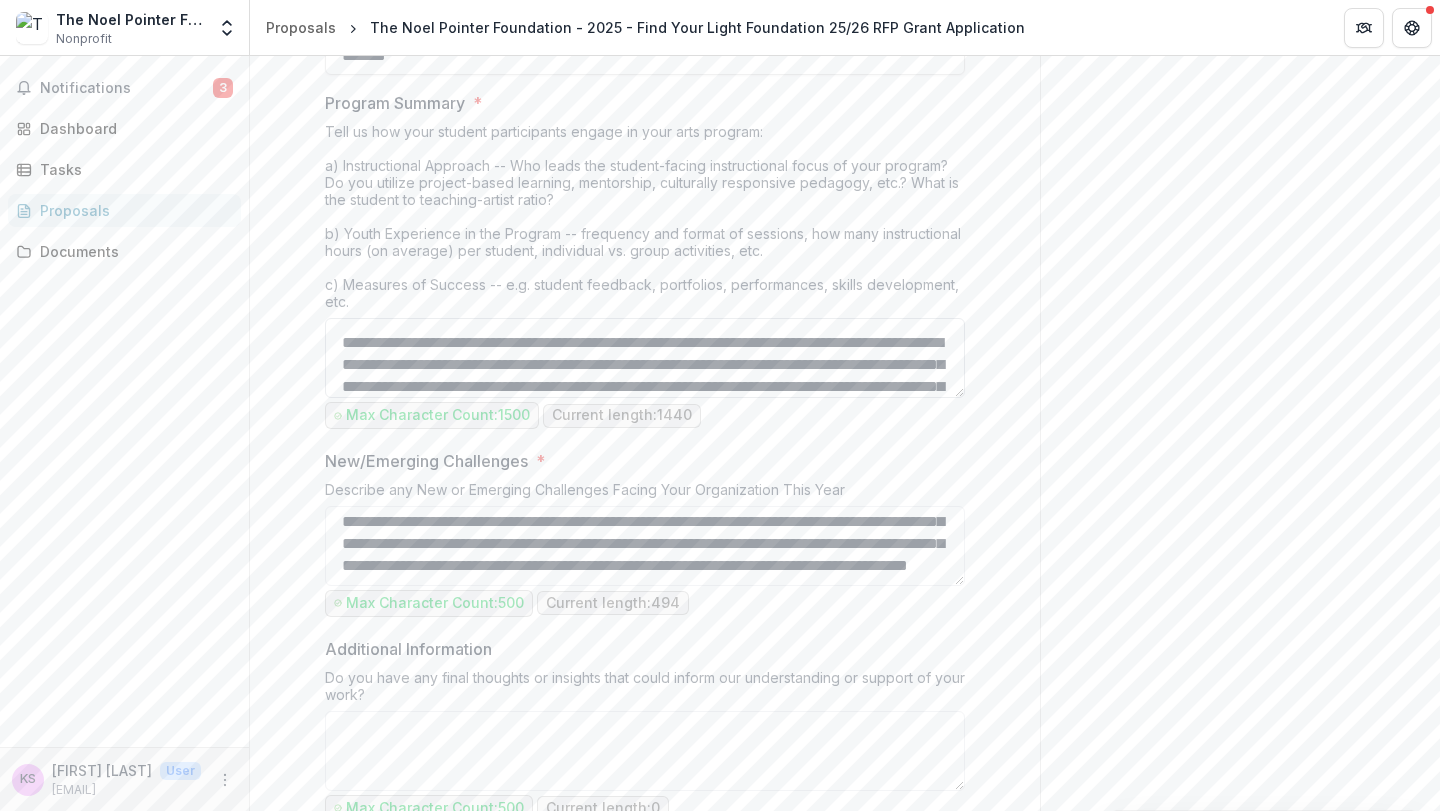 click on "Program Summary *" at bounding box center [645, 358] 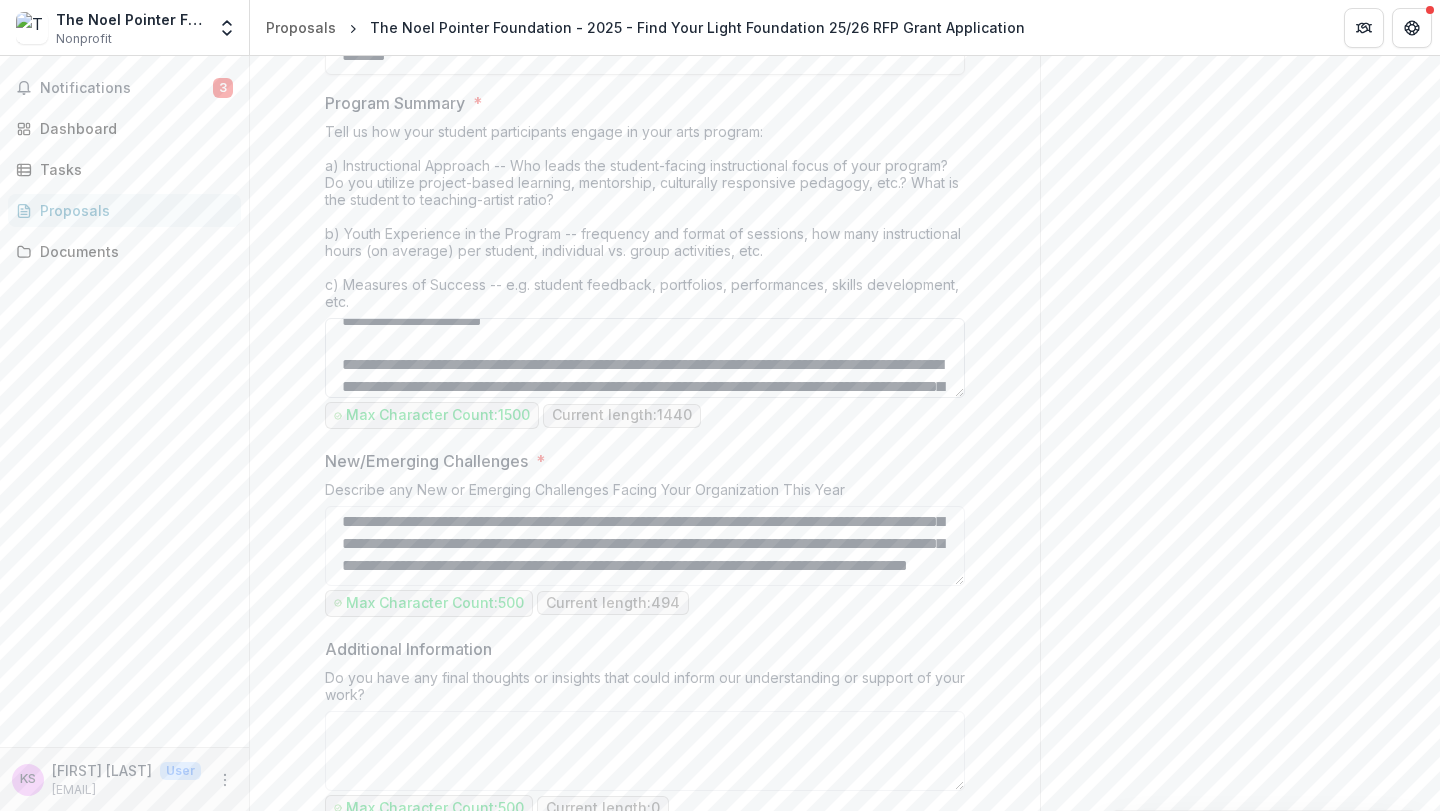scroll, scrollTop: 325, scrollLeft: 0, axis: vertical 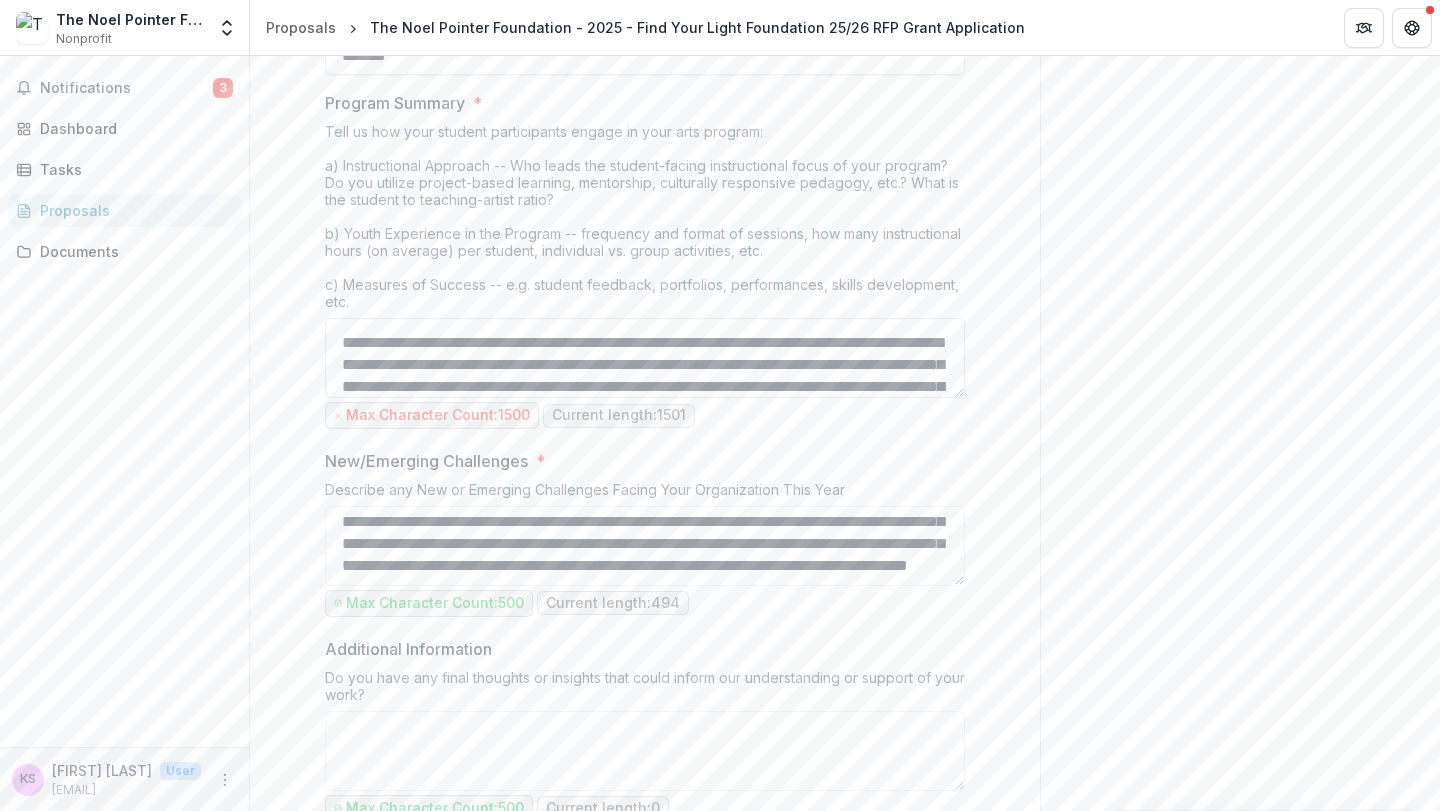 click on "Program Summary *" at bounding box center (645, 358) 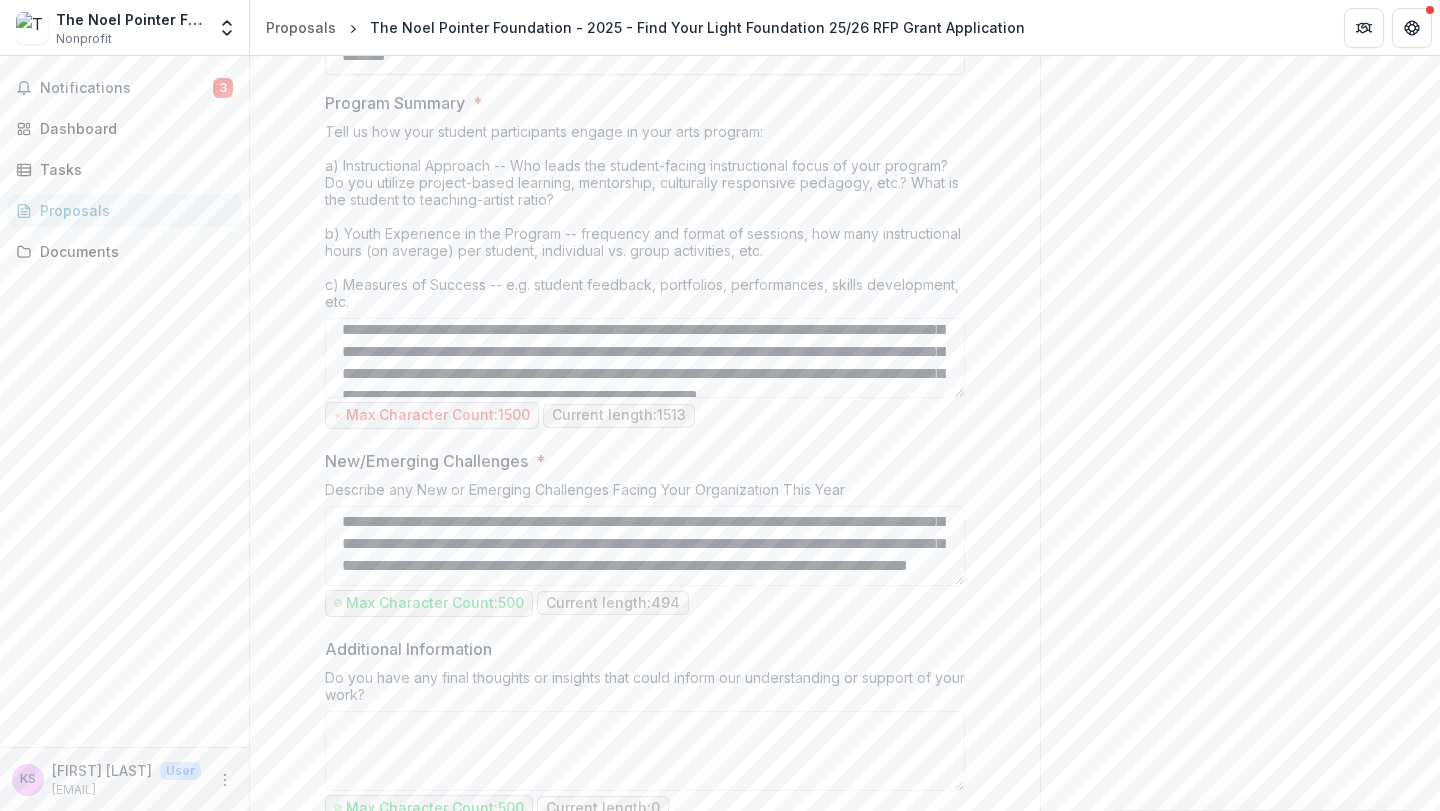 drag, startPoint x: 367, startPoint y: 388, endPoint x: 311, endPoint y: 388, distance: 56 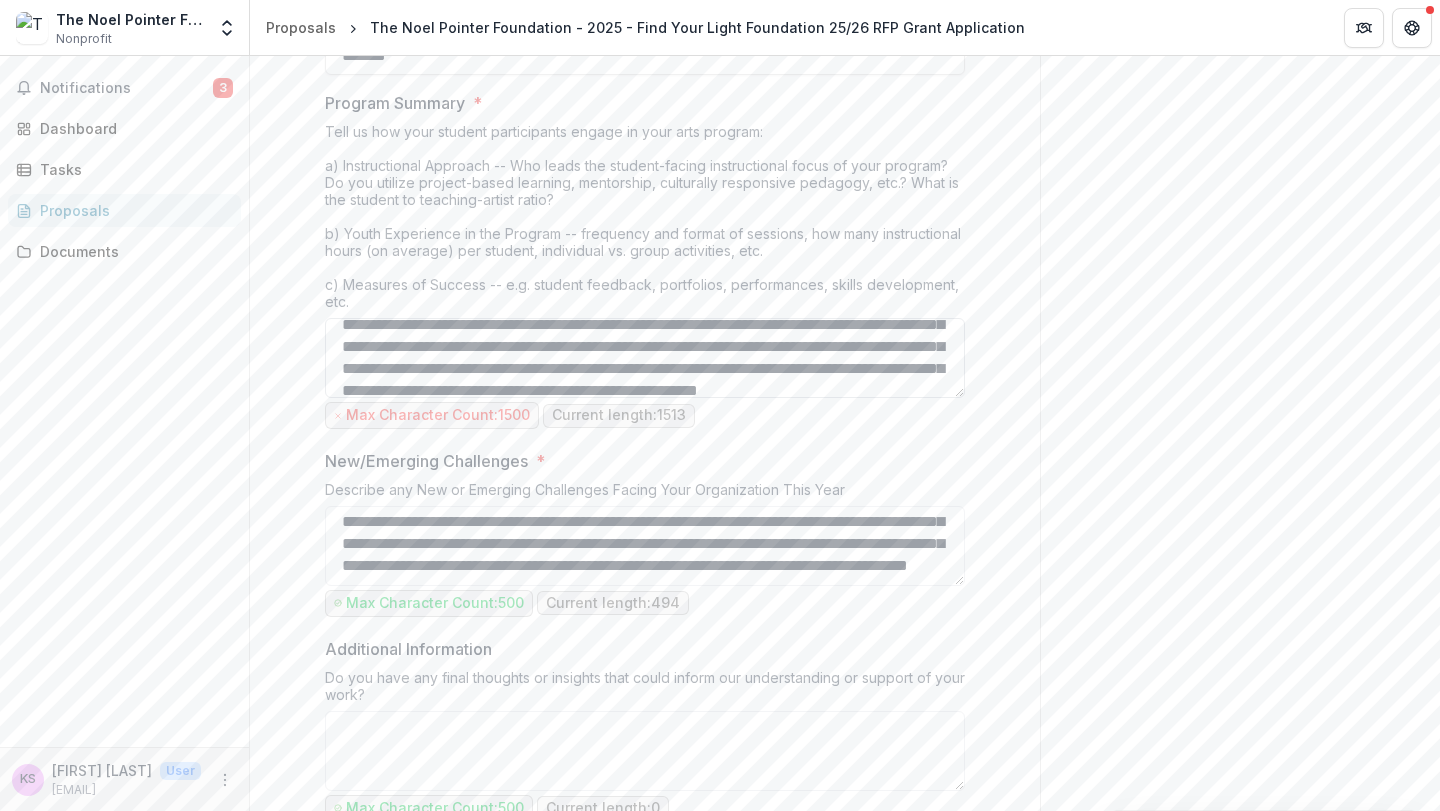 click on "Program Summary *" at bounding box center [645, 358] 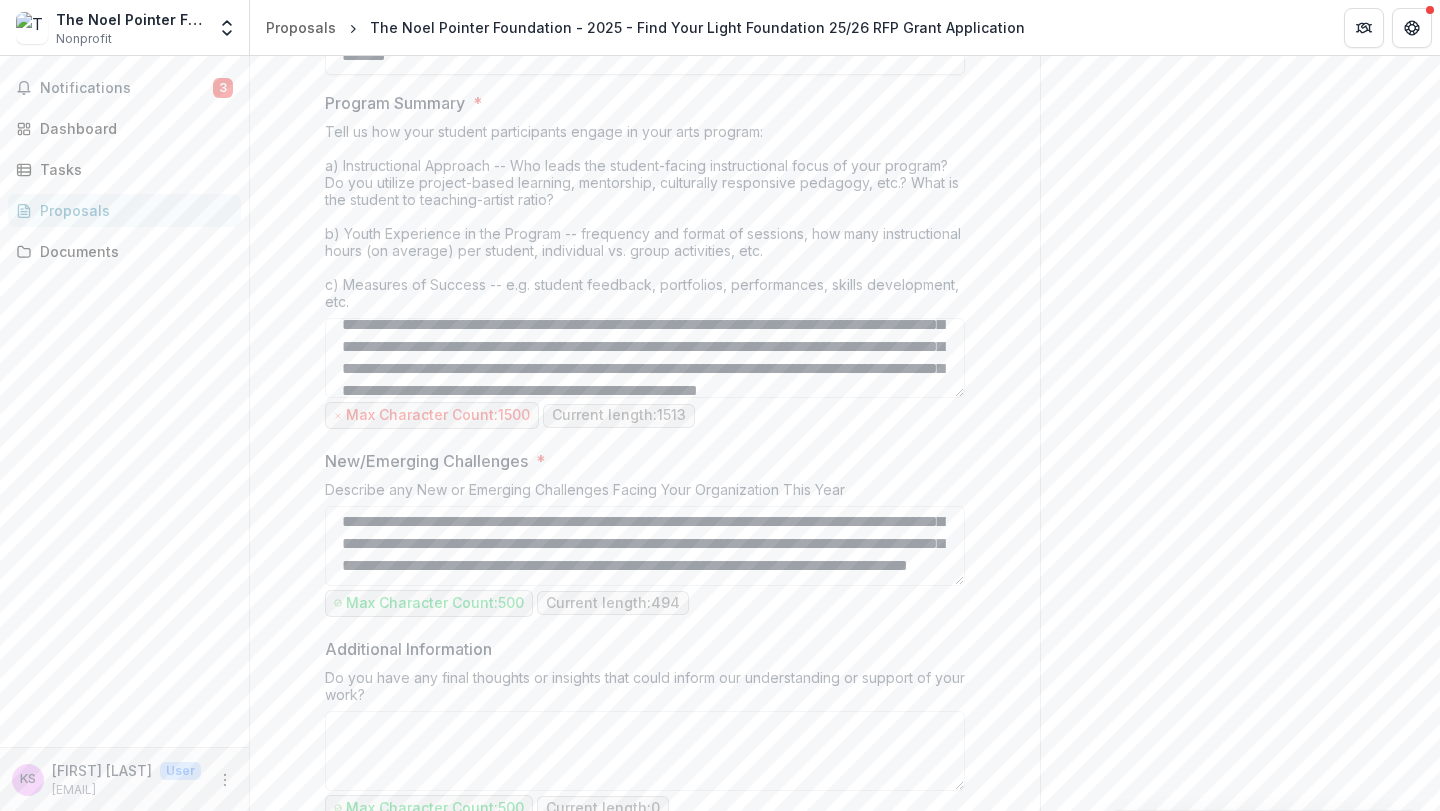 drag, startPoint x: 363, startPoint y: 350, endPoint x: 309, endPoint y: 349, distance: 54.00926 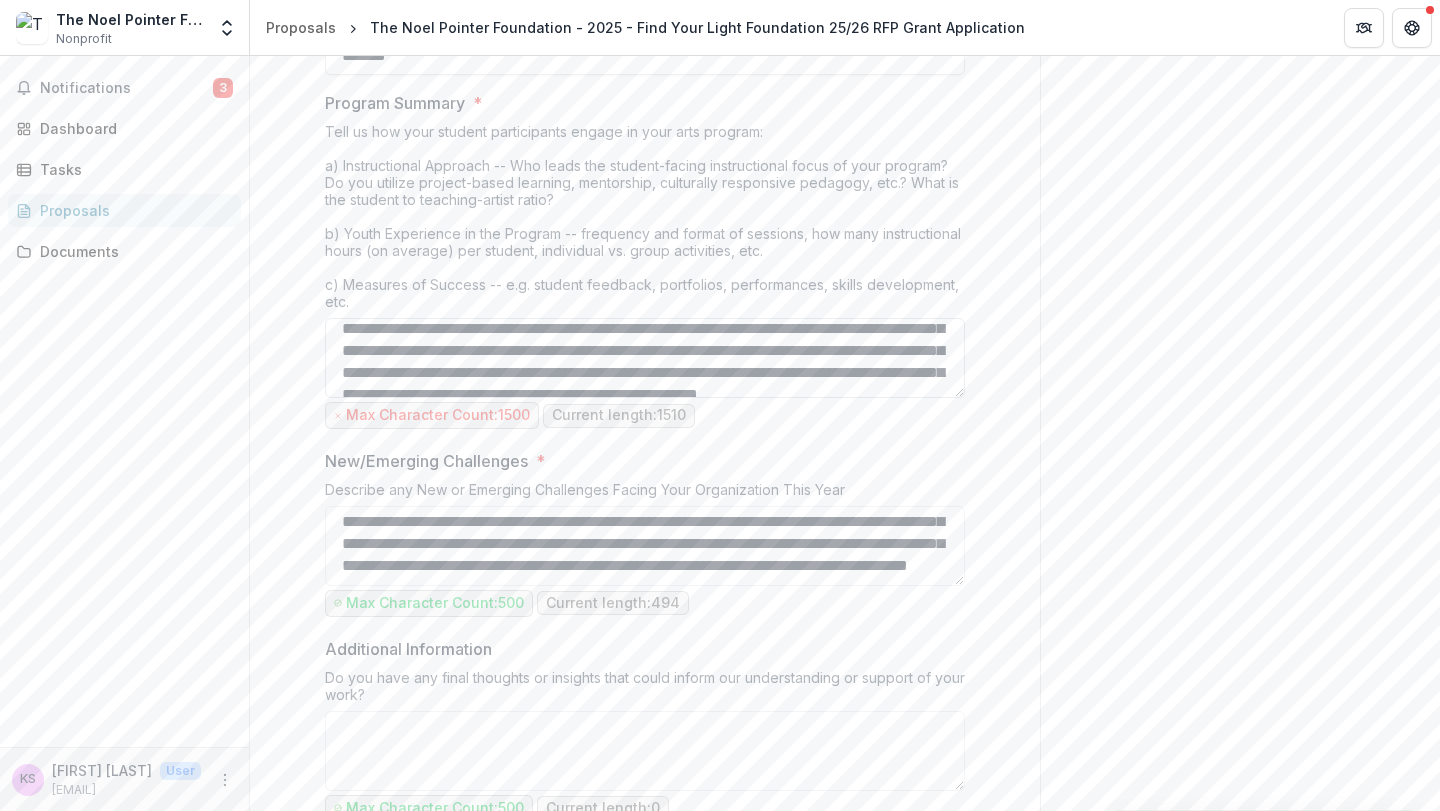 drag, startPoint x: 519, startPoint y: 354, endPoint x: 452, endPoint y: 349, distance: 67.18631 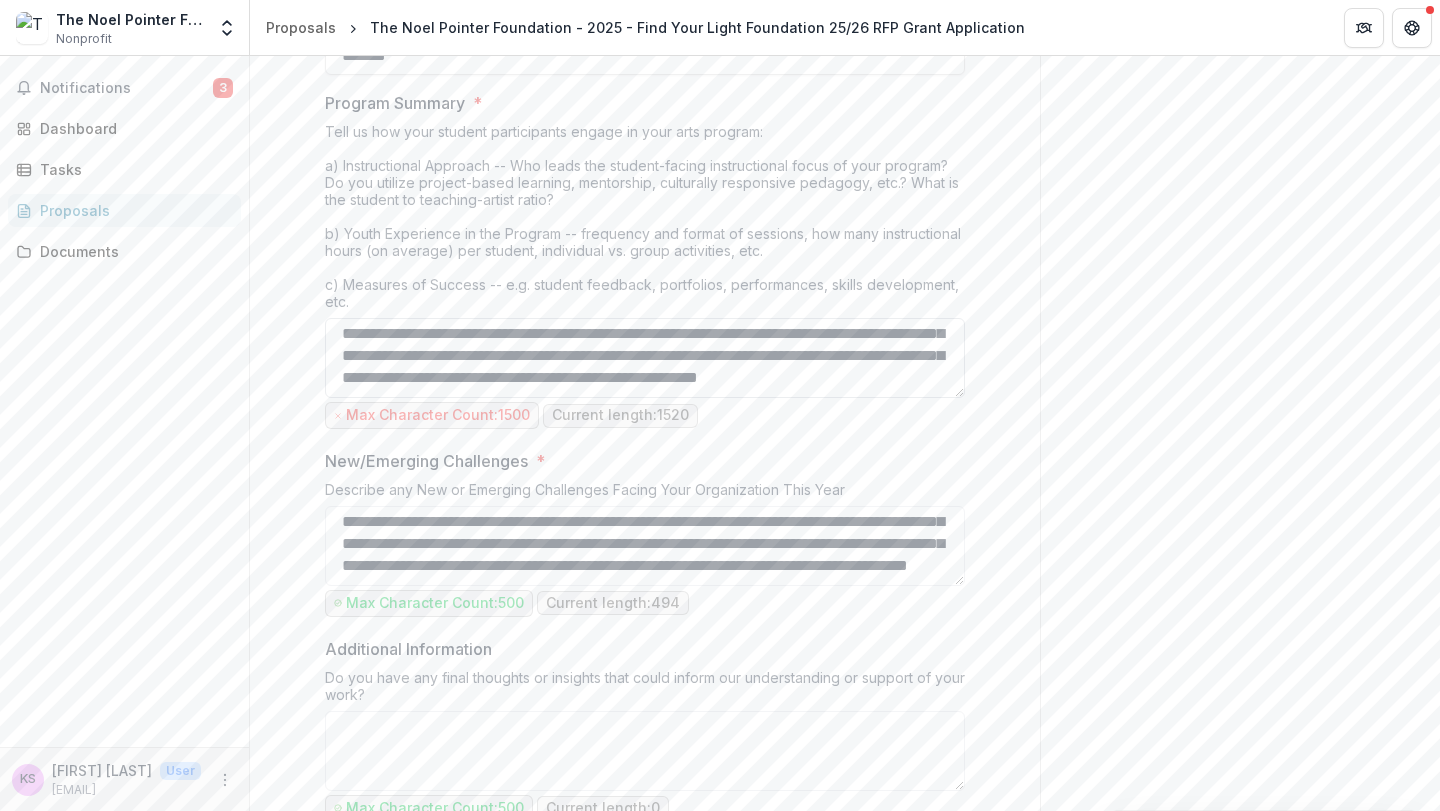 scroll, scrollTop: 405, scrollLeft: 0, axis: vertical 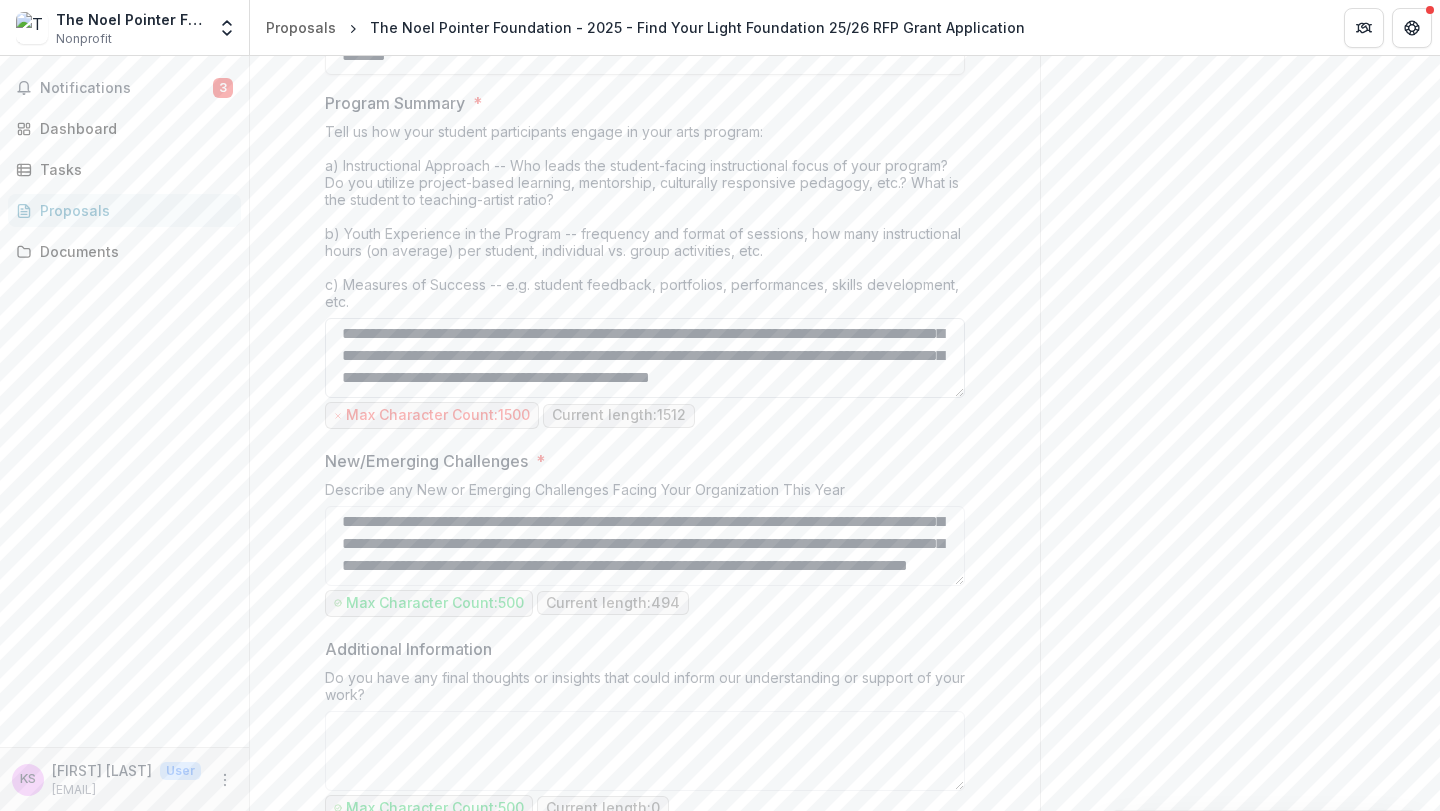 click on "Program Summary *" at bounding box center [645, 358] 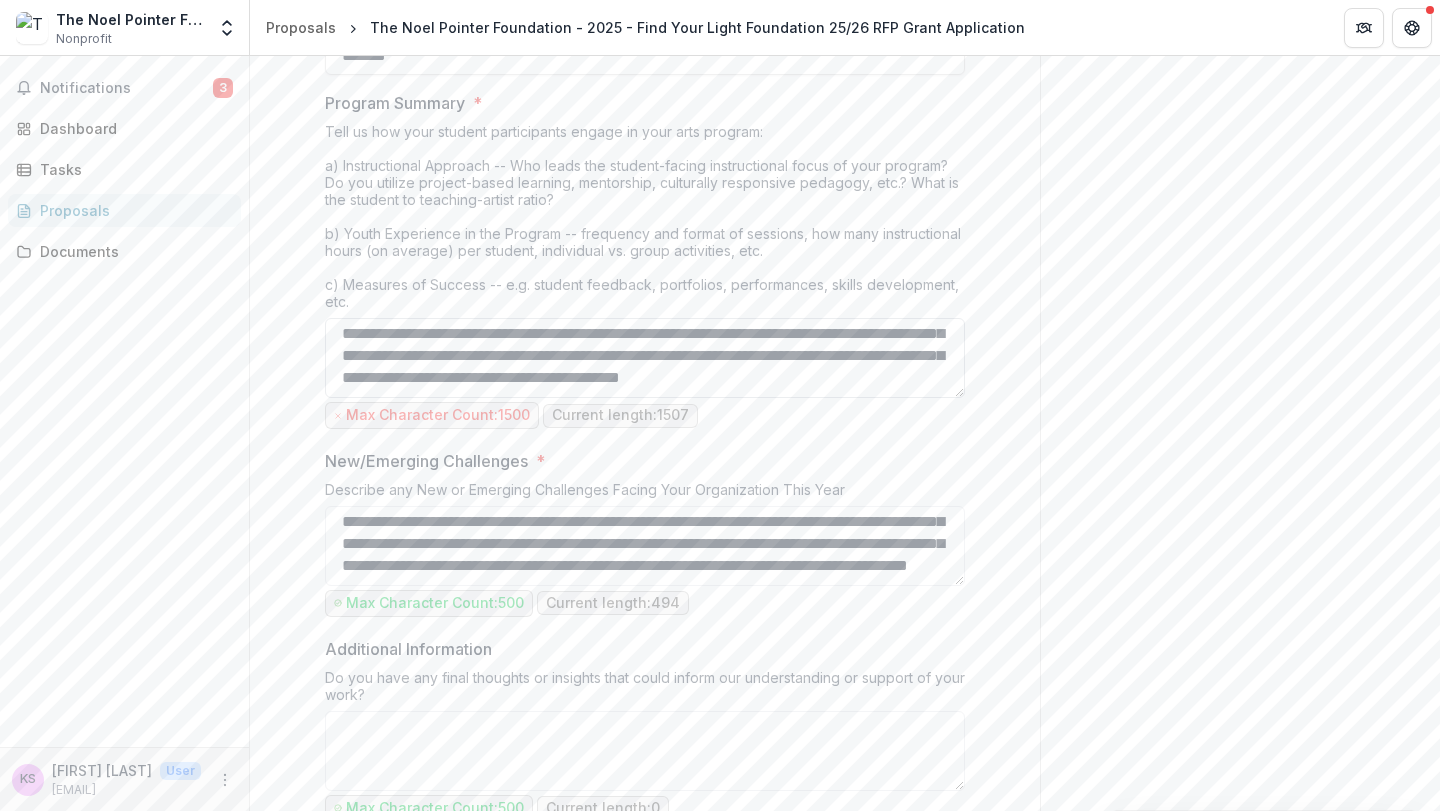 drag, startPoint x: 881, startPoint y: 365, endPoint x: 781, endPoint y: 360, distance: 100.12492 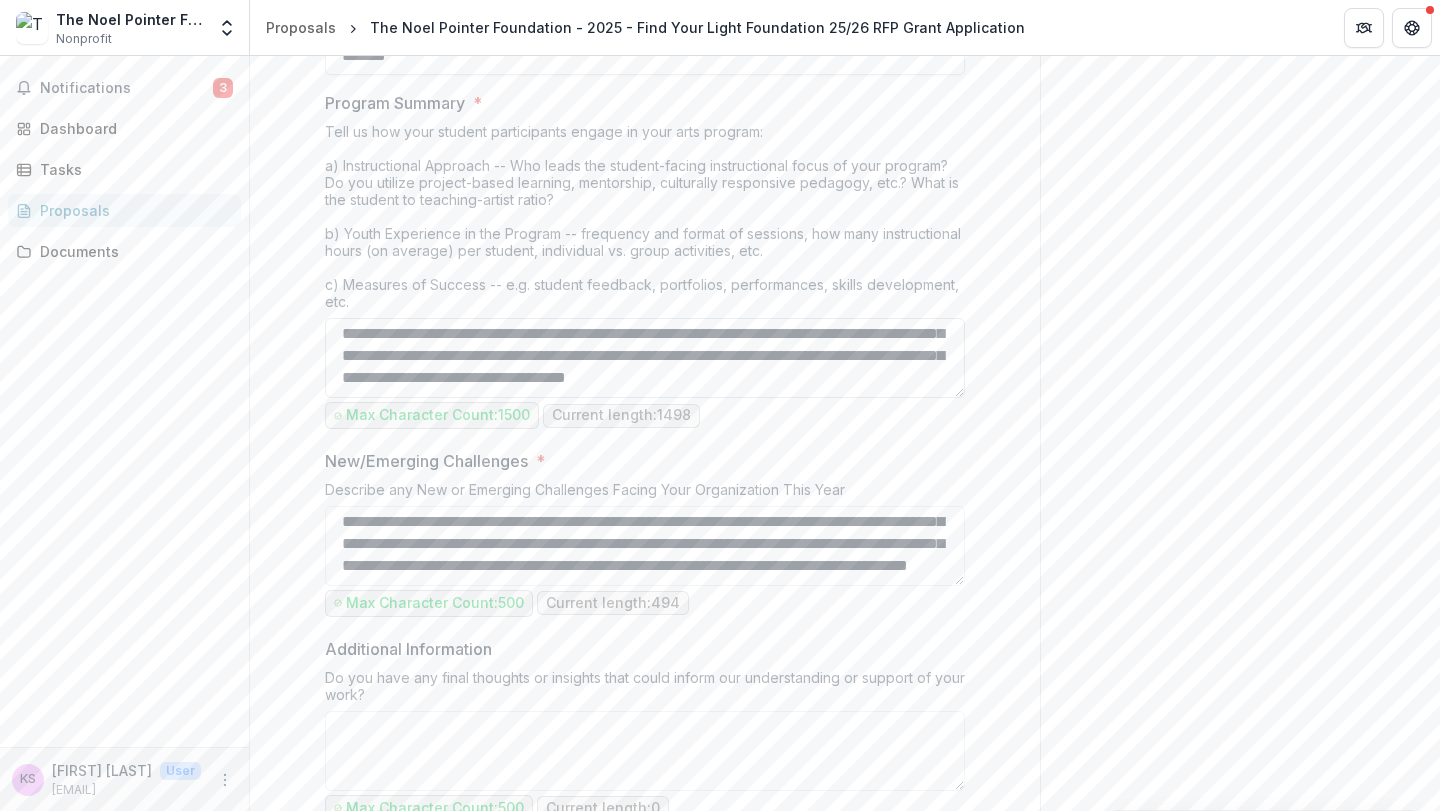 scroll, scrollTop: 532, scrollLeft: 0, axis: vertical 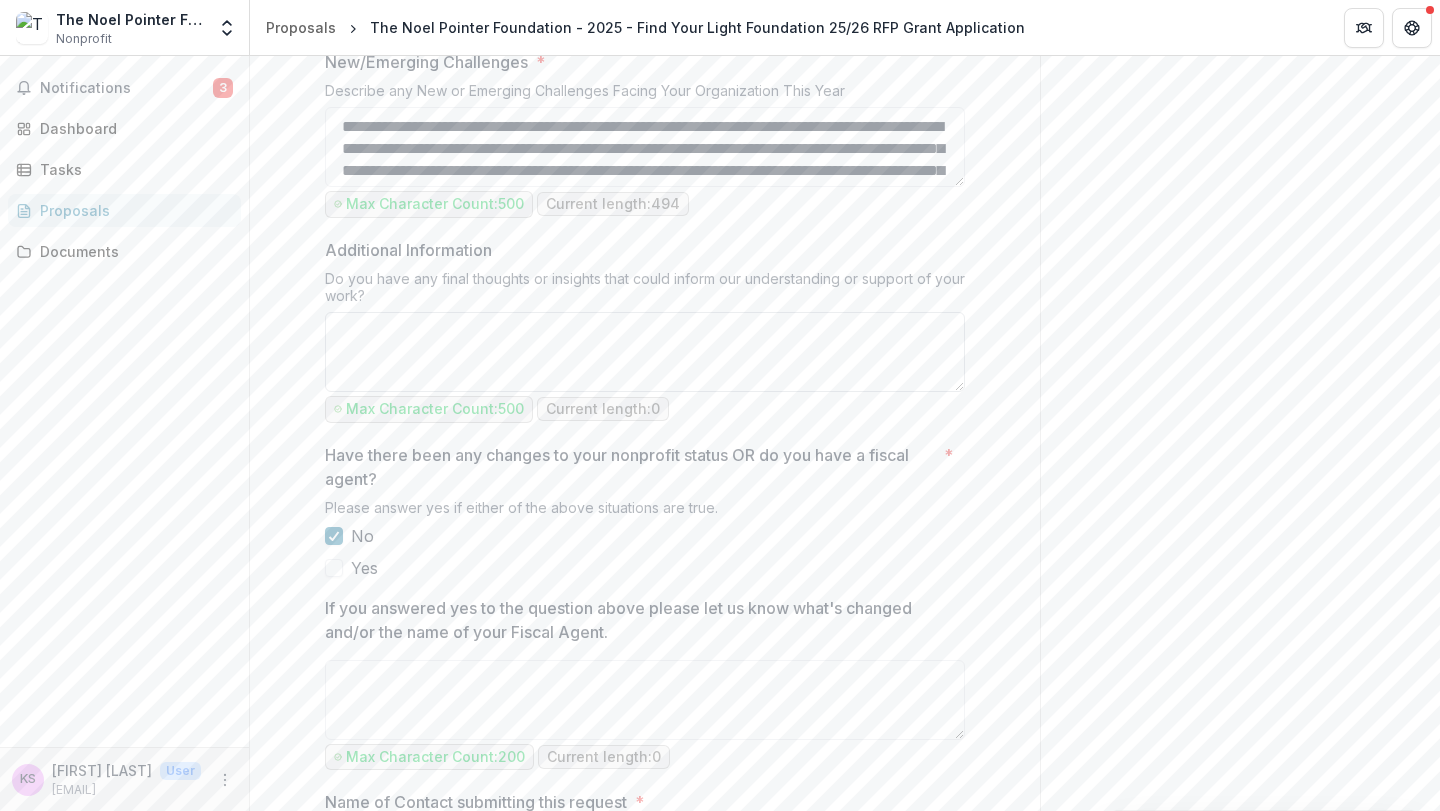 type on "**********" 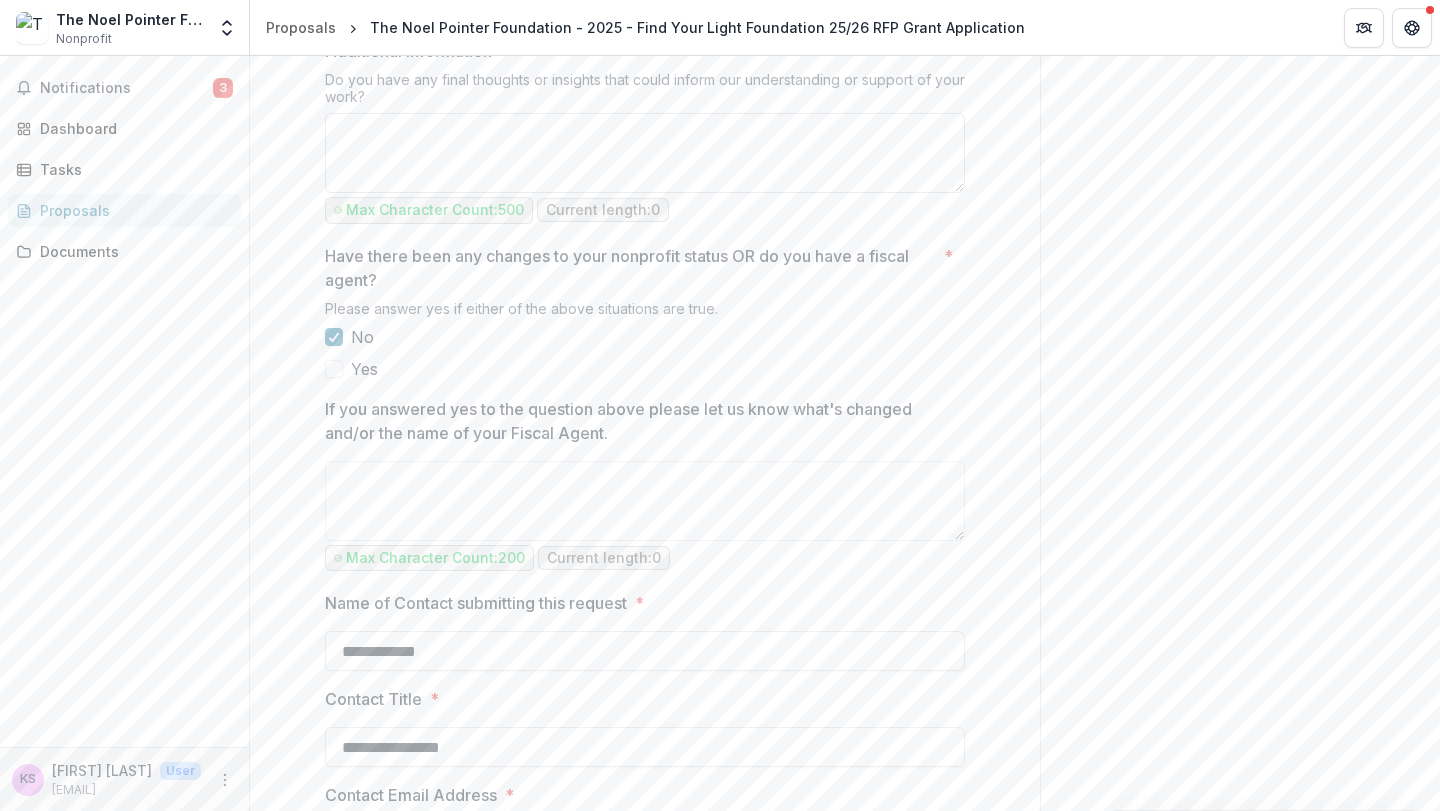 scroll, scrollTop: 2235, scrollLeft: 0, axis: vertical 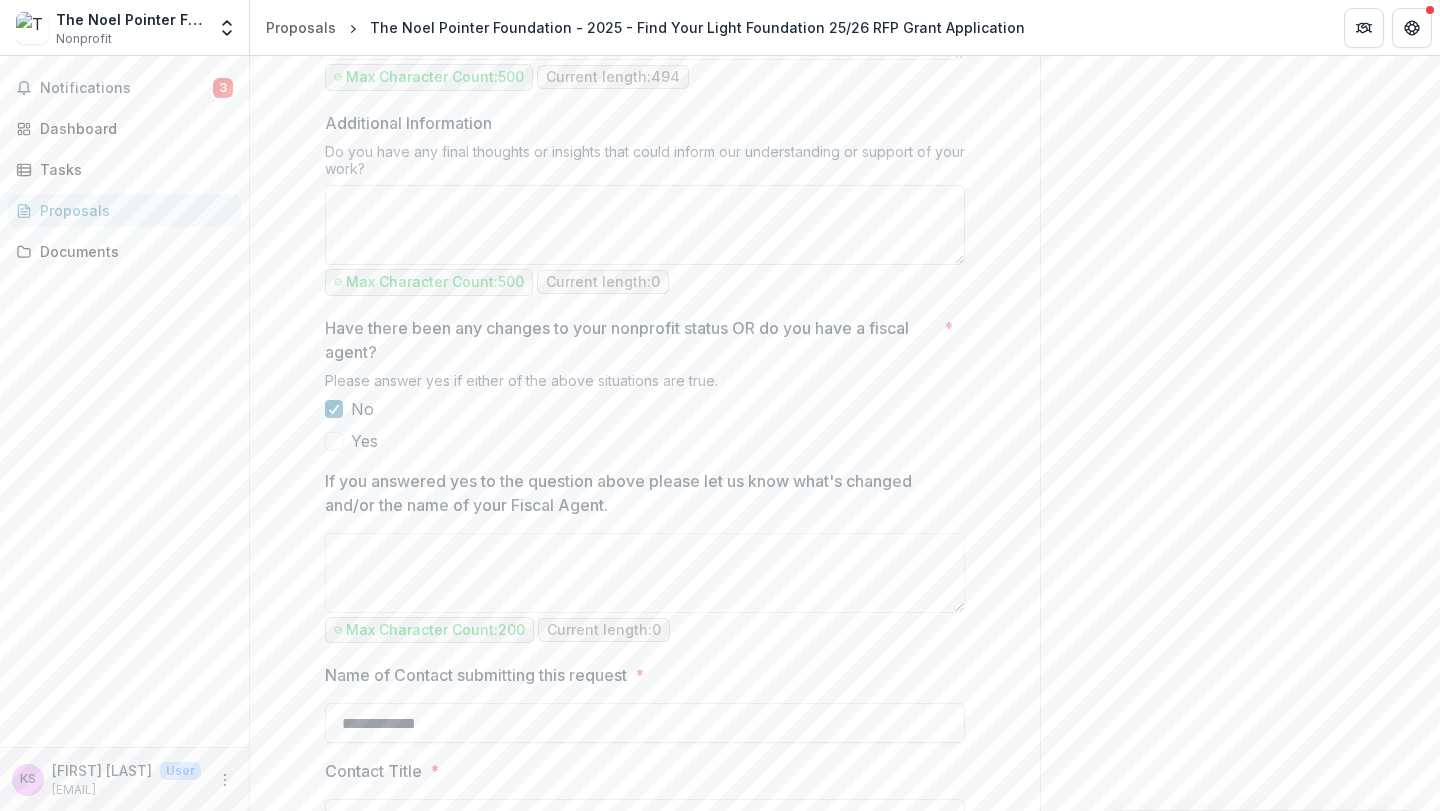 click on "Additional Information" at bounding box center (645, 225) 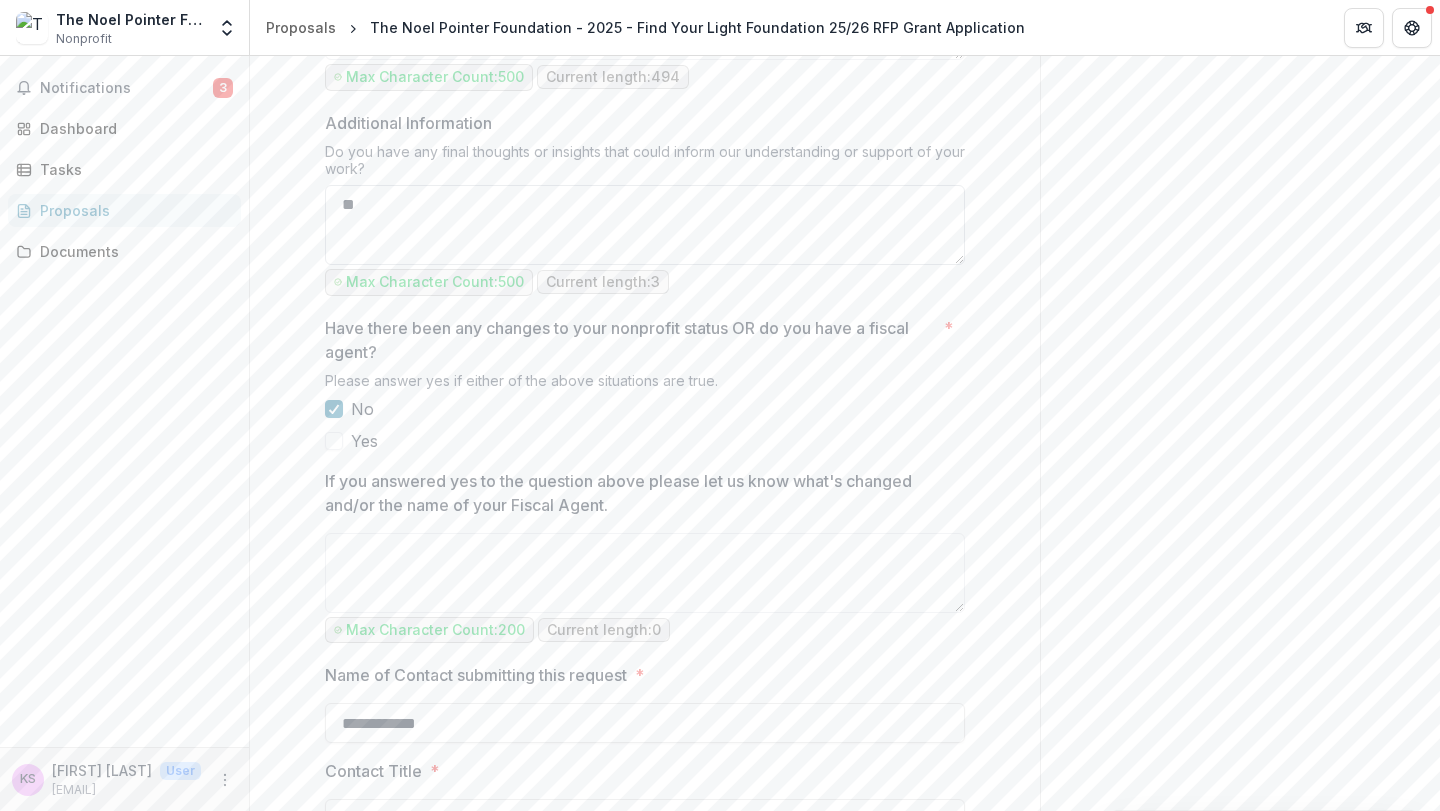 type on "*" 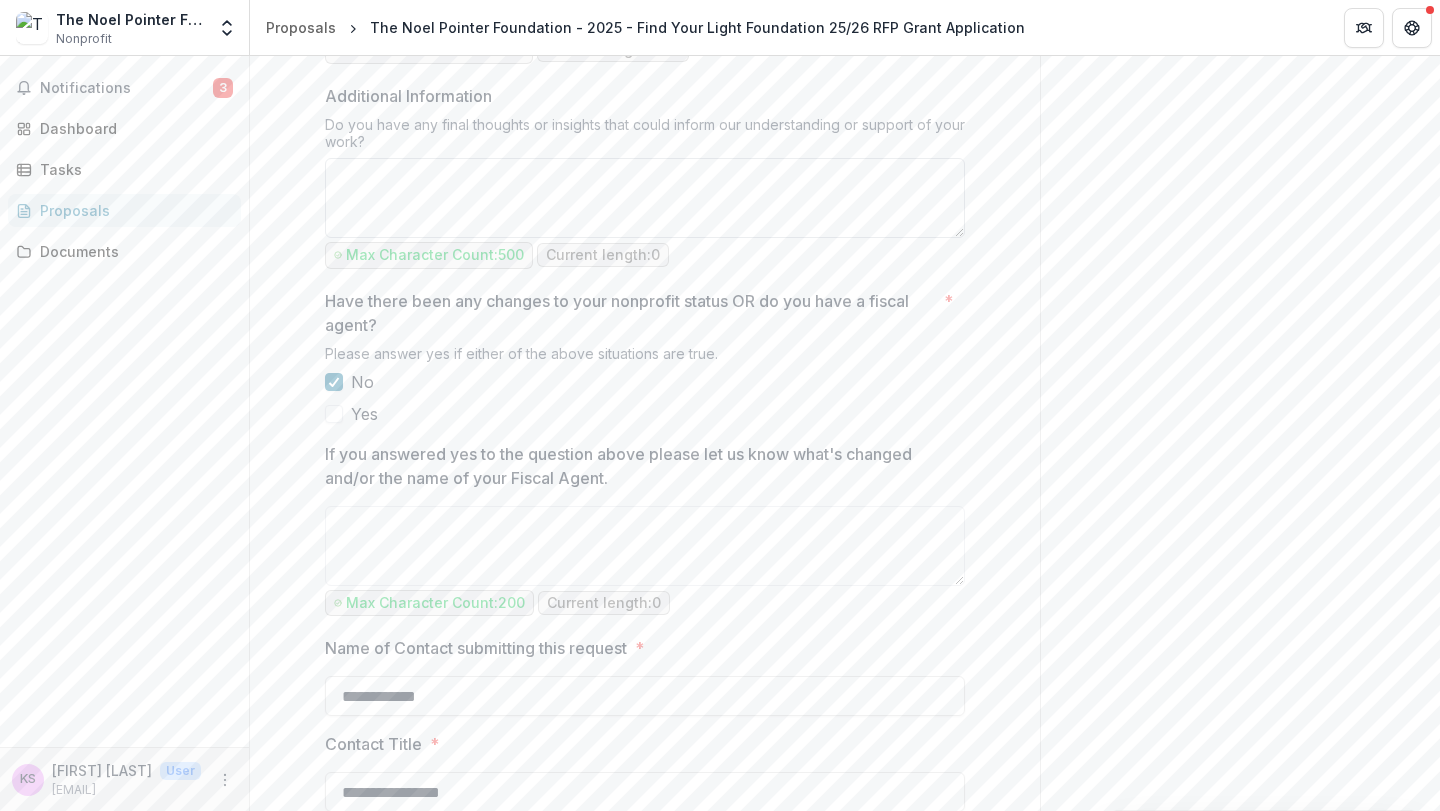 scroll, scrollTop: 2265, scrollLeft: 0, axis: vertical 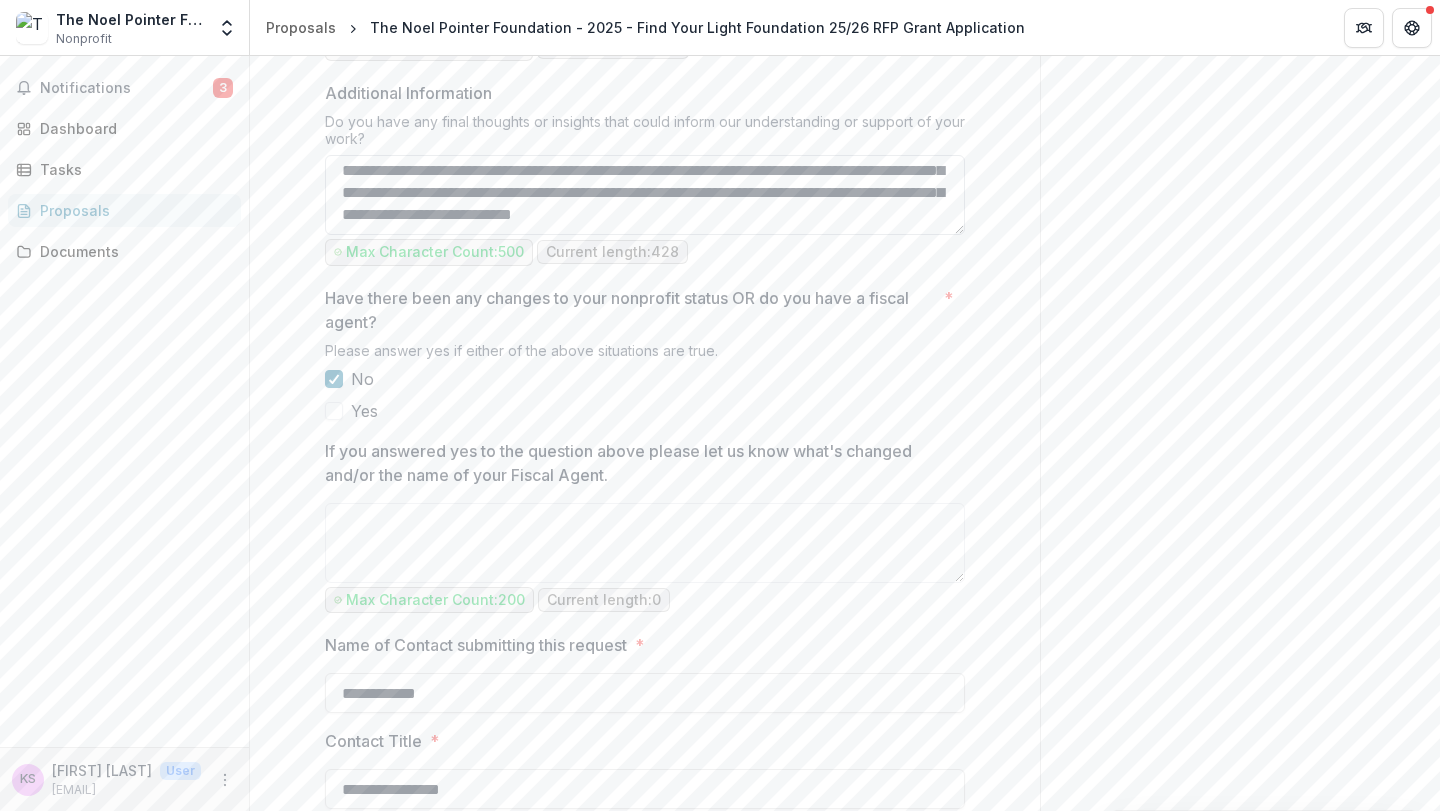drag, startPoint x: 620, startPoint y: 201, endPoint x: 563, endPoint y: 199, distance: 57.035076 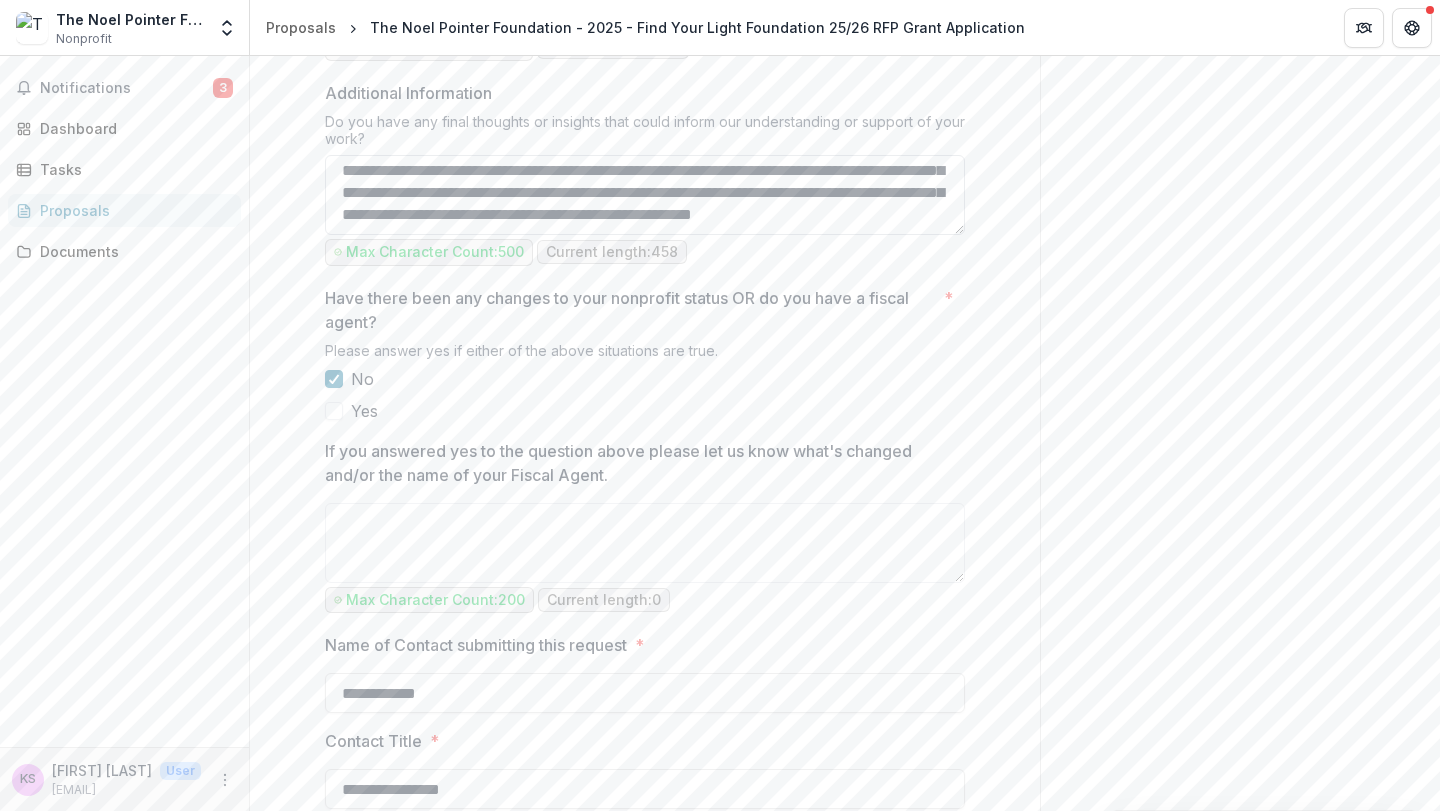 drag, startPoint x: 921, startPoint y: 204, endPoint x: 853, endPoint y: 203, distance: 68.007355 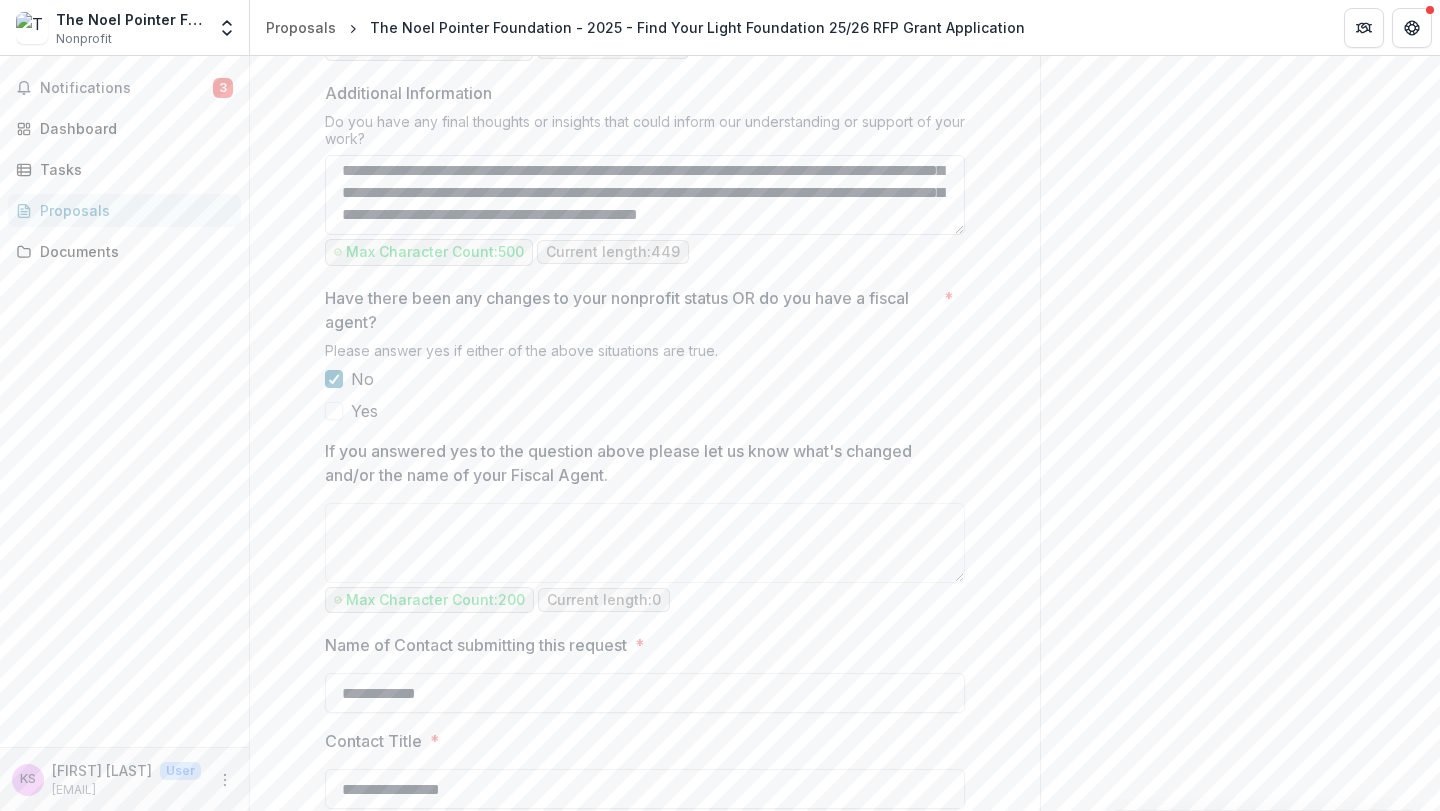 click on "**********" at bounding box center (645, 195) 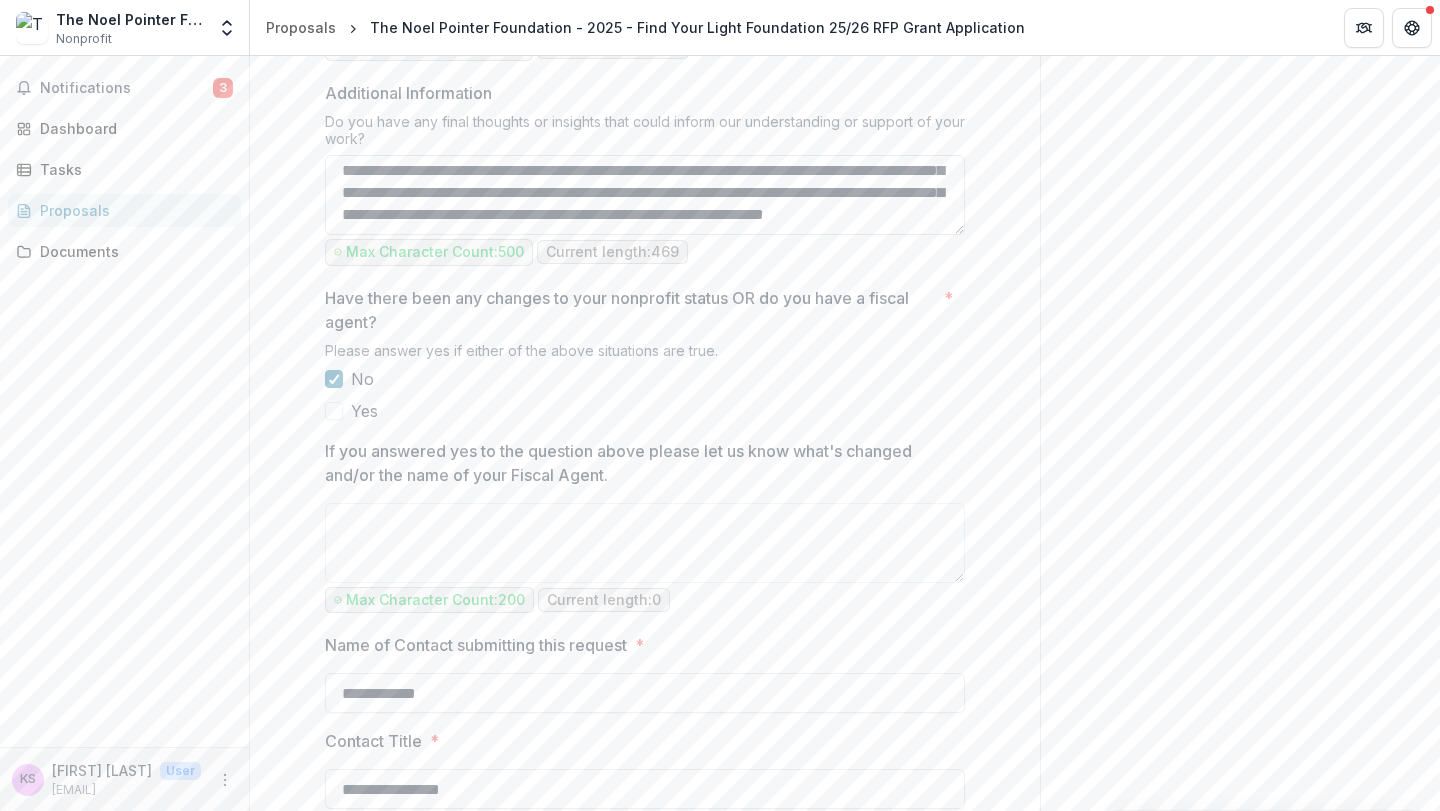scroll, scrollTop: 82, scrollLeft: 0, axis: vertical 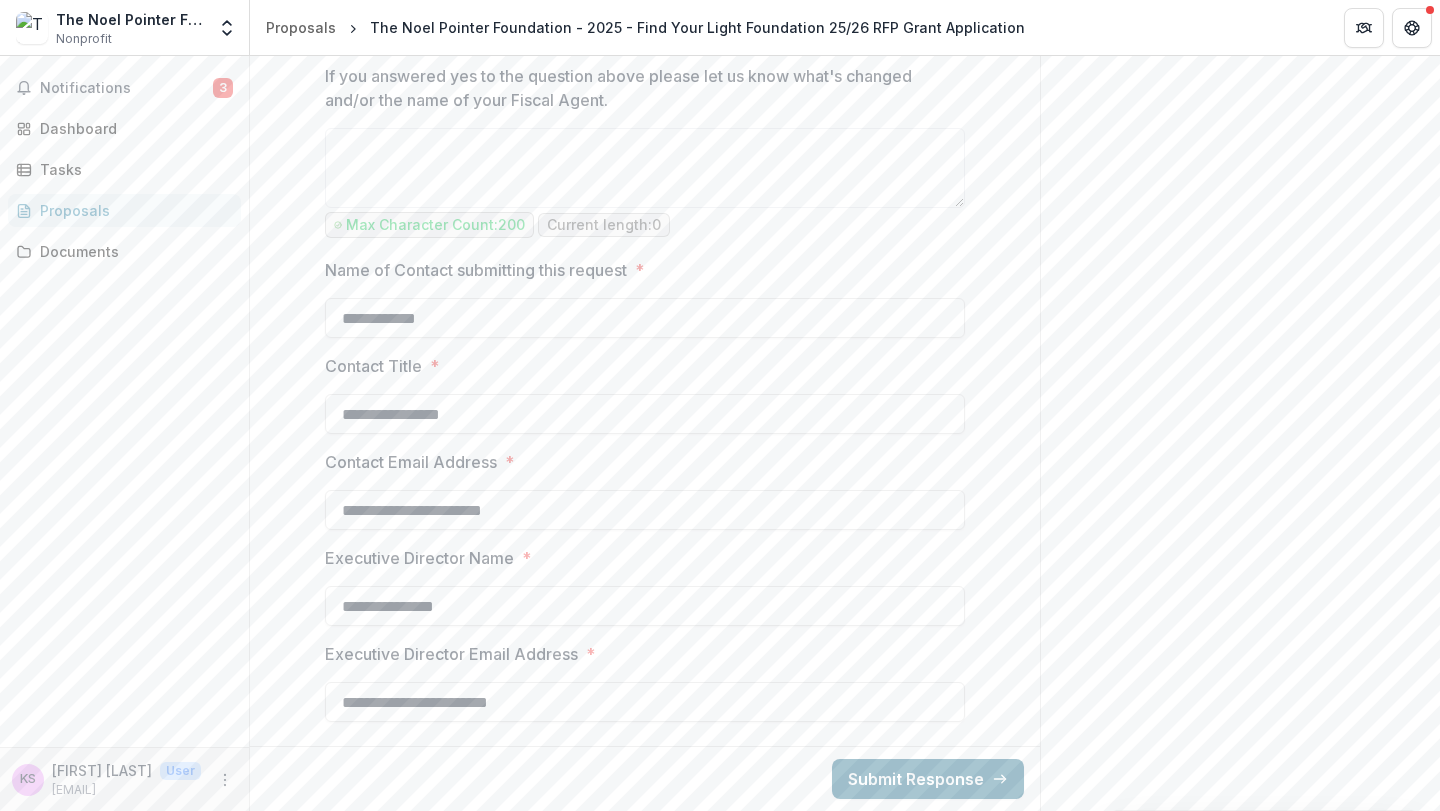 type on "**********" 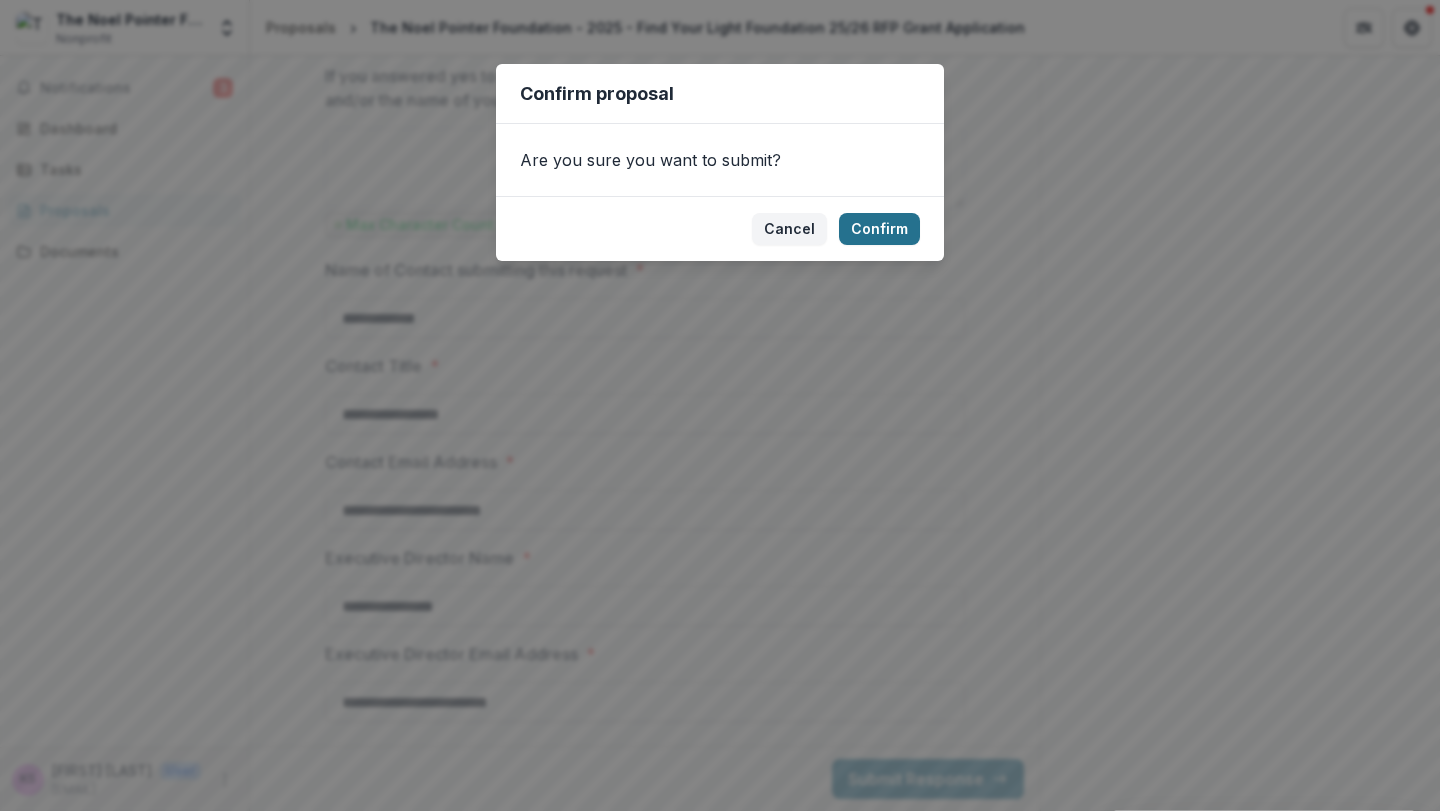 click on "Confirm" at bounding box center [879, 229] 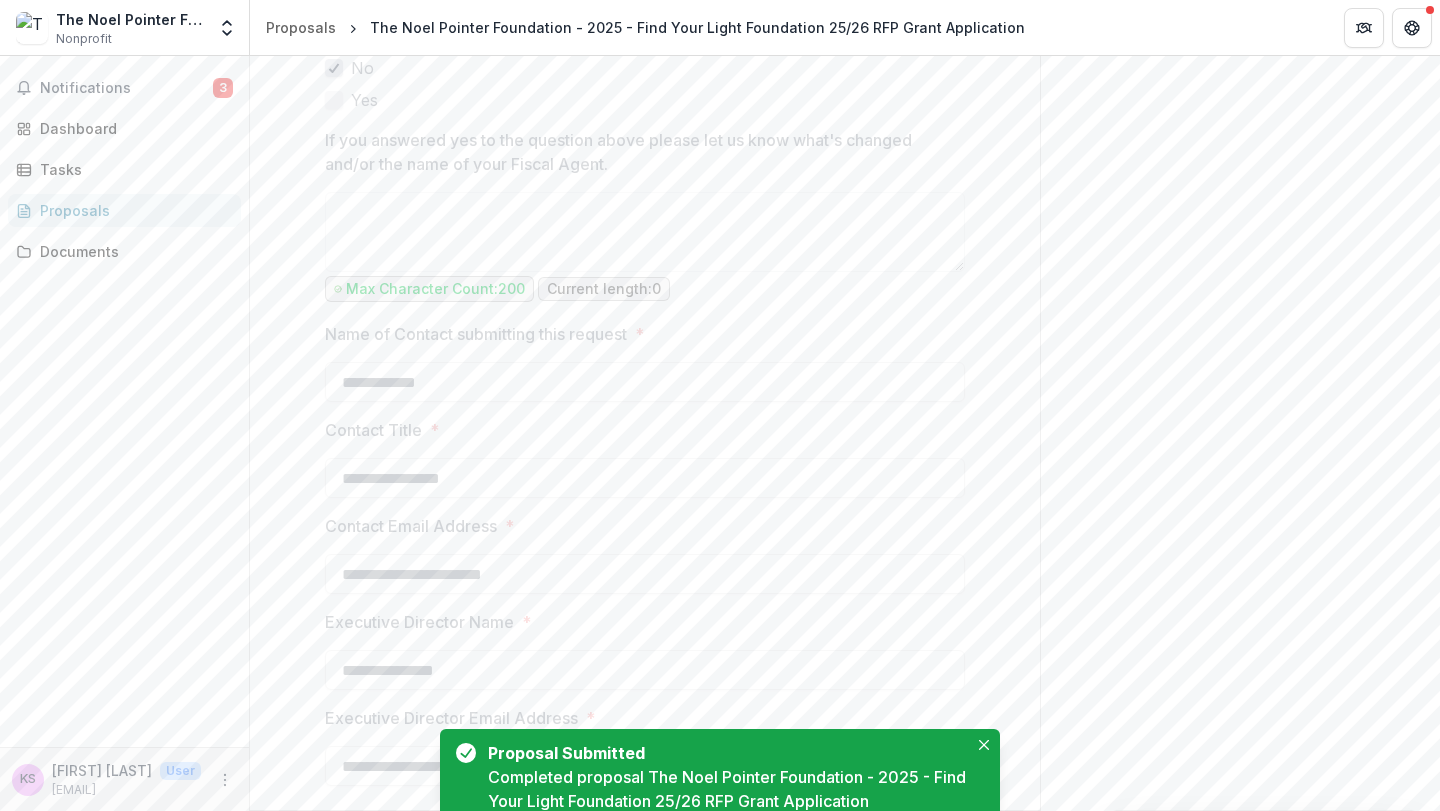 scroll, scrollTop: 2704, scrollLeft: 0, axis: vertical 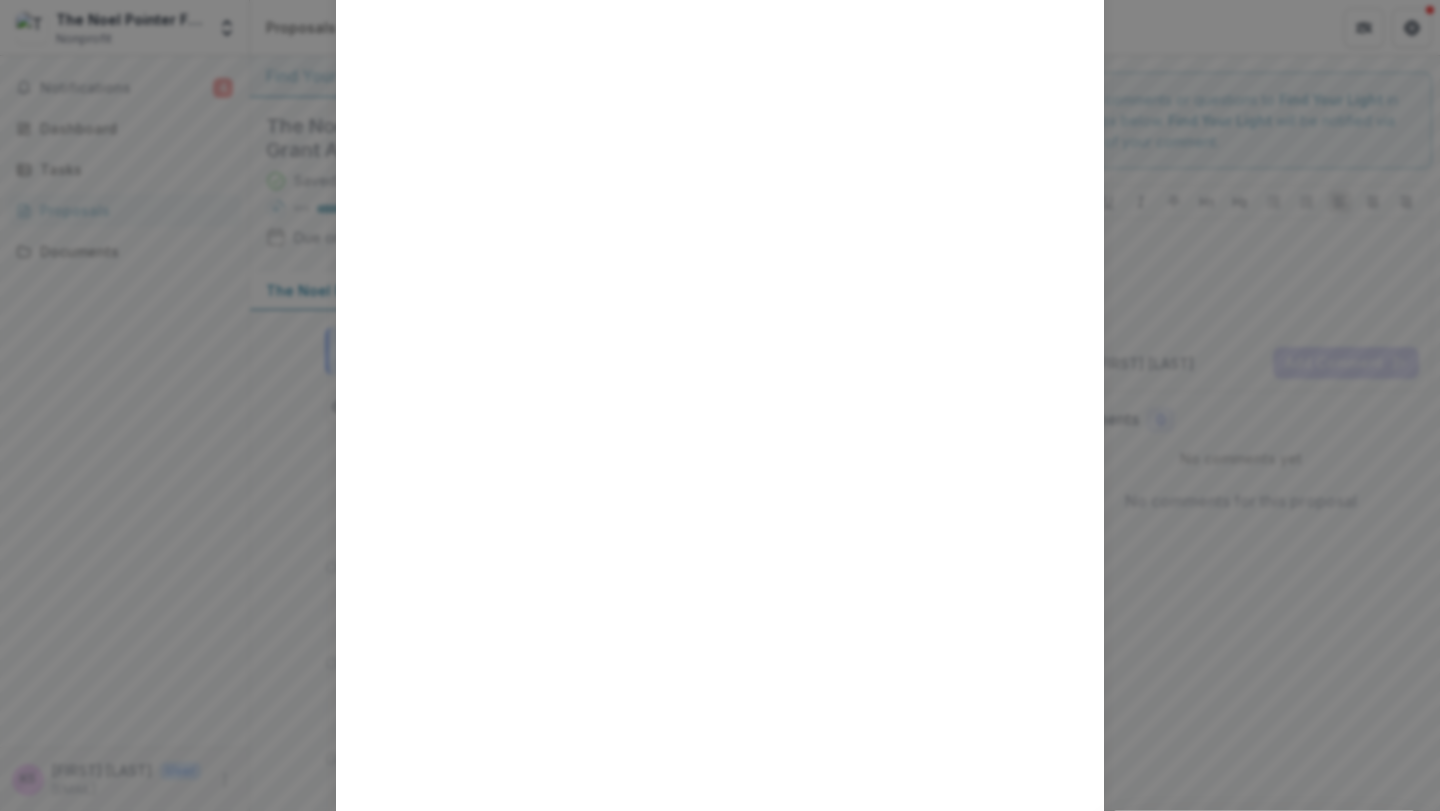click on "Loading..." at bounding box center (720, 405) 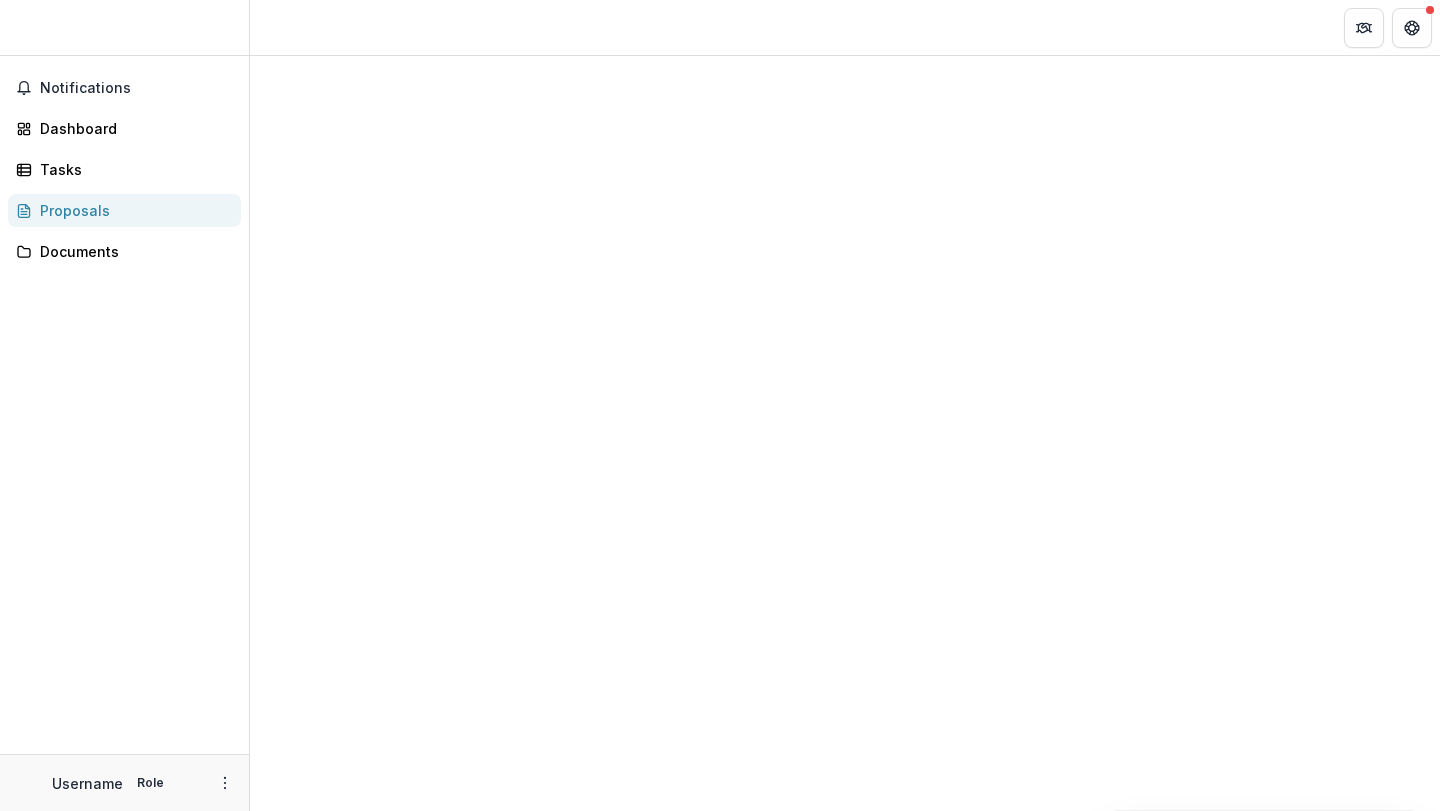 scroll, scrollTop: 0, scrollLeft: 0, axis: both 